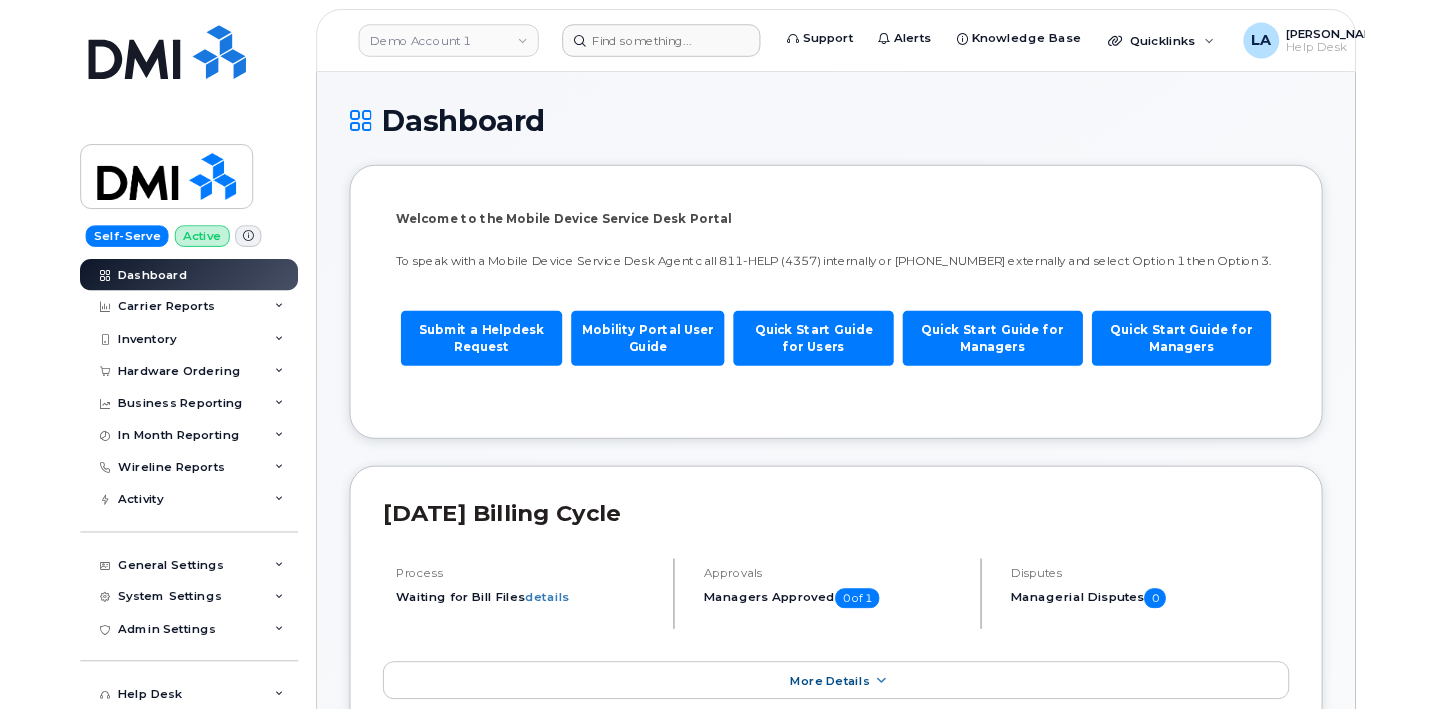 scroll, scrollTop: 0, scrollLeft: 0, axis: both 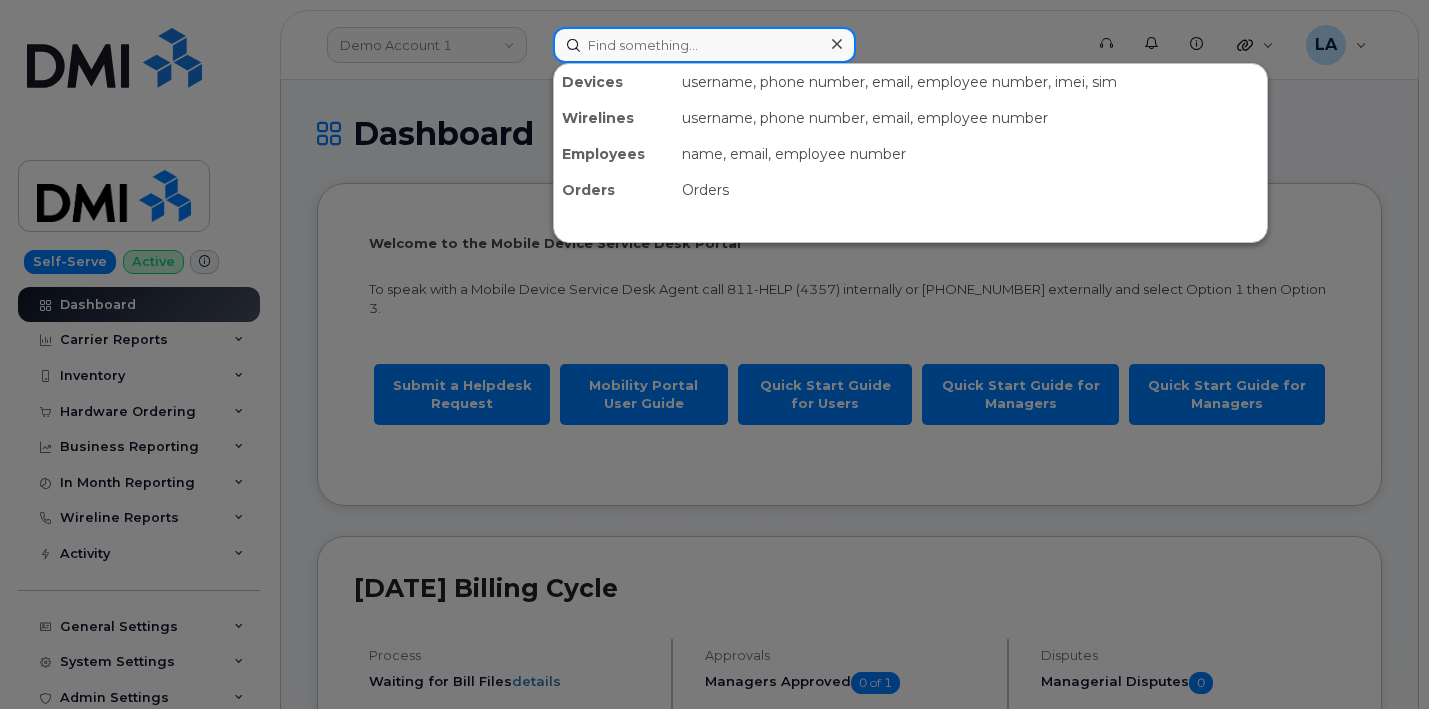 click at bounding box center (704, 45) 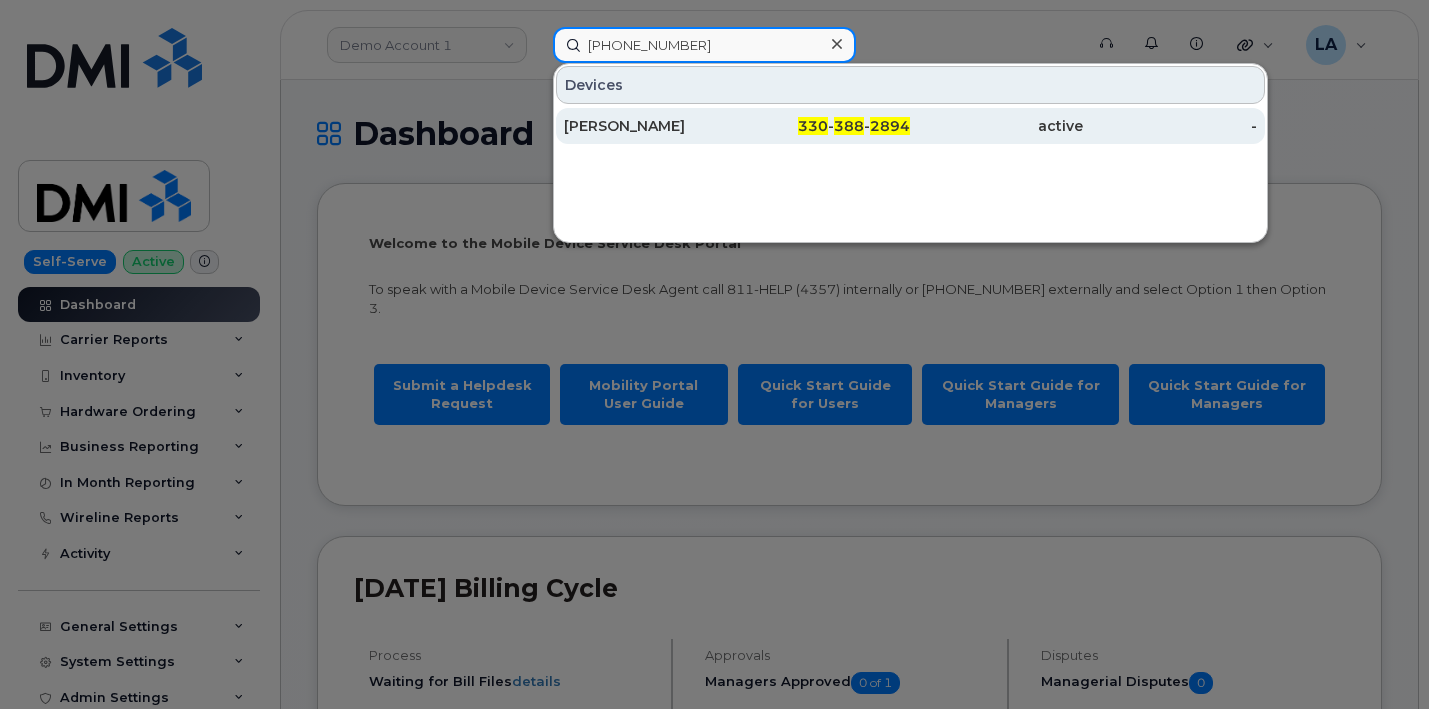type on "[PHONE_NUMBER]" 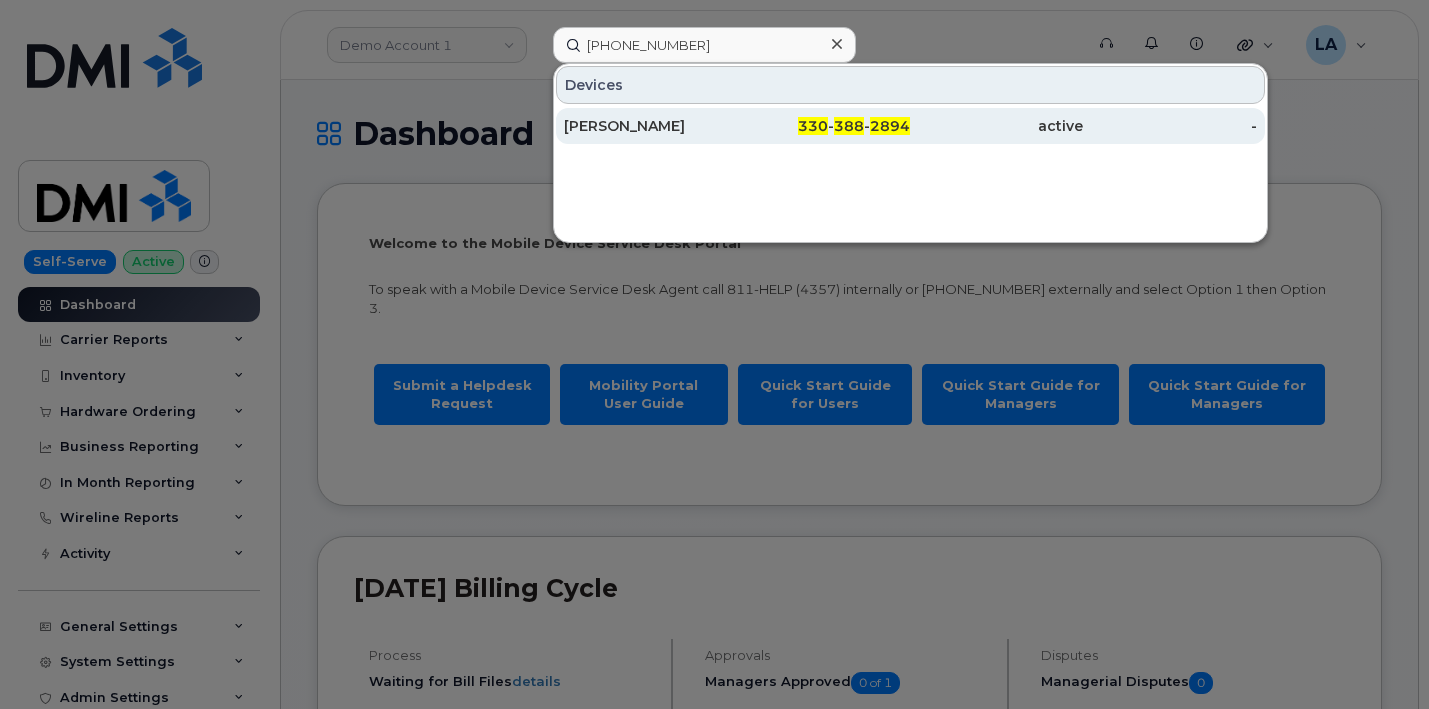 click on "330 - 388 - 2894" at bounding box center [823, 126] 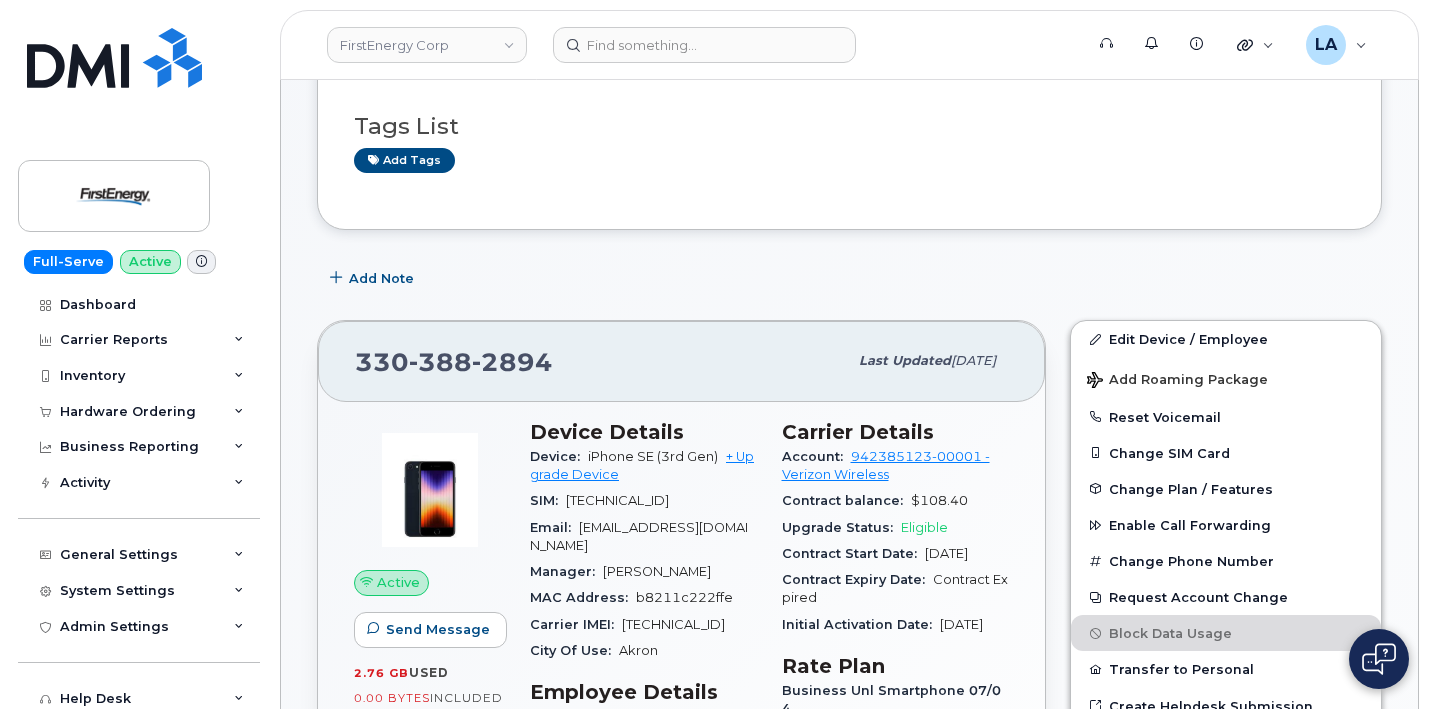 scroll, scrollTop: 167, scrollLeft: 0, axis: vertical 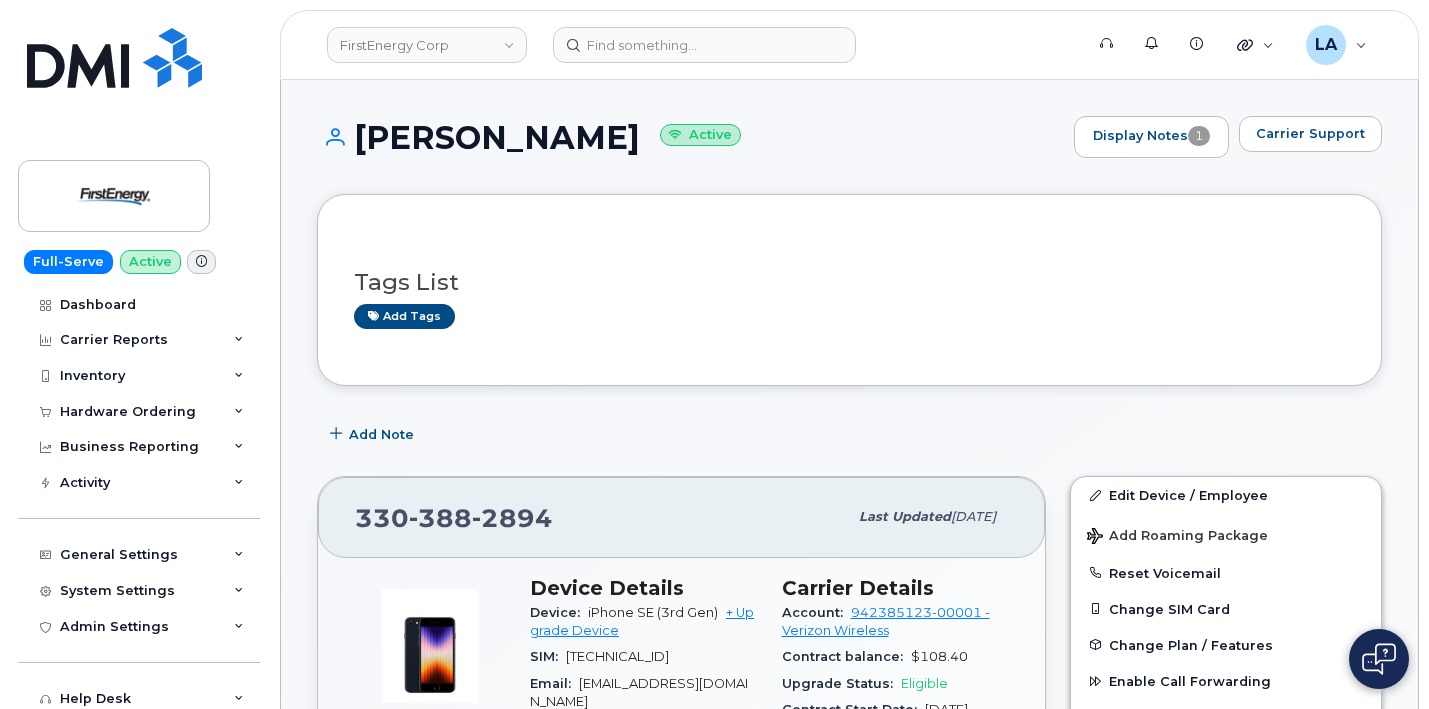 click on "BRADLEY J FIGIEL
Active" 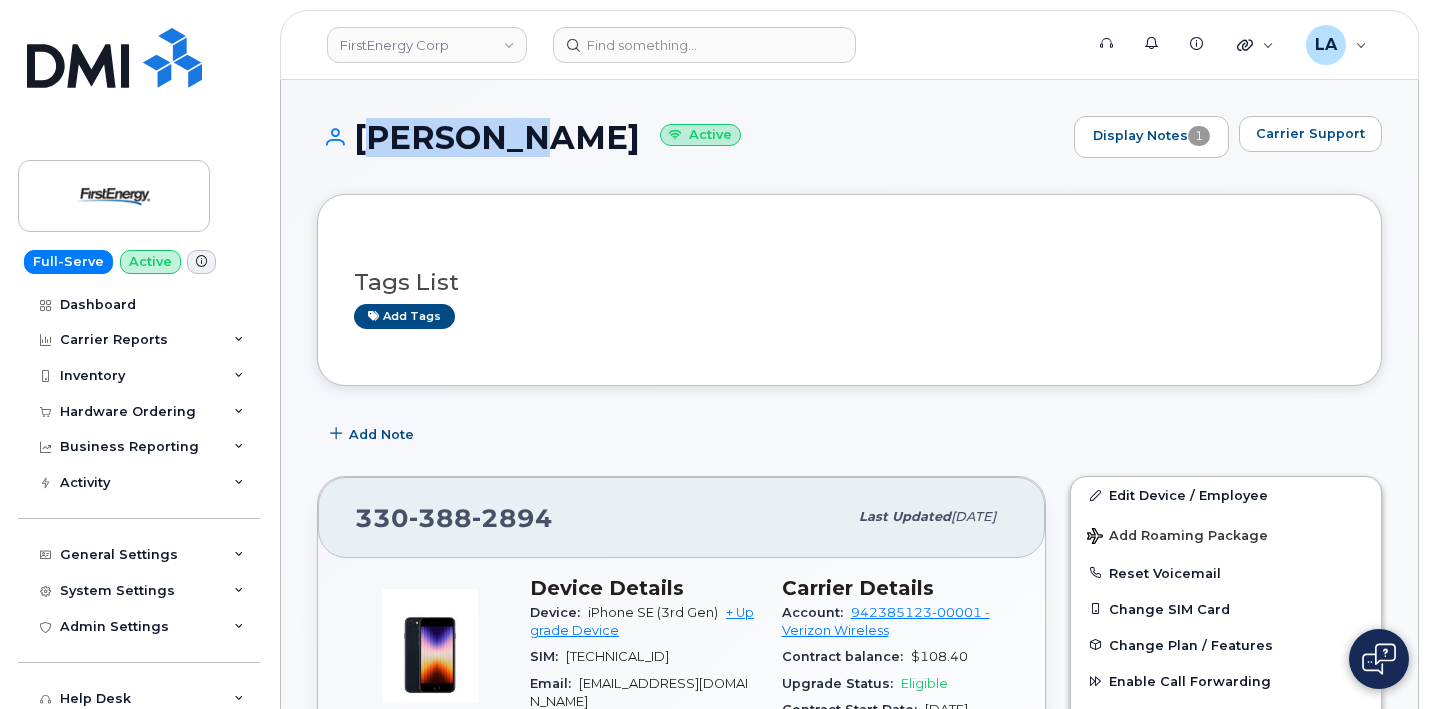 click on "BRADLEY J FIGIEL
Active" 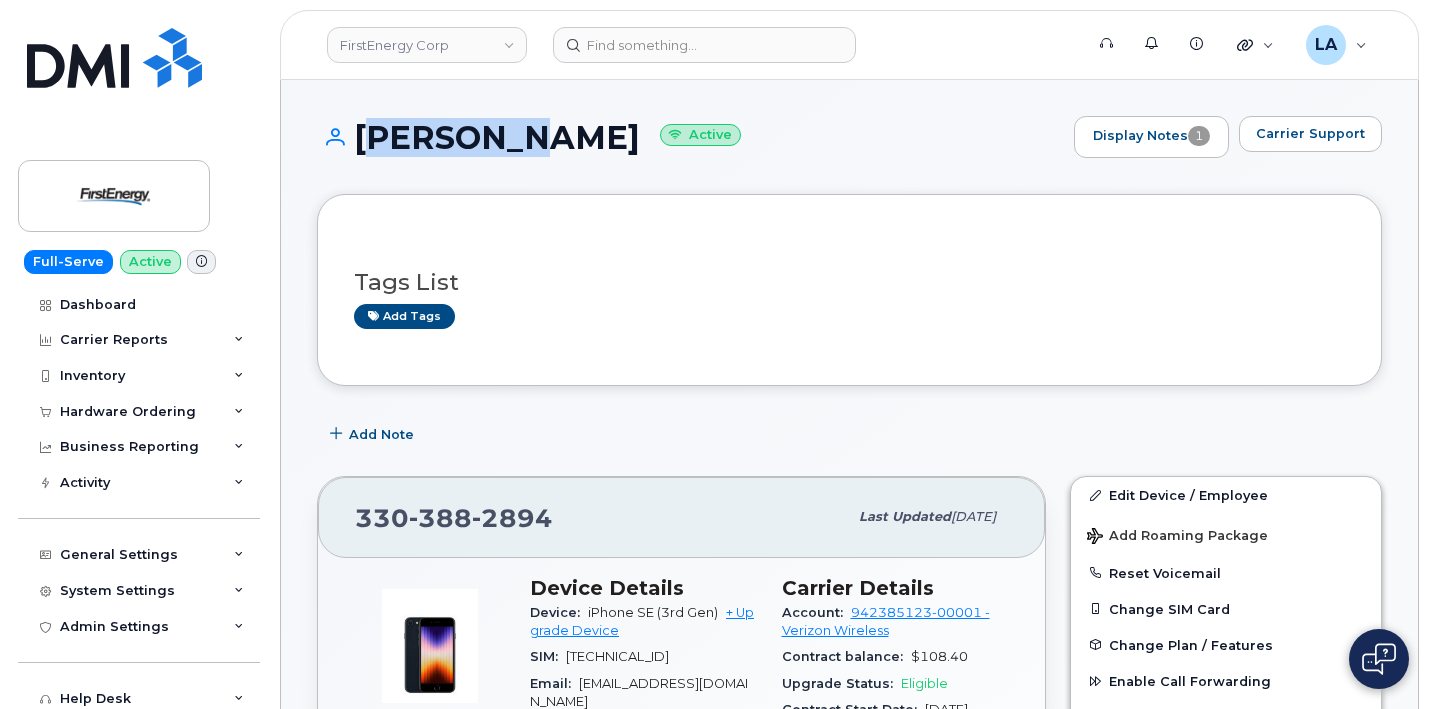 copy on "BRADLEY" 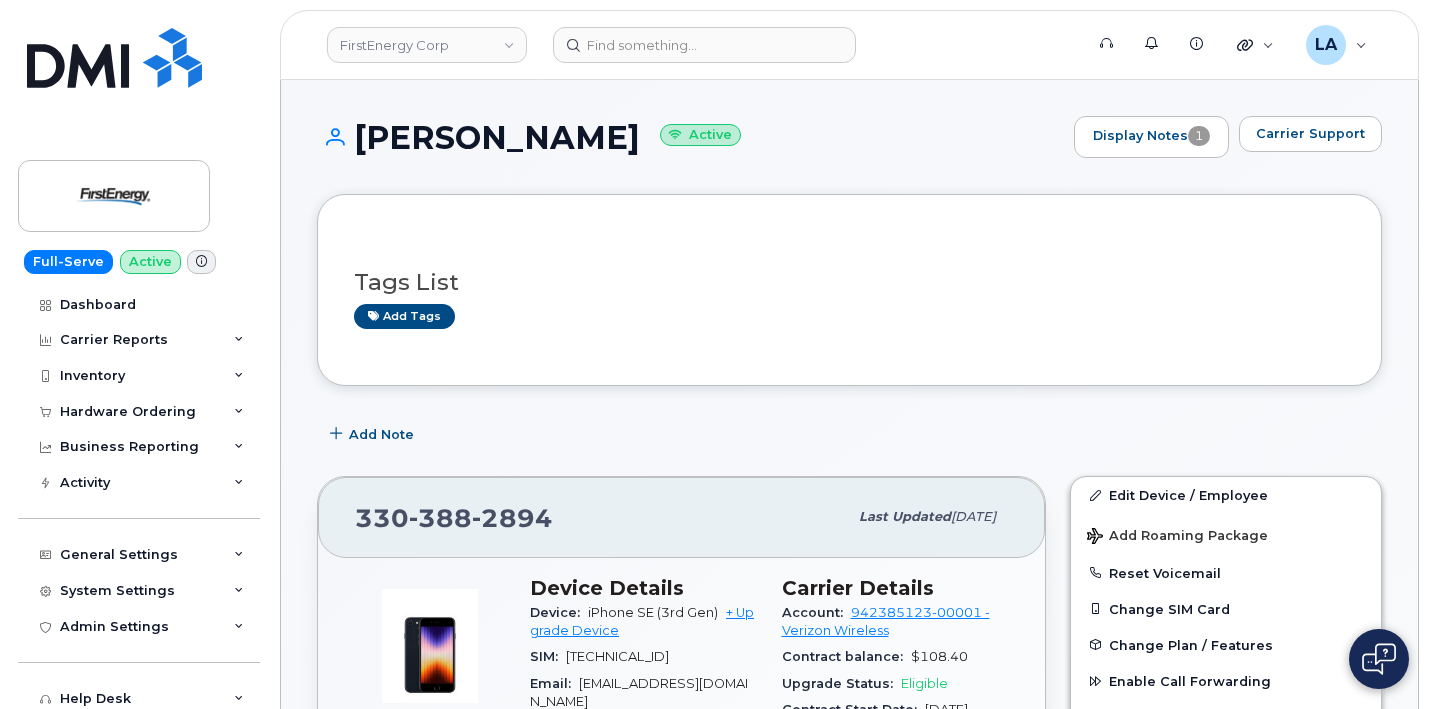 click on "BRADLEY J FIGIEL
Active" 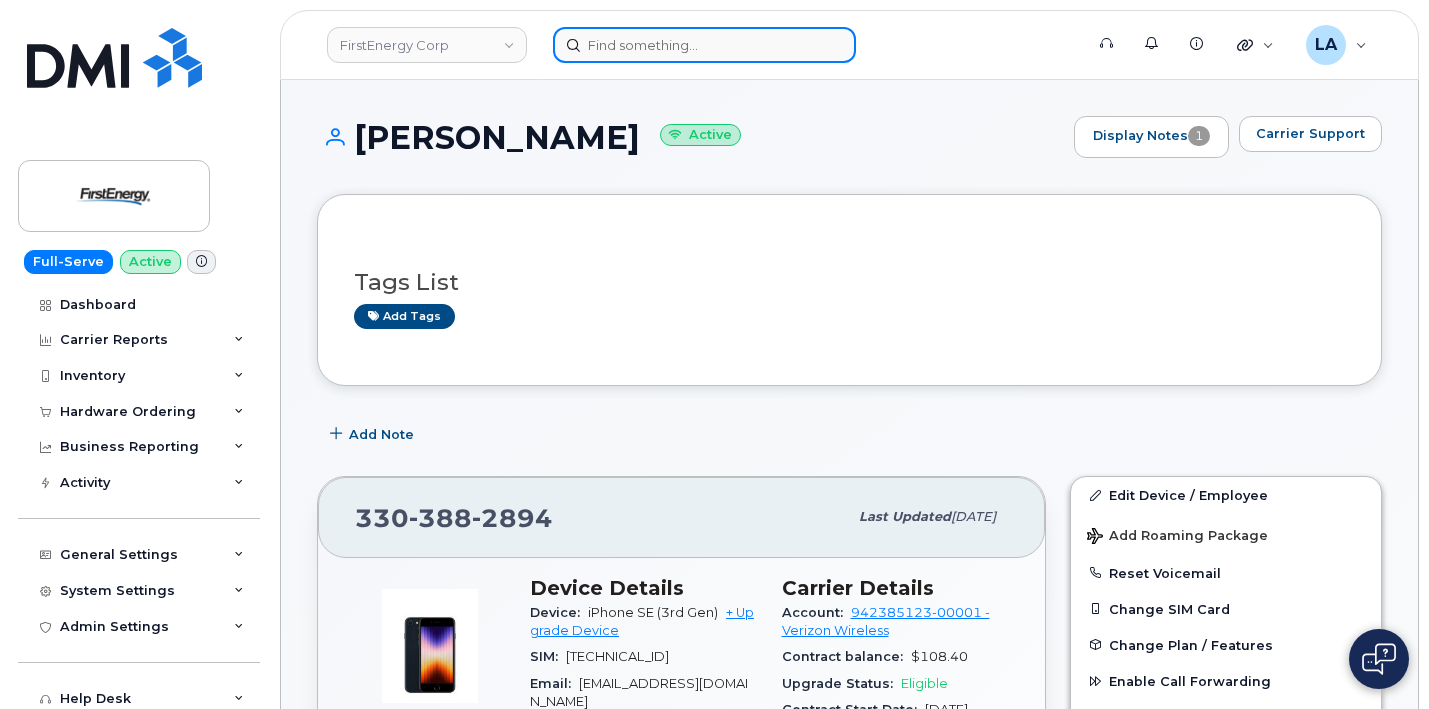 click 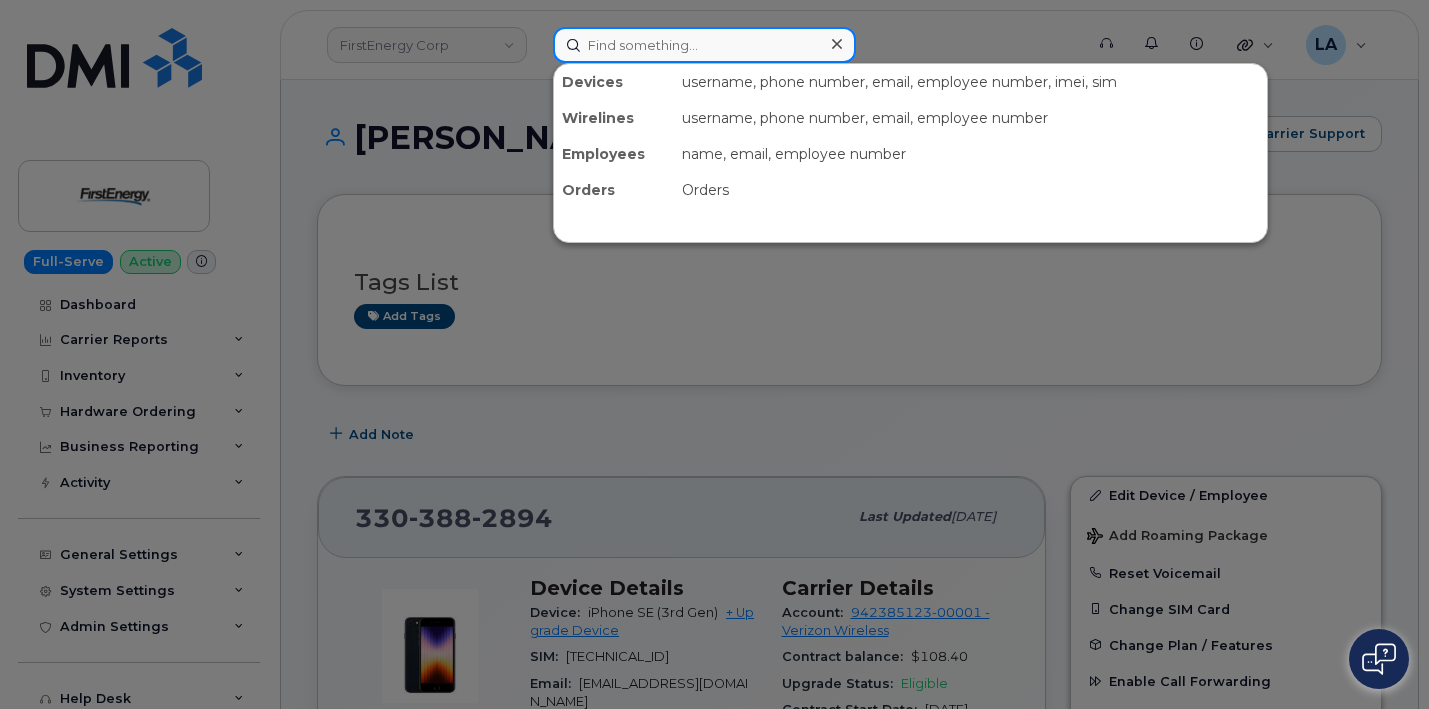 paste on "979 665 5465" 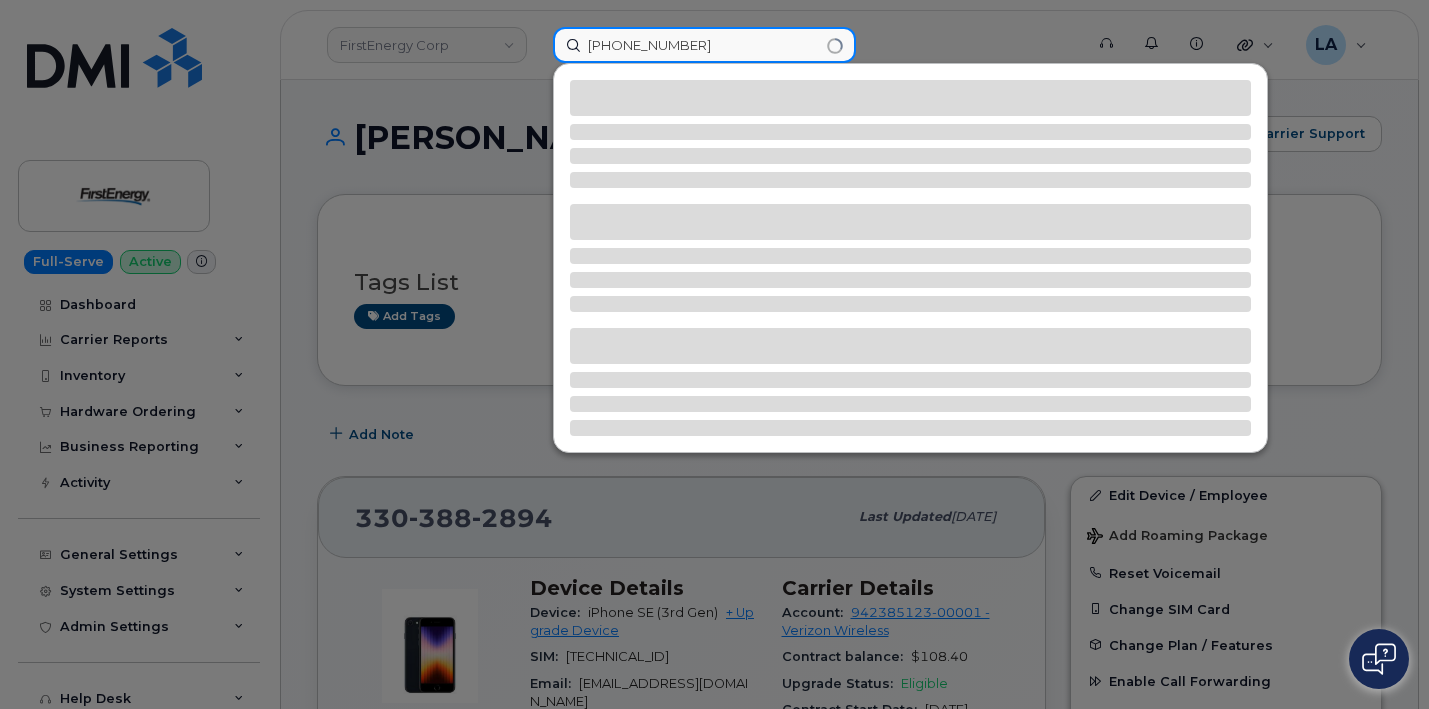 type on "979 665 5465" 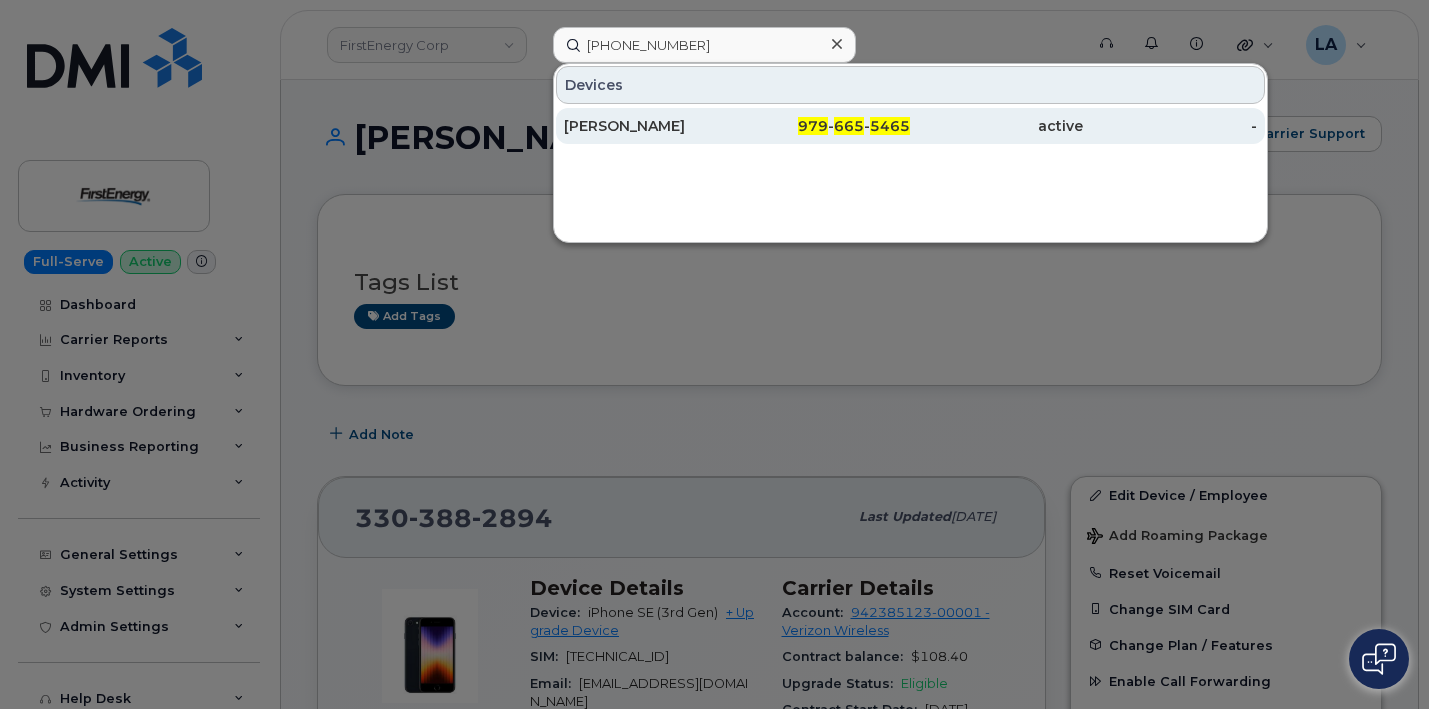 click on "GREG BALDRIDGE" 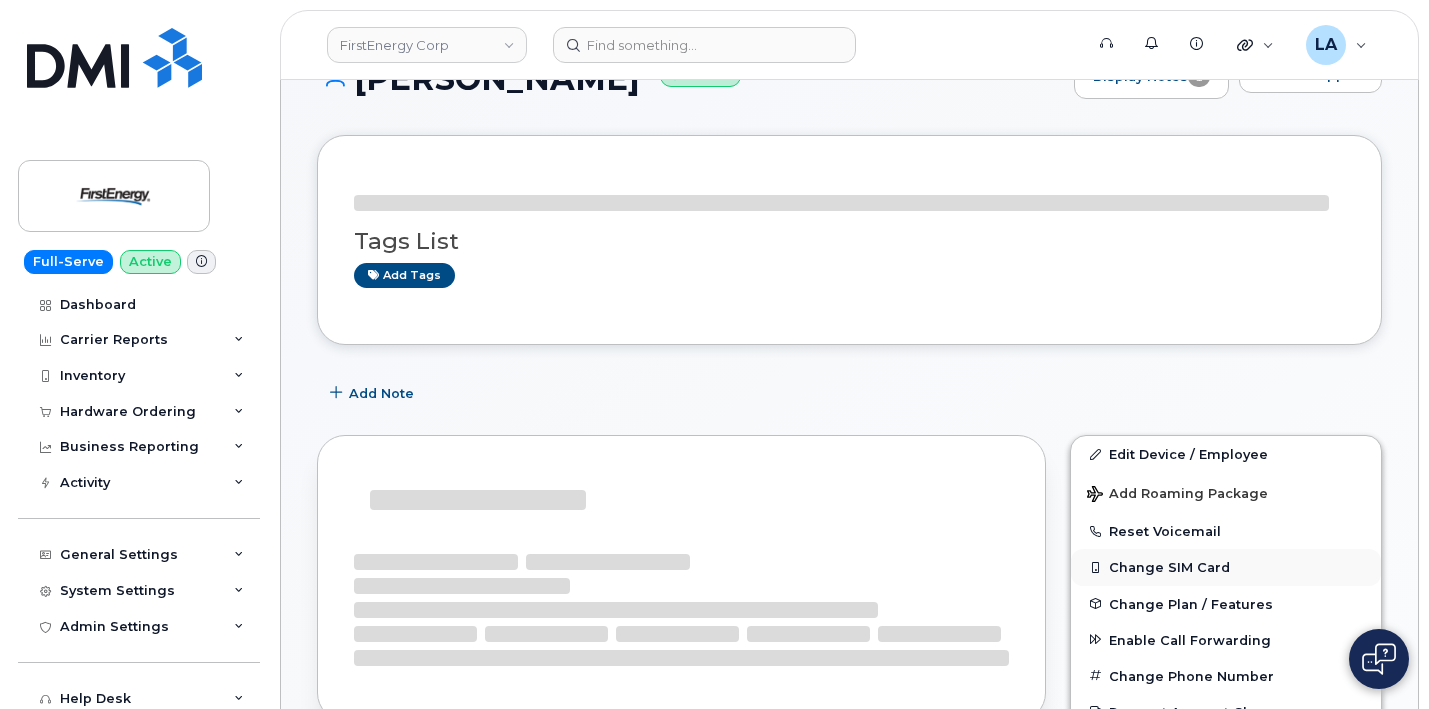 scroll, scrollTop: 33, scrollLeft: 0, axis: vertical 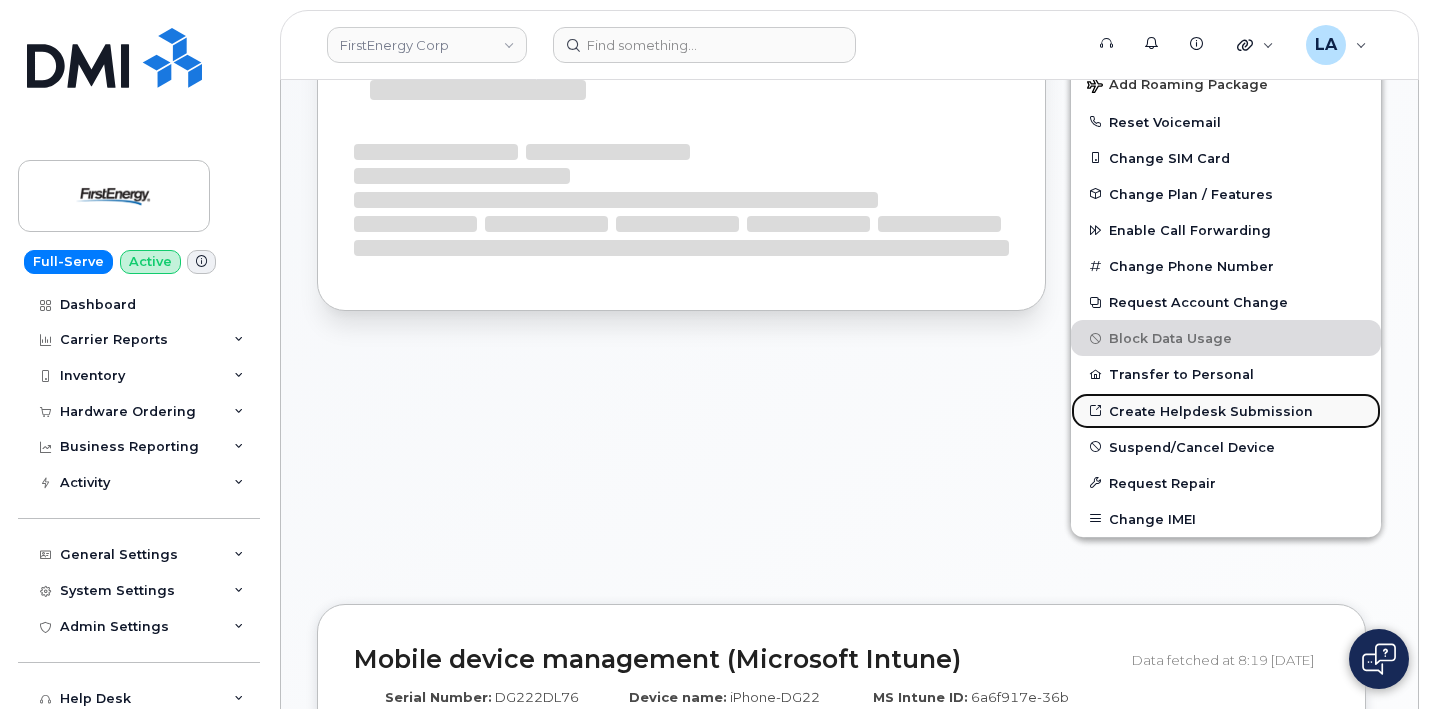 click on "Create Helpdesk Submission" 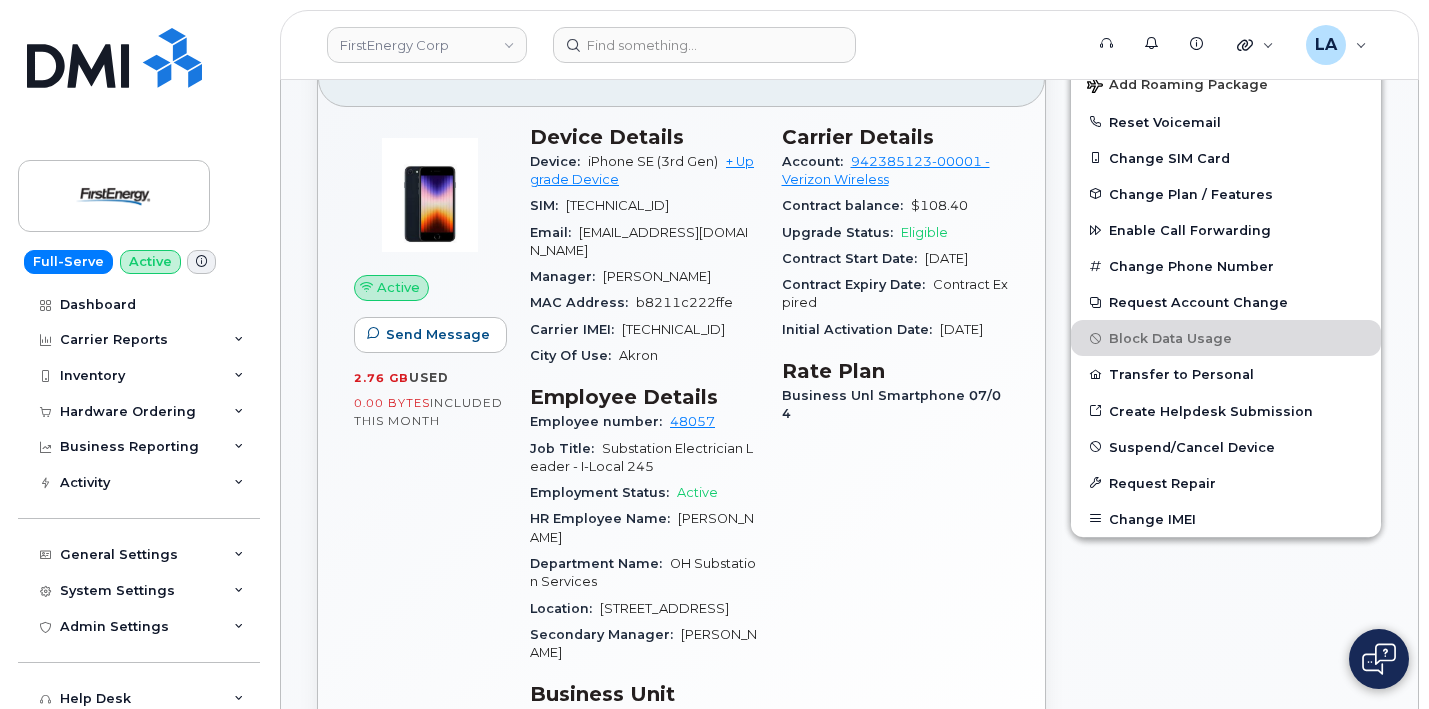 click on "Email:" 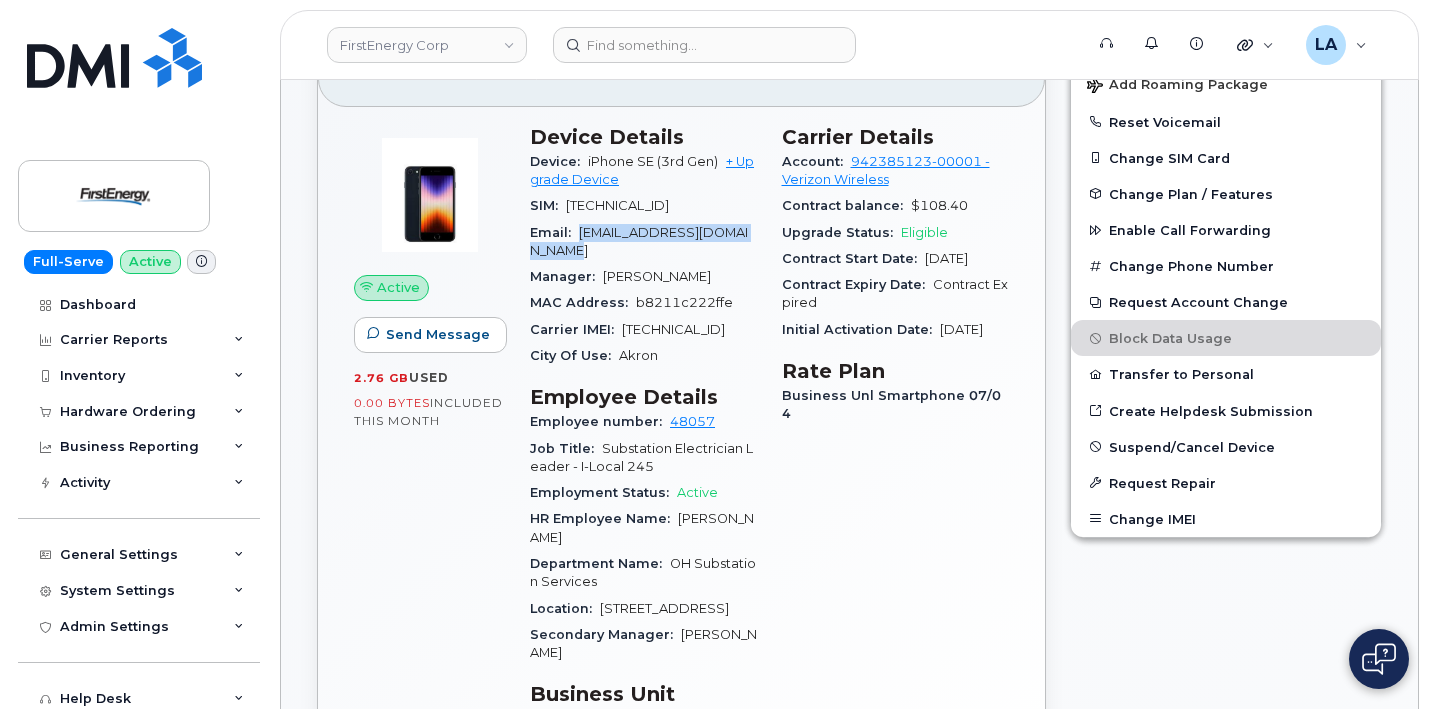 drag, startPoint x: 574, startPoint y: 222, endPoint x: 585, endPoint y: 243, distance: 23.70654 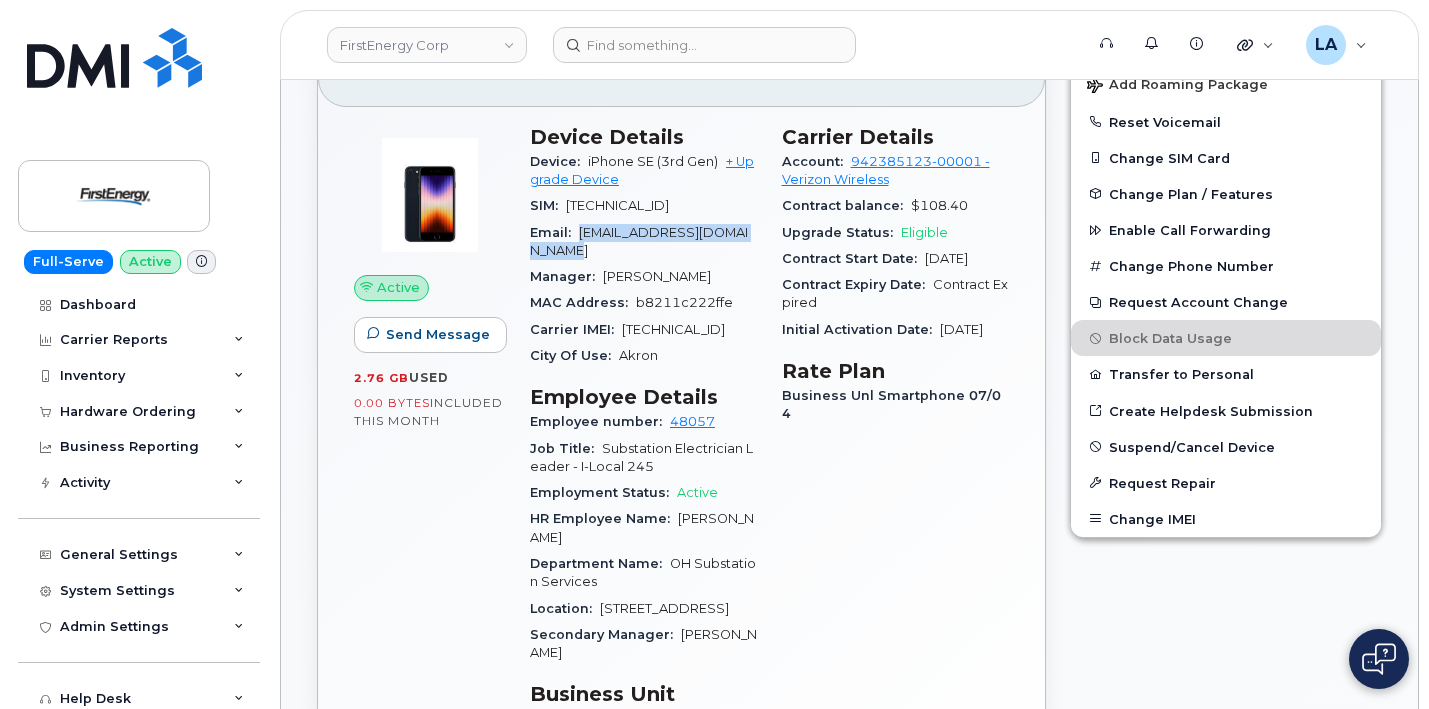 copy on "bfigiel@firstenergycorp.com" 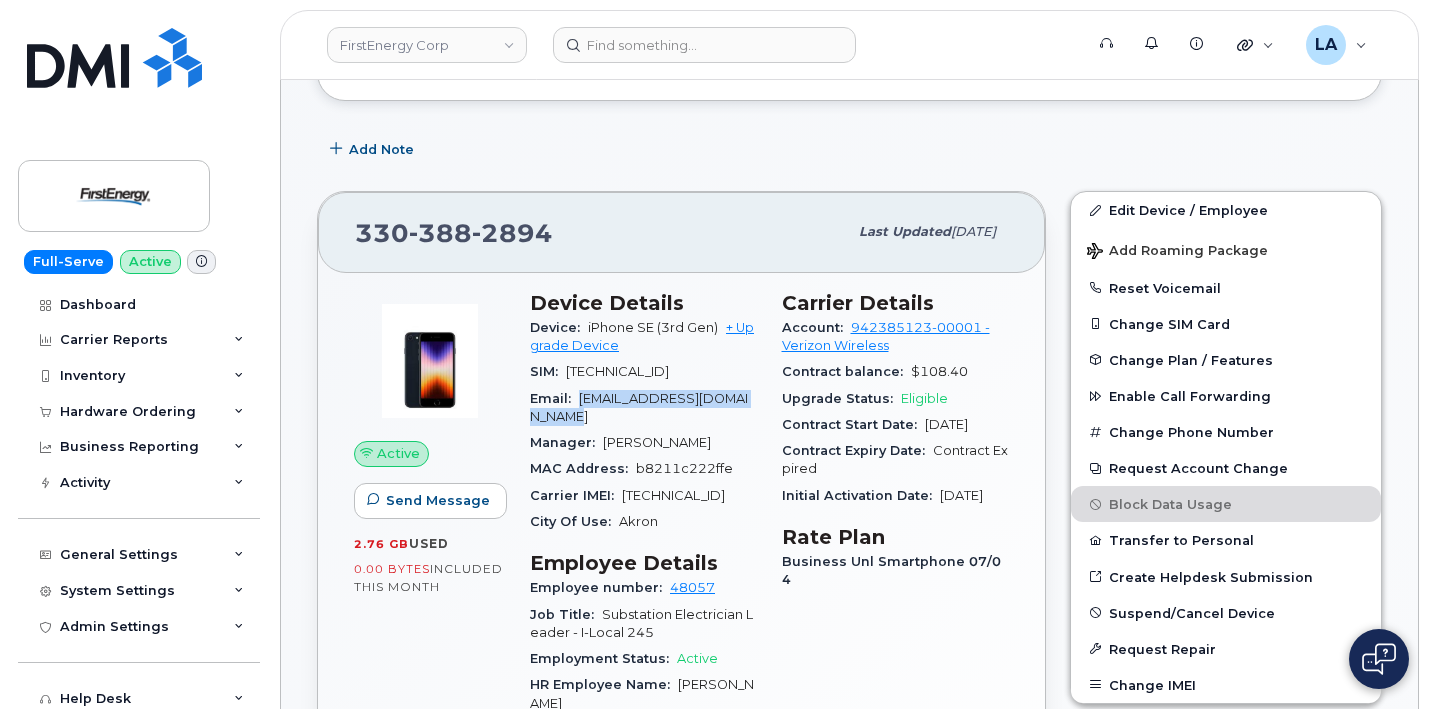 scroll, scrollTop: 318, scrollLeft: 0, axis: vertical 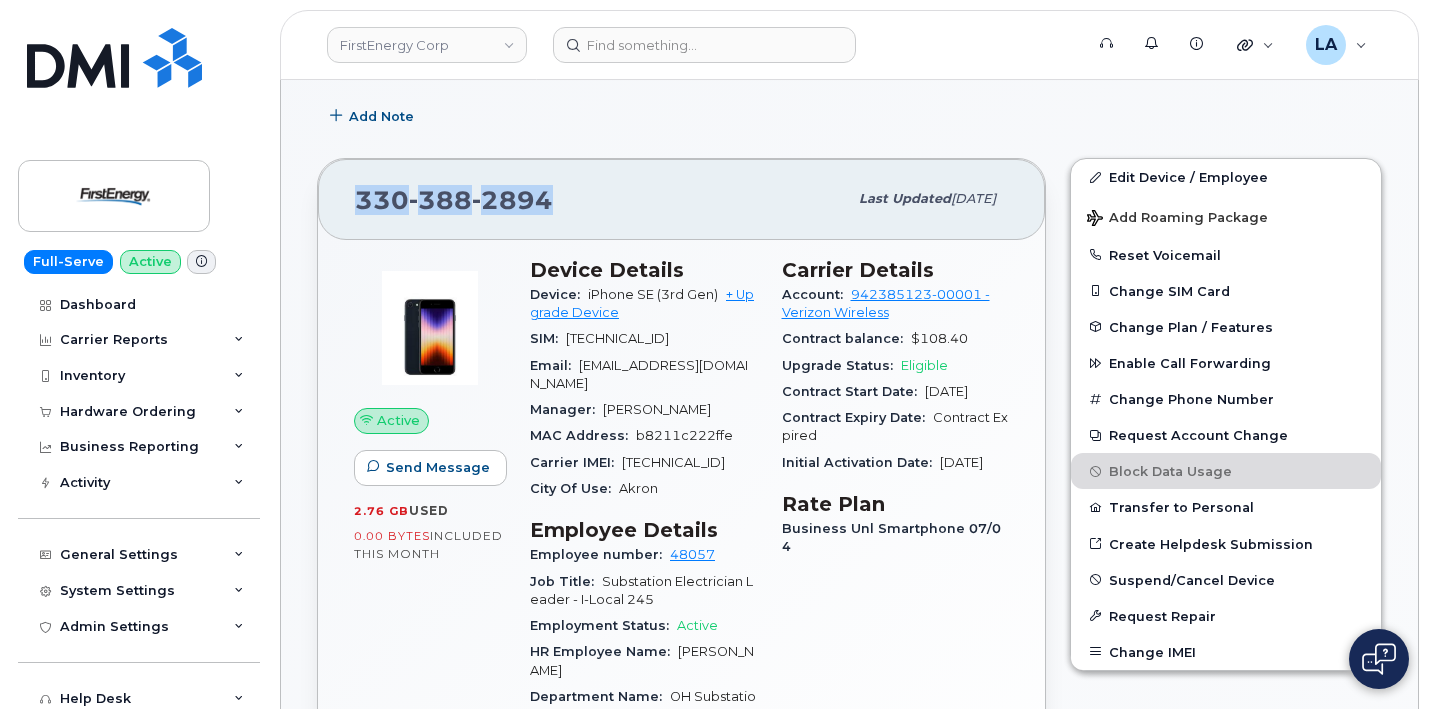 drag, startPoint x: 585, startPoint y: 199, endPoint x: 327, endPoint y: 201, distance: 258.00775 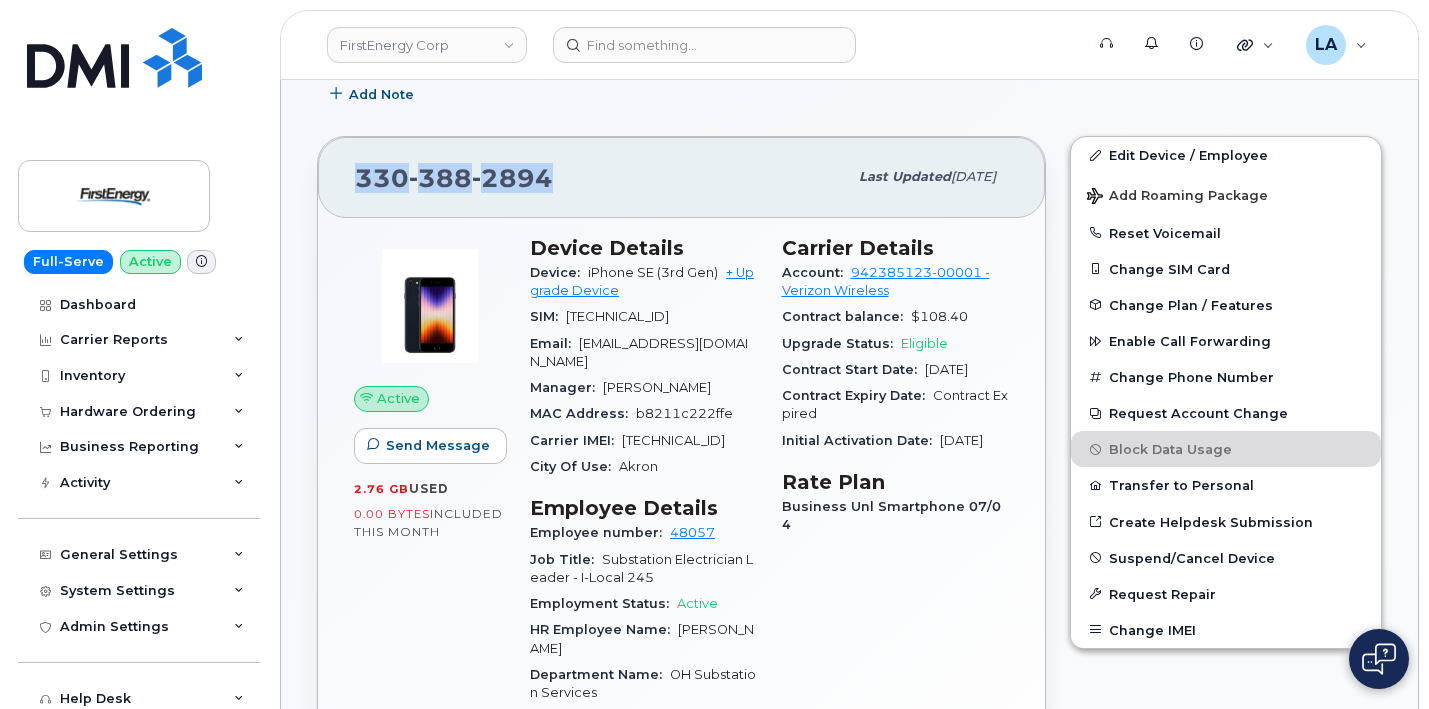 scroll, scrollTop: 285, scrollLeft: 0, axis: vertical 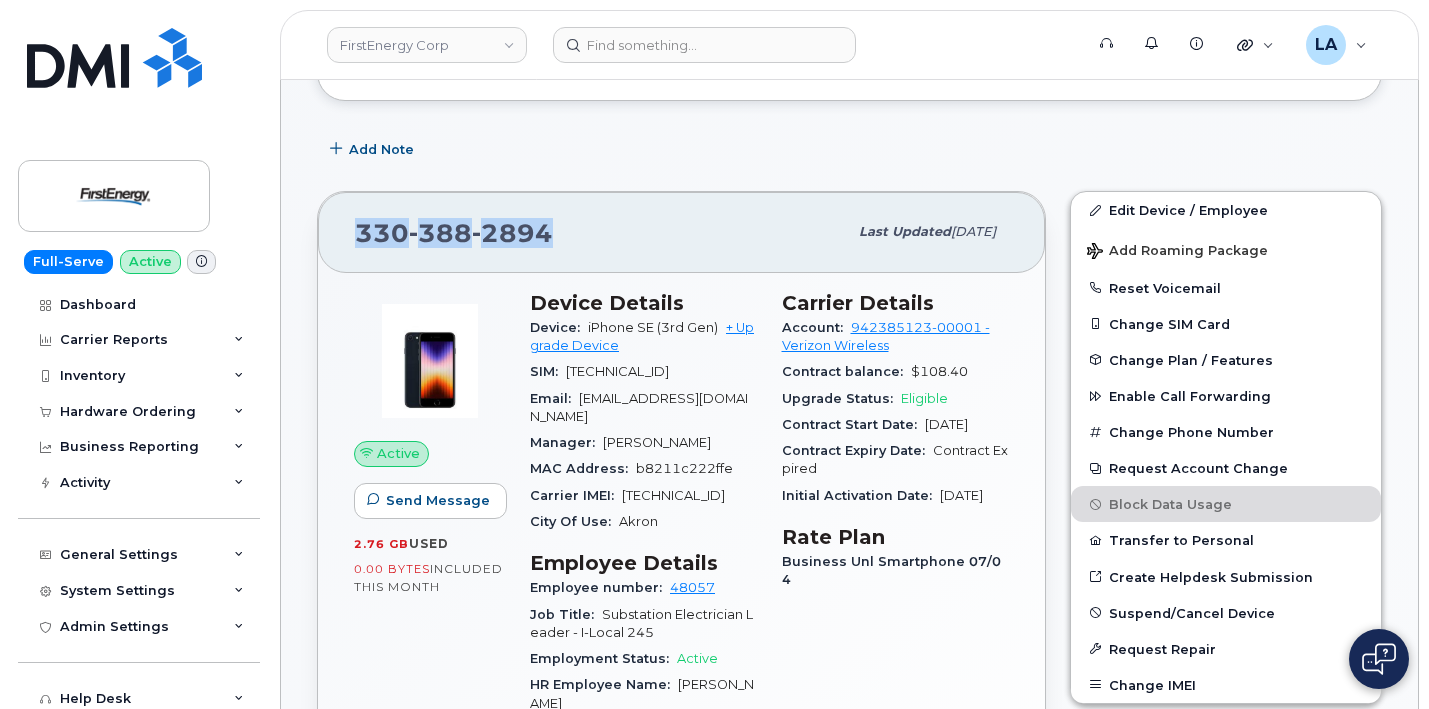 copy on "330 388 2894" 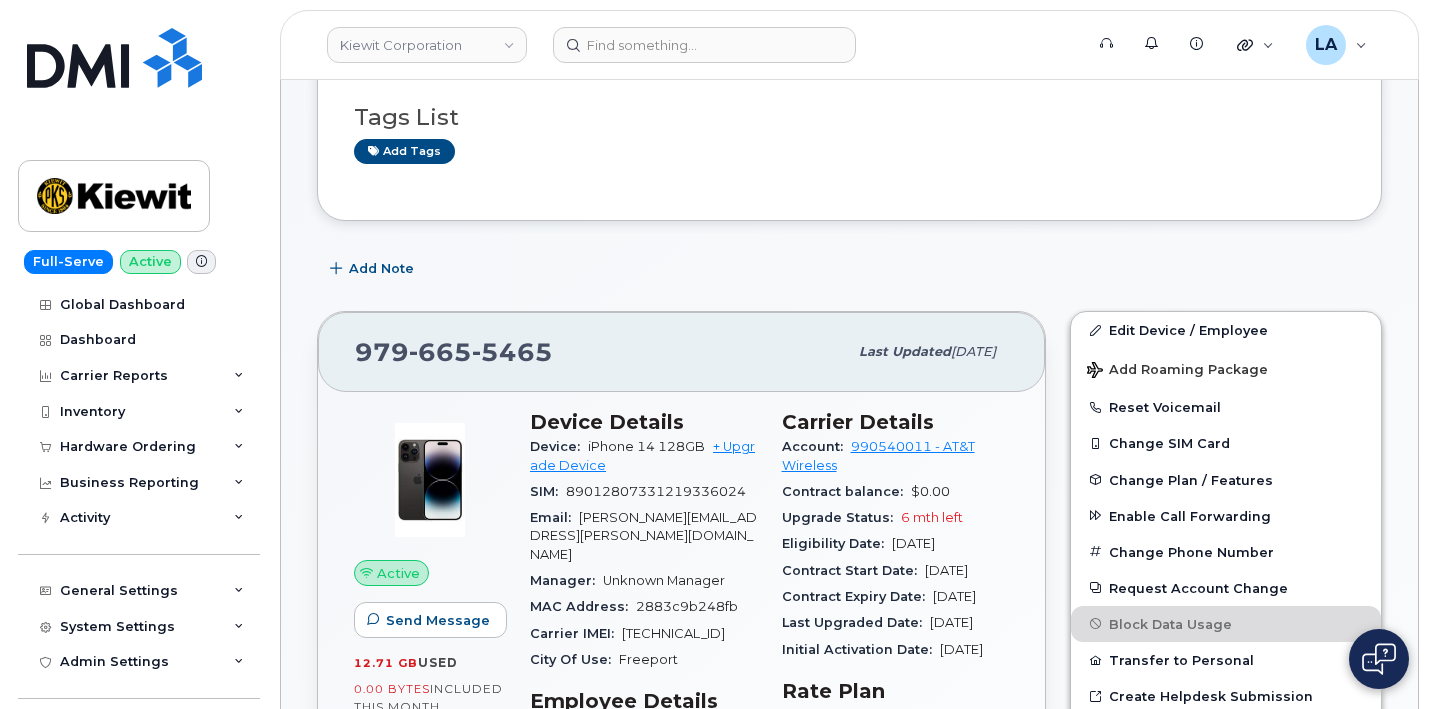 scroll, scrollTop: 167, scrollLeft: 0, axis: vertical 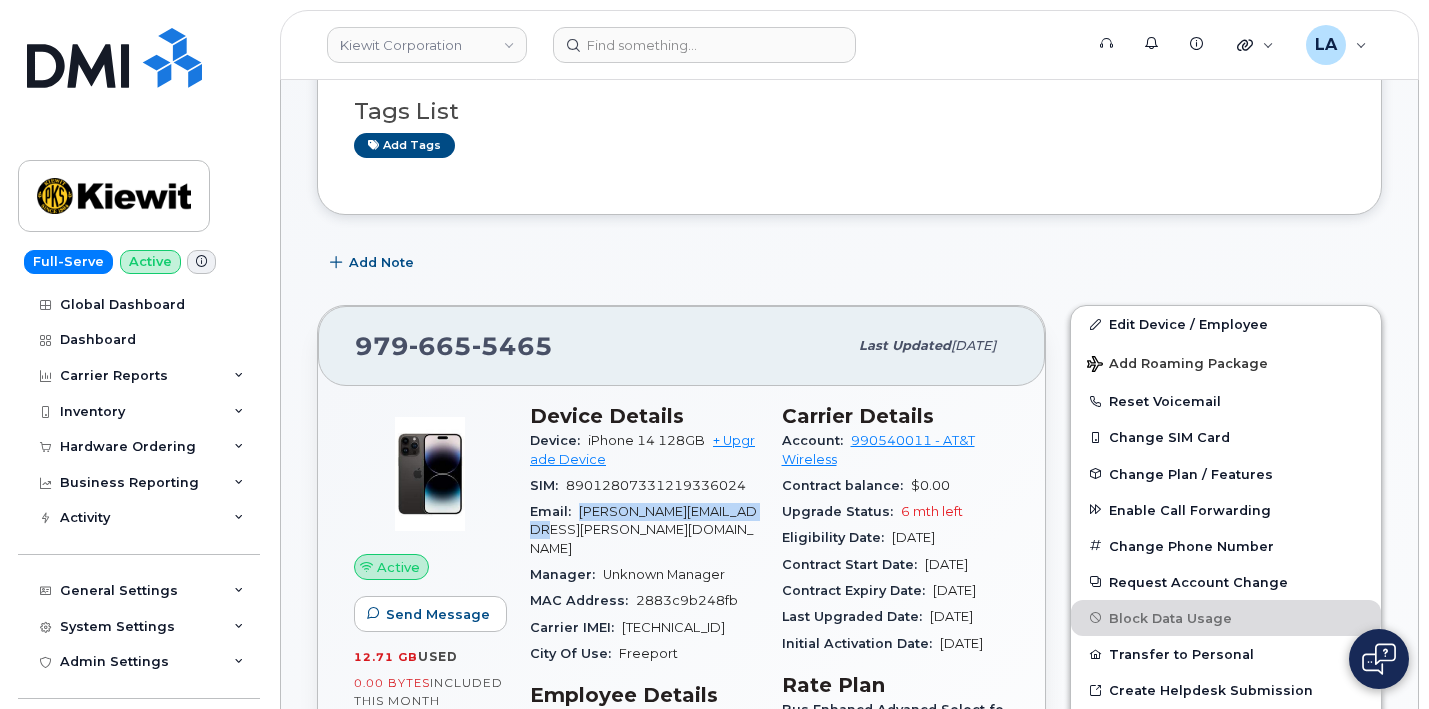 drag, startPoint x: 580, startPoint y: 507, endPoint x: 640, endPoint y: 514, distance: 60.40695 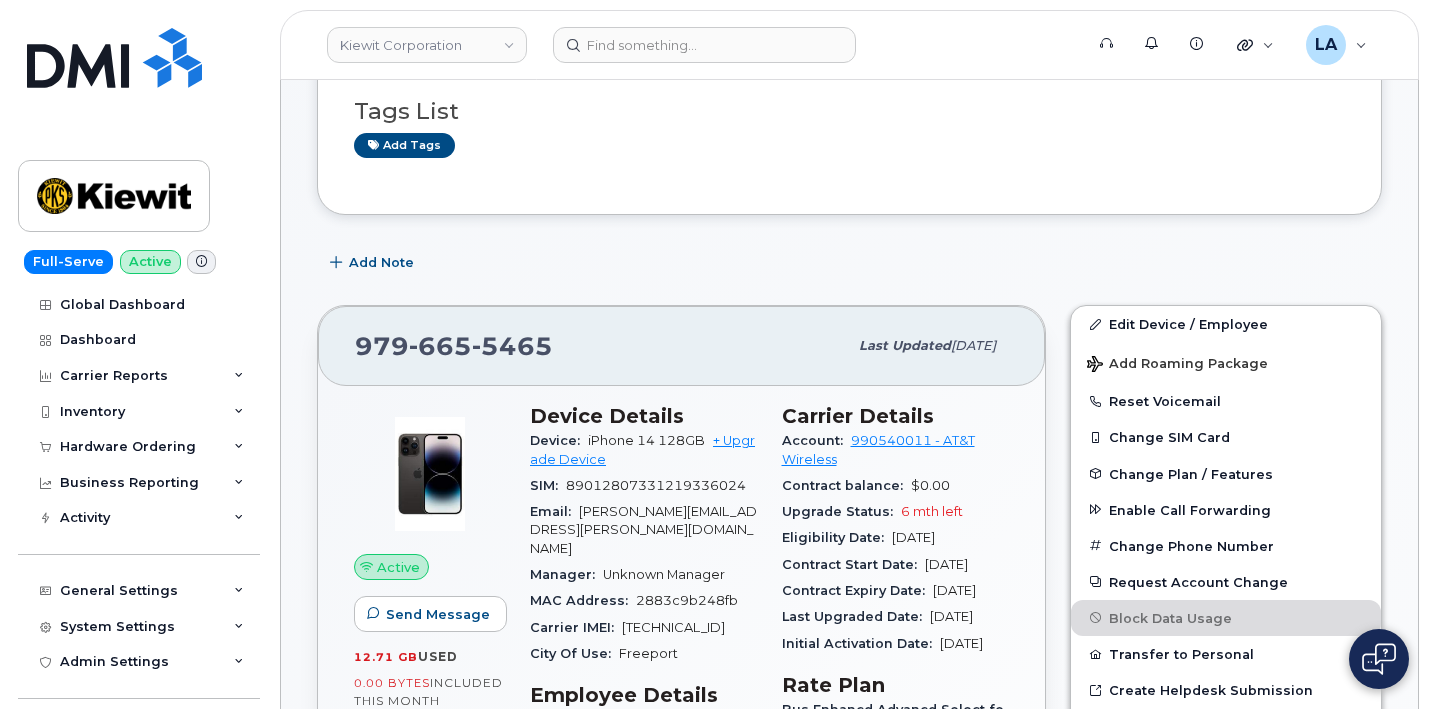 click on "Add Note" at bounding box center [849, 263] 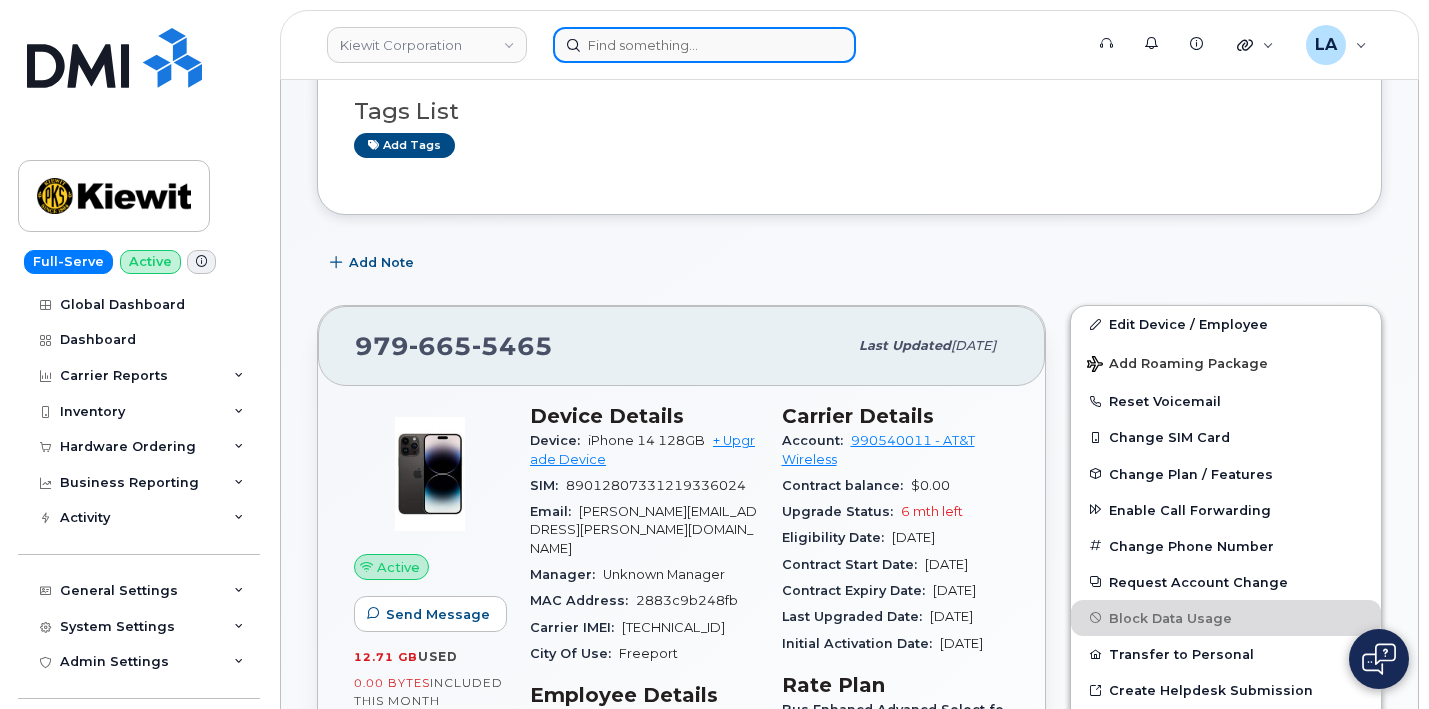 click at bounding box center (704, 45) 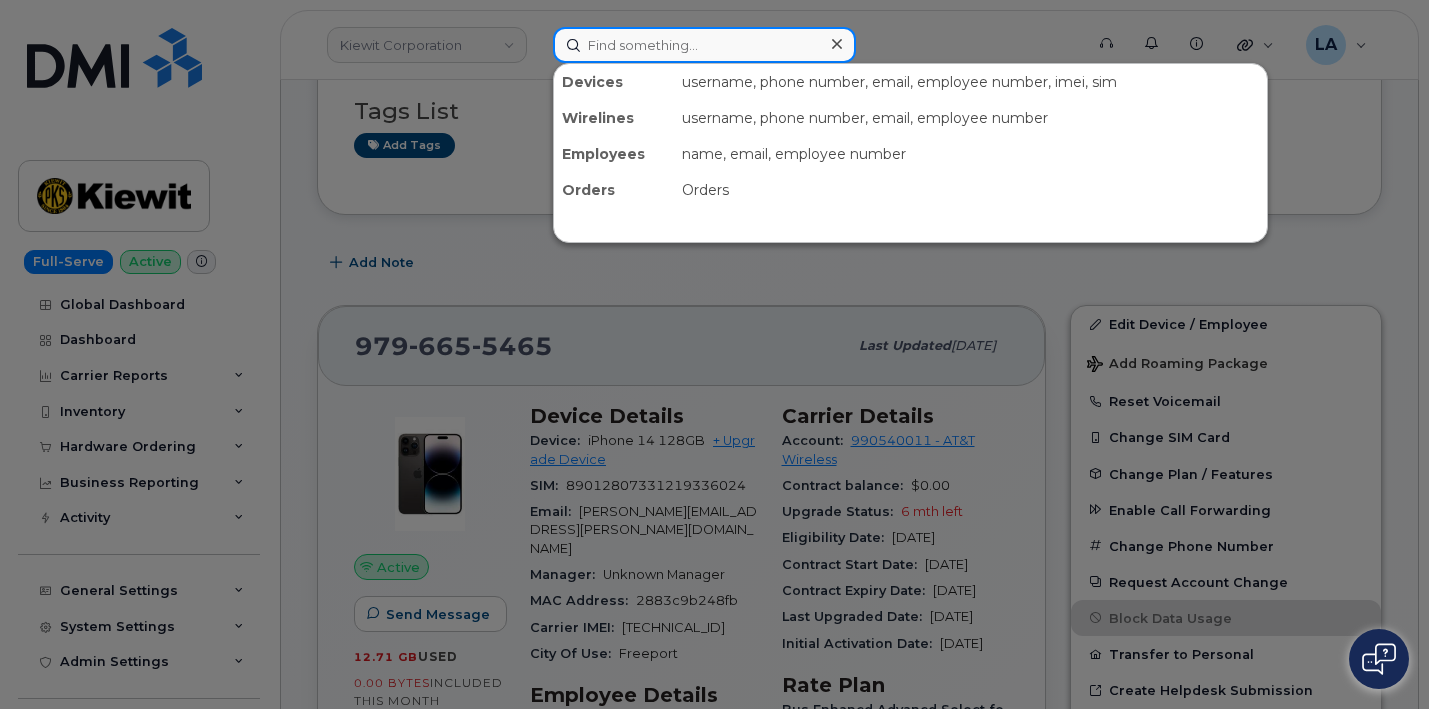 paste on "832 580 9624" 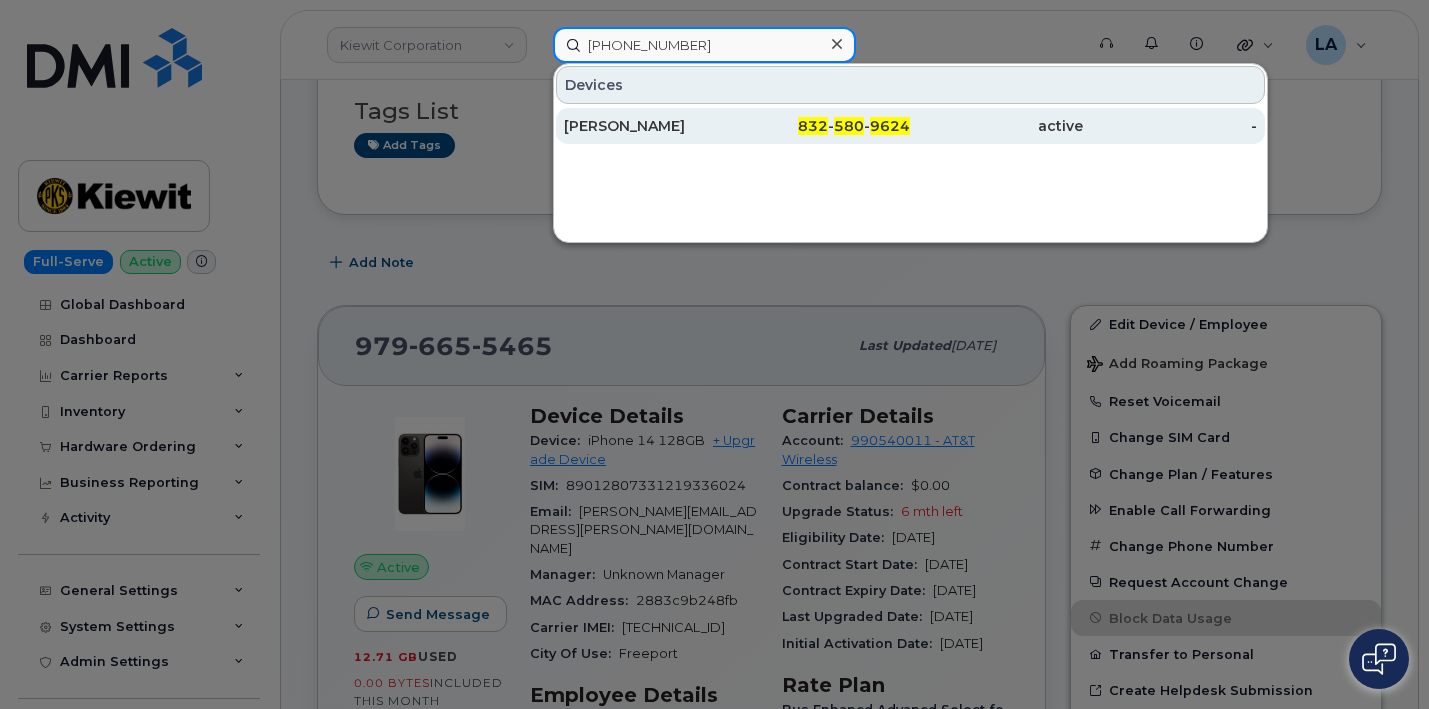 type on "832 580 9624" 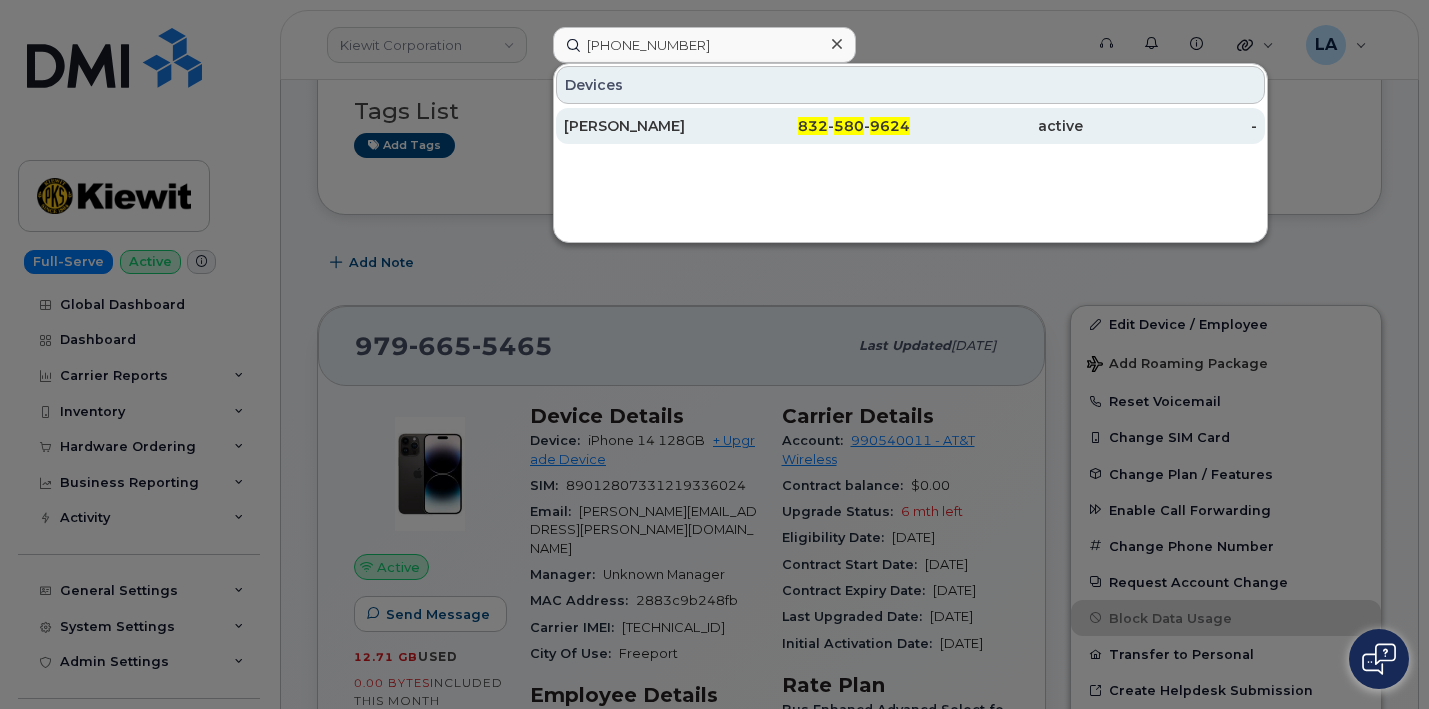 click on "[PERSON_NAME]" at bounding box center (650, 126) 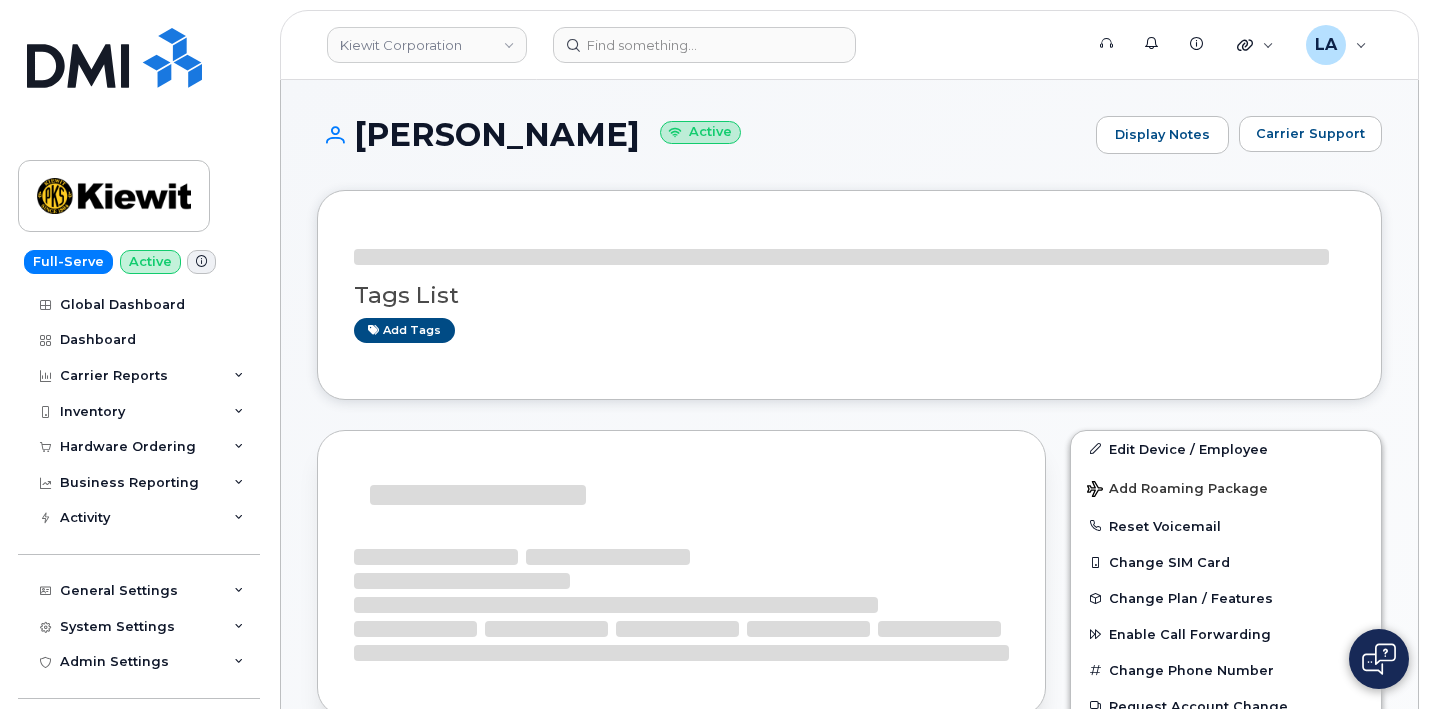 scroll, scrollTop: 0, scrollLeft: 0, axis: both 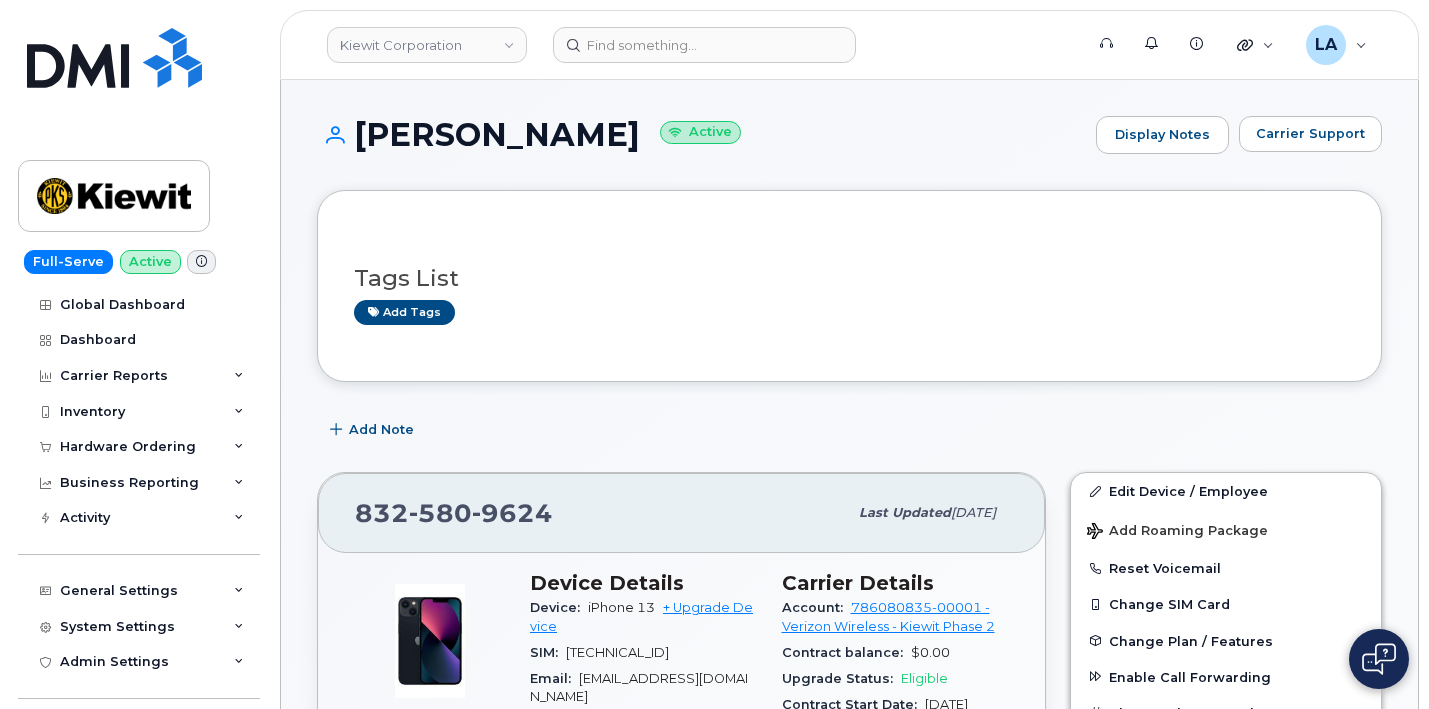 click on "Tags List
Add tags" at bounding box center [849, 286] 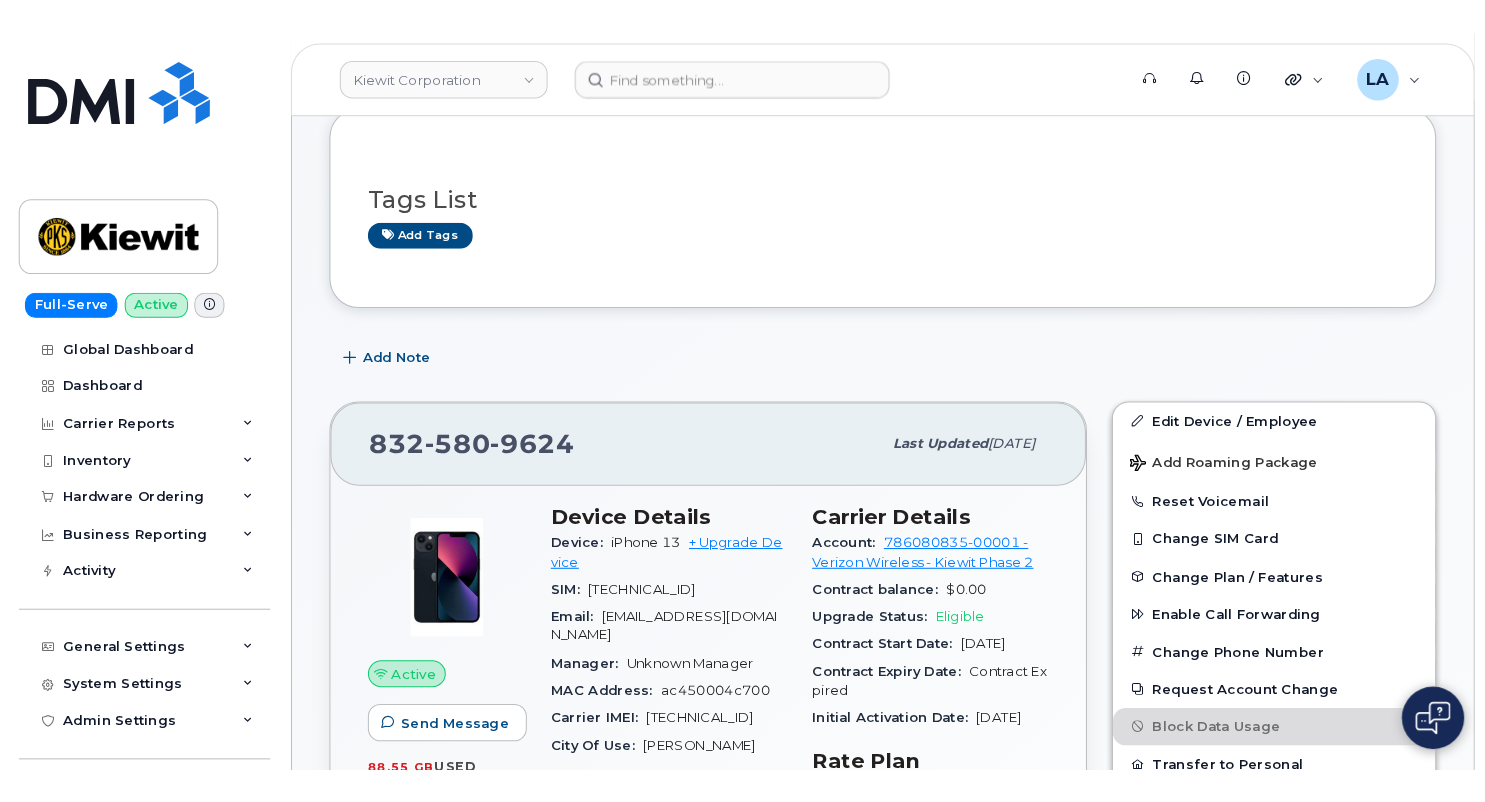 scroll, scrollTop: 133, scrollLeft: 0, axis: vertical 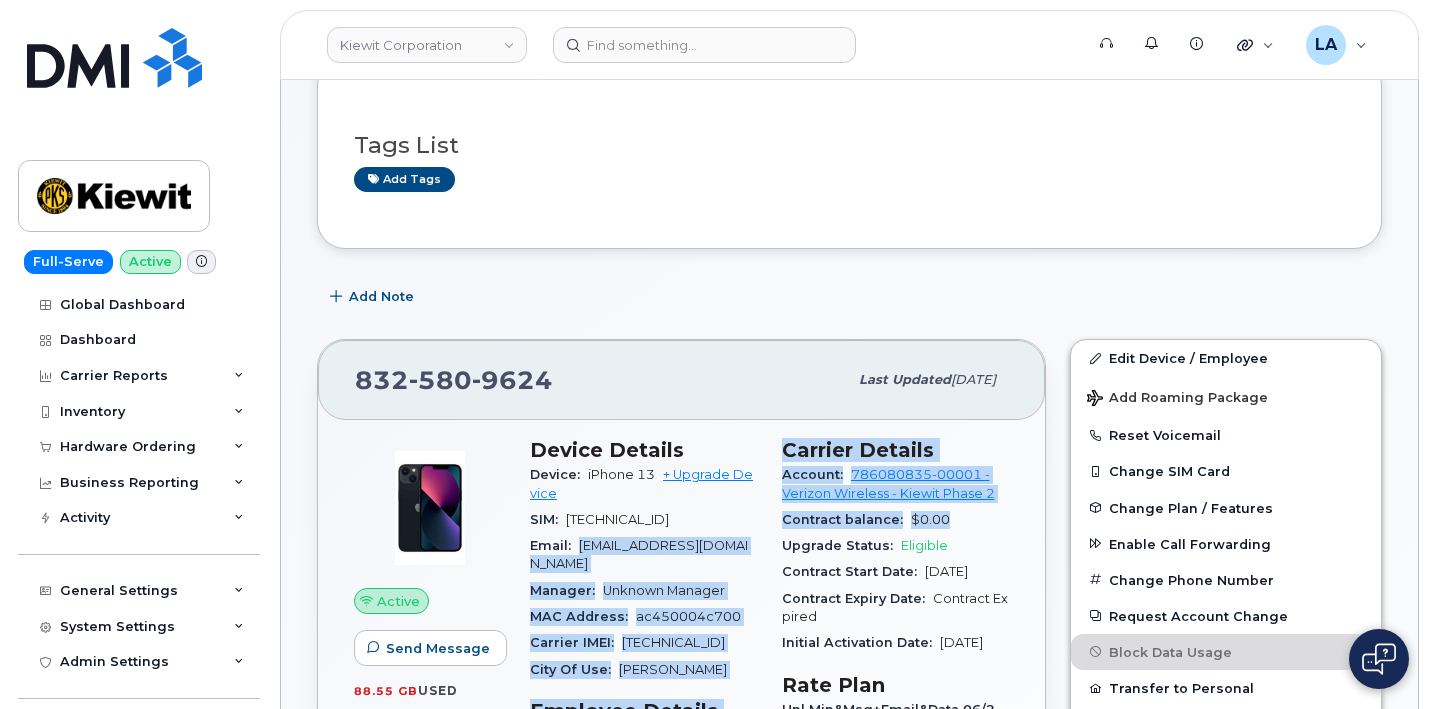 drag, startPoint x: 581, startPoint y: 545, endPoint x: 770, endPoint y: 547, distance: 189.01057 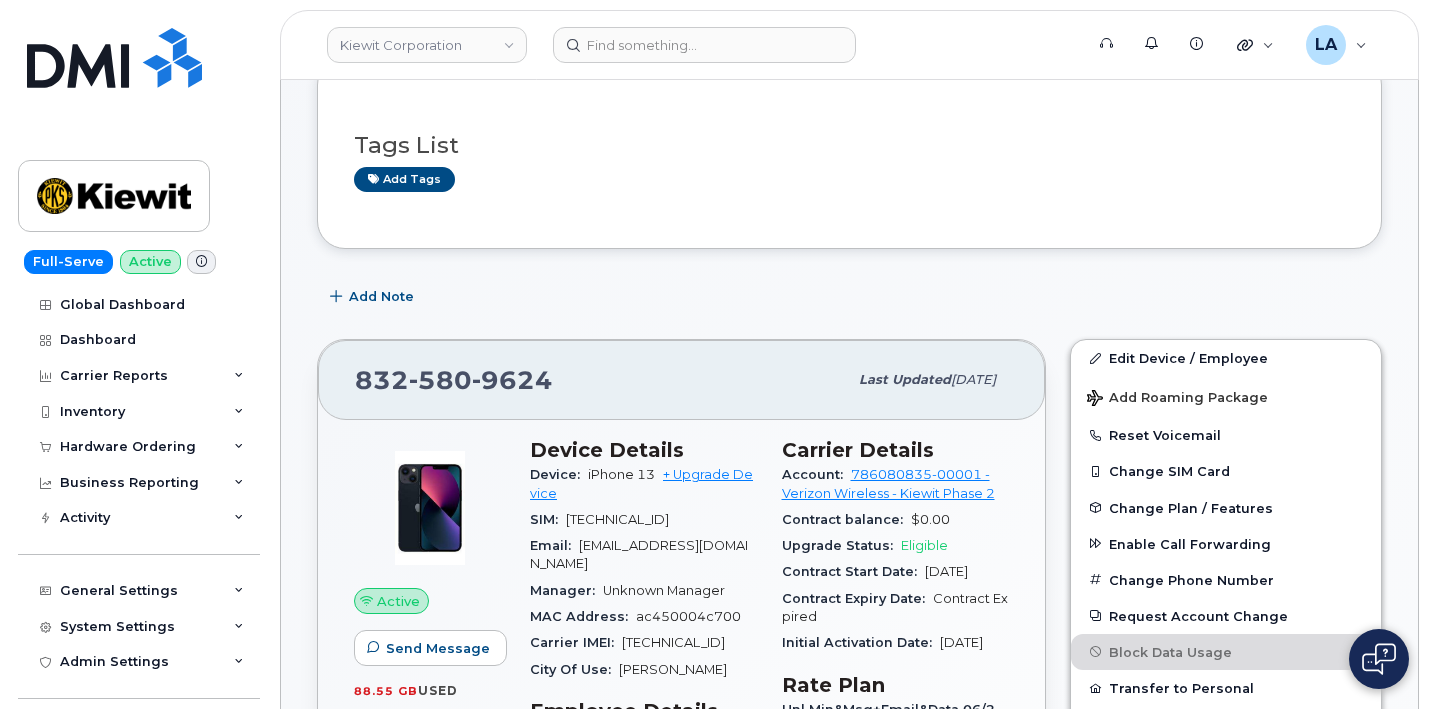 click on "JDUANE@MASSELEC.COM" at bounding box center (639, 554) 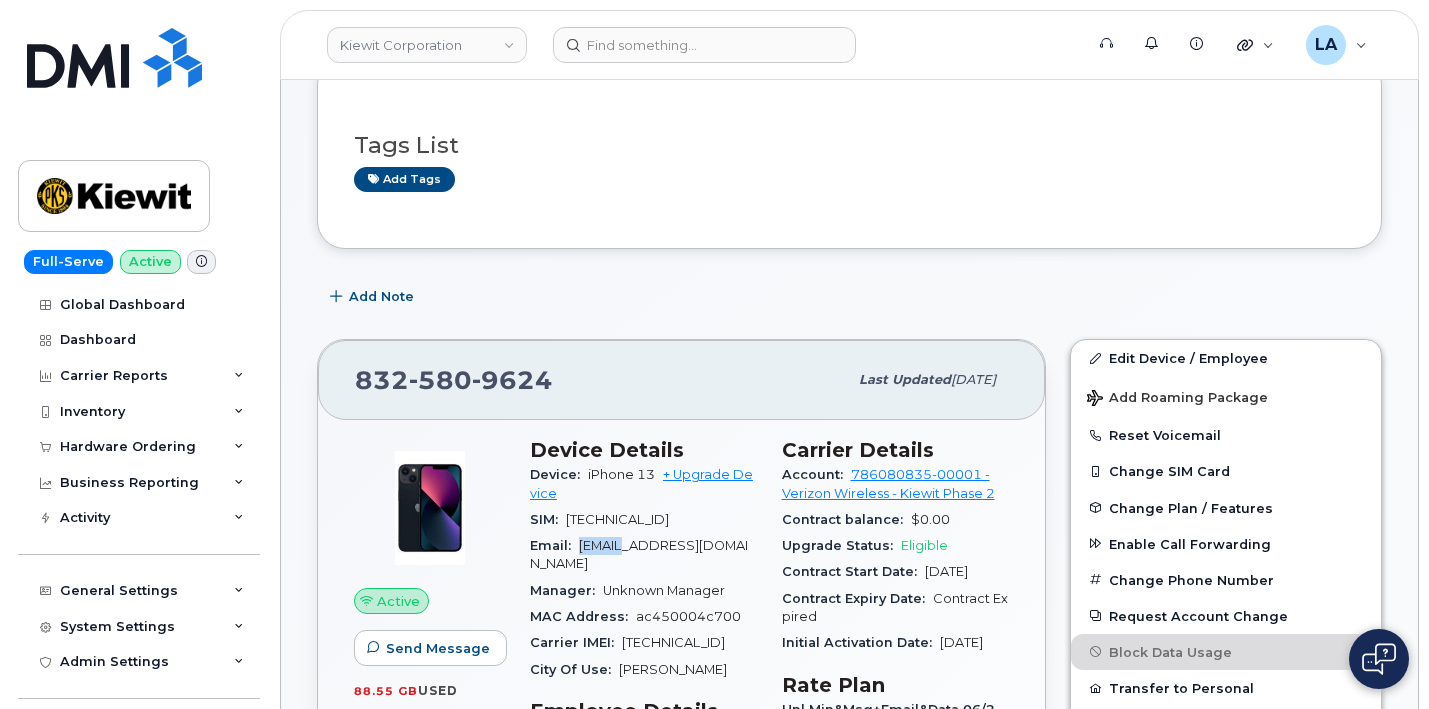 click on "JDUANE@MASSELEC.COM" at bounding box center (639, 554) 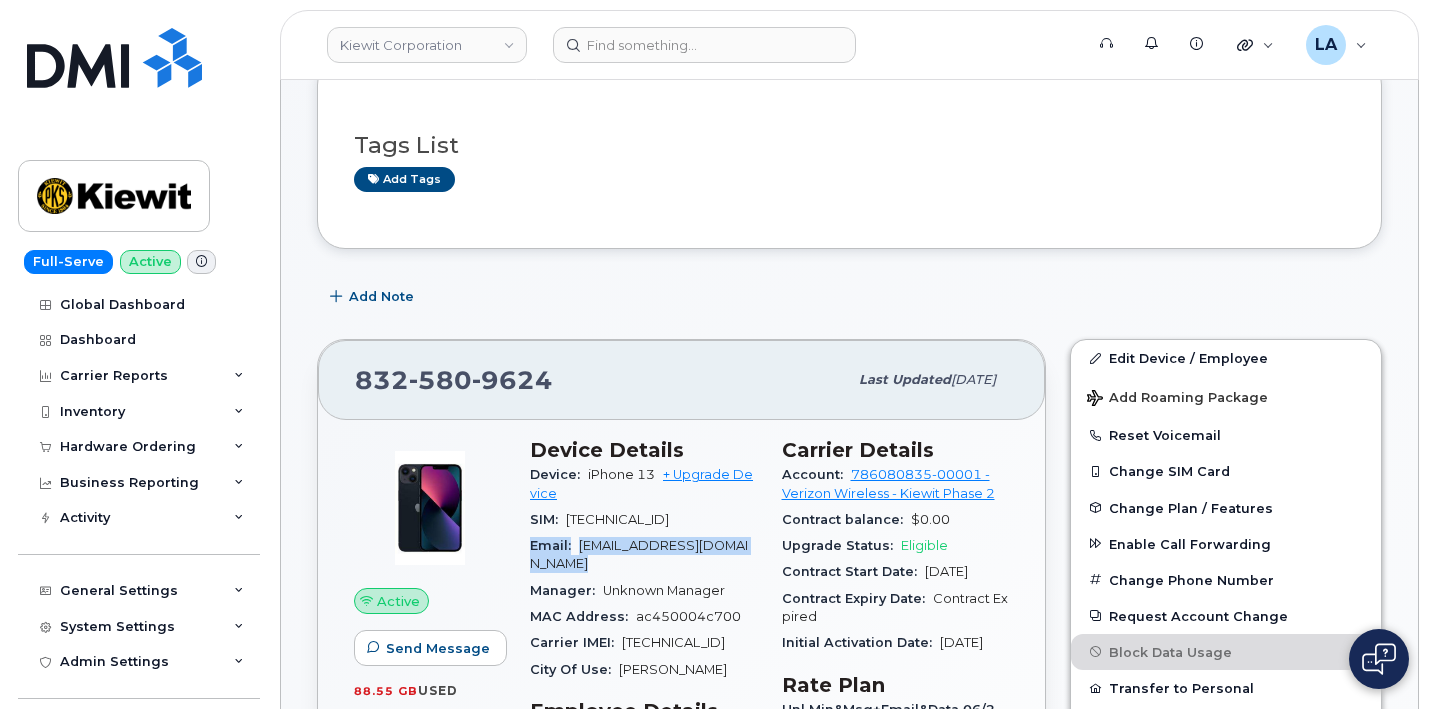 click on "JDUANE@MASSELEC.COM" at bounding box center (639, 554) 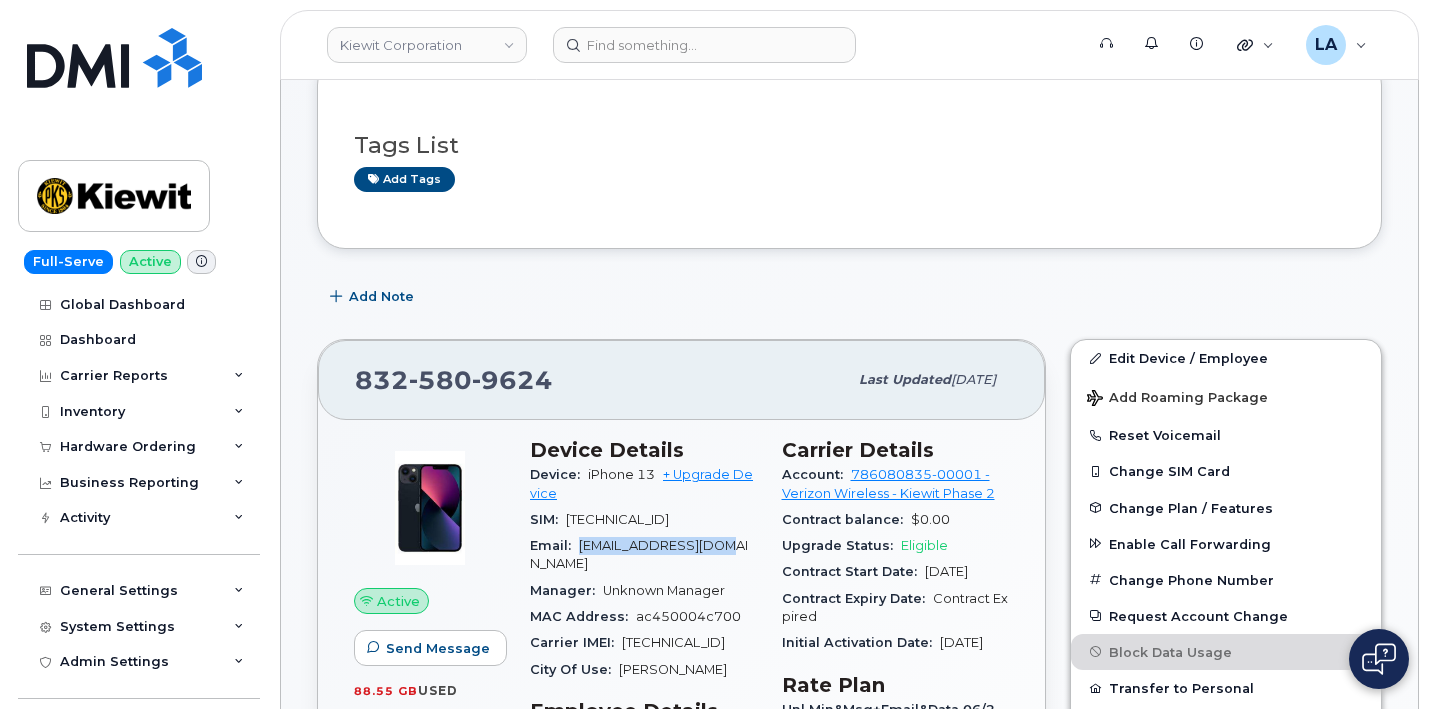 drag, startPoint x: 574, startPoint y: 544, endPoint x: 747, endPoint y: 558, distance: 173.56555 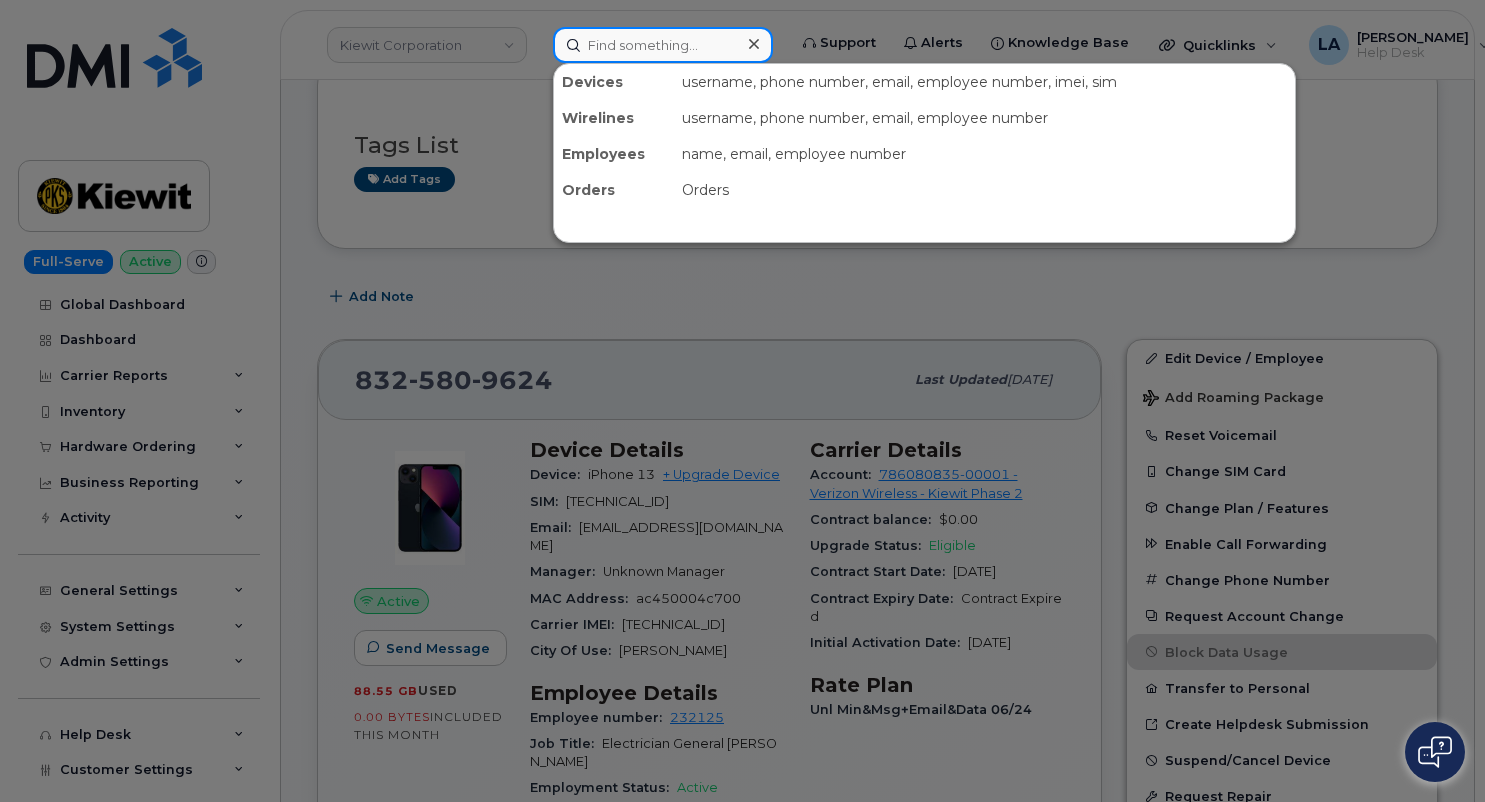 click at bounding box center (663, 45) 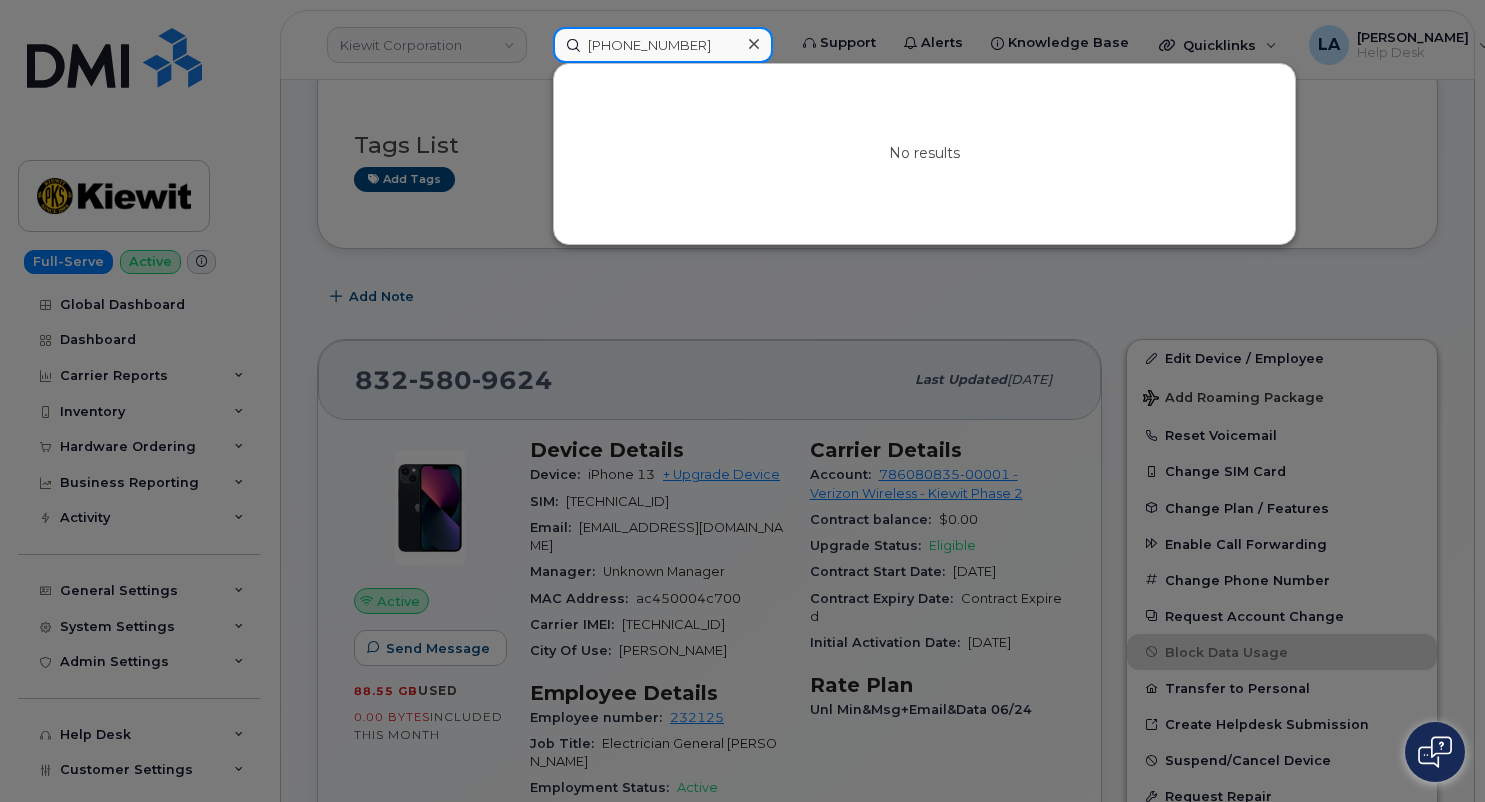 click on "717 977 2622" at bounding box center [663, 45] 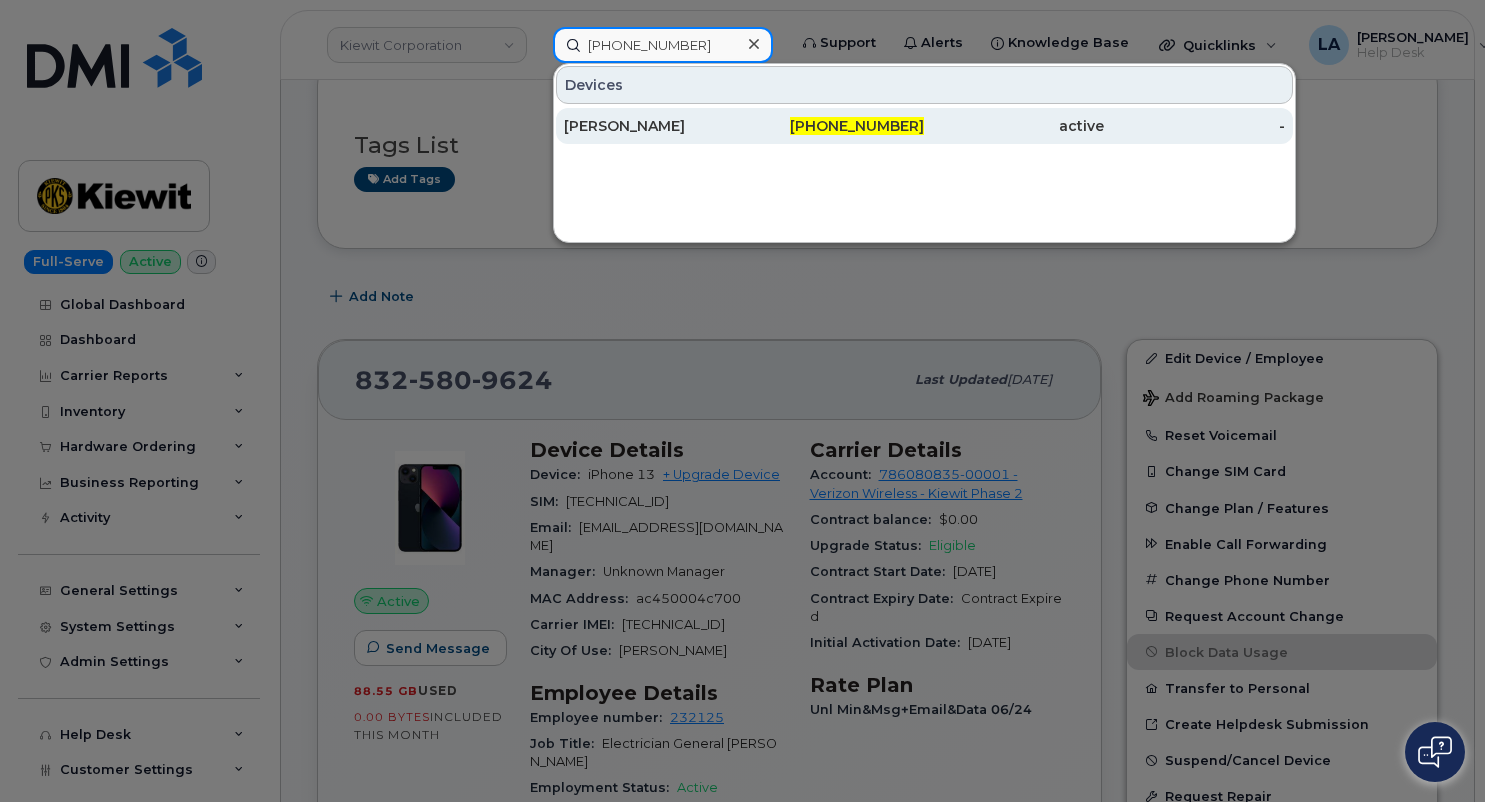 type on "301-491-3830" 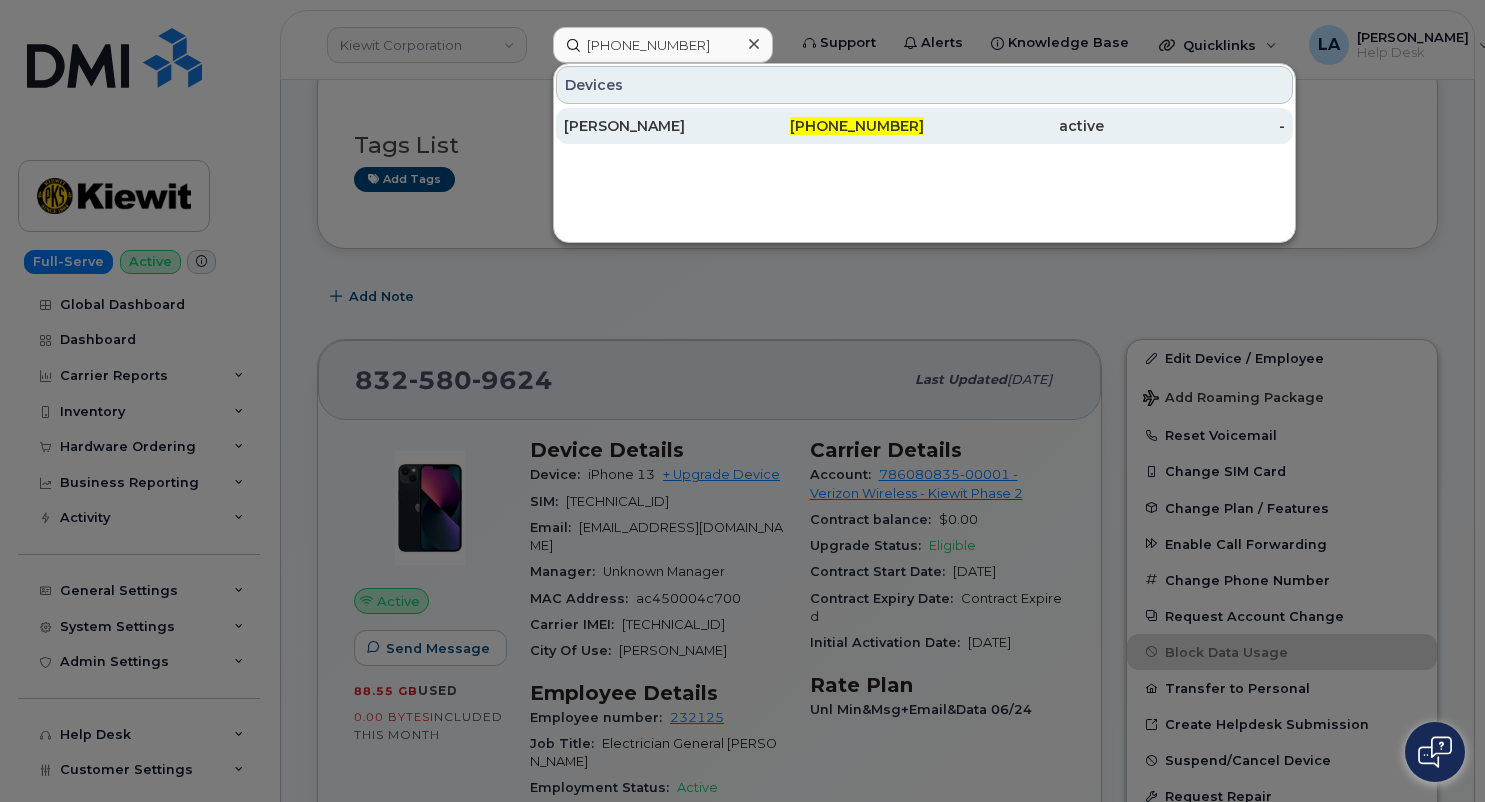 click on "[PERSON_NAME]" at bounding box center [654, 126] 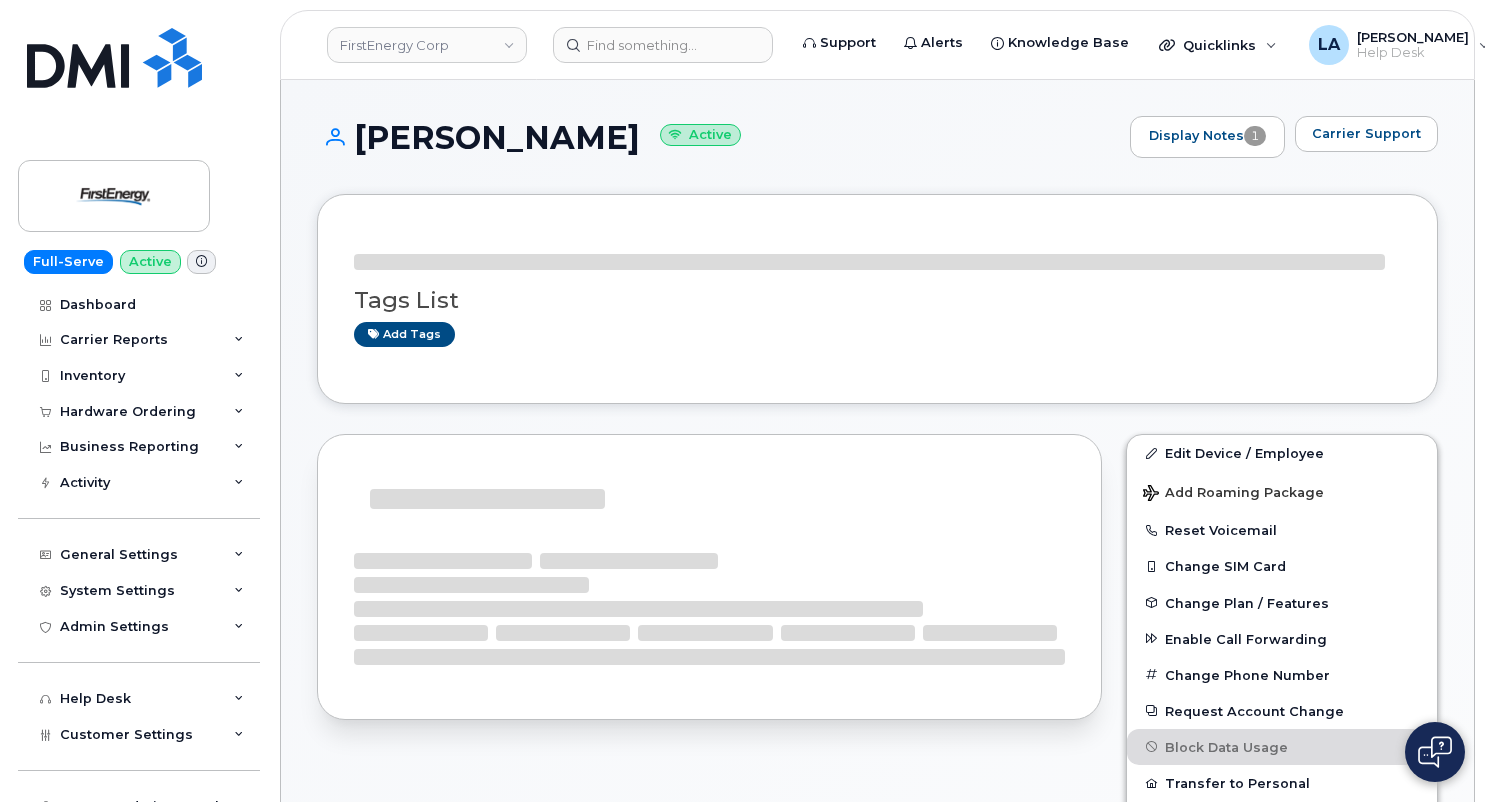 scroll, scrollTop: 0, scrollLeft: 0, axis: both 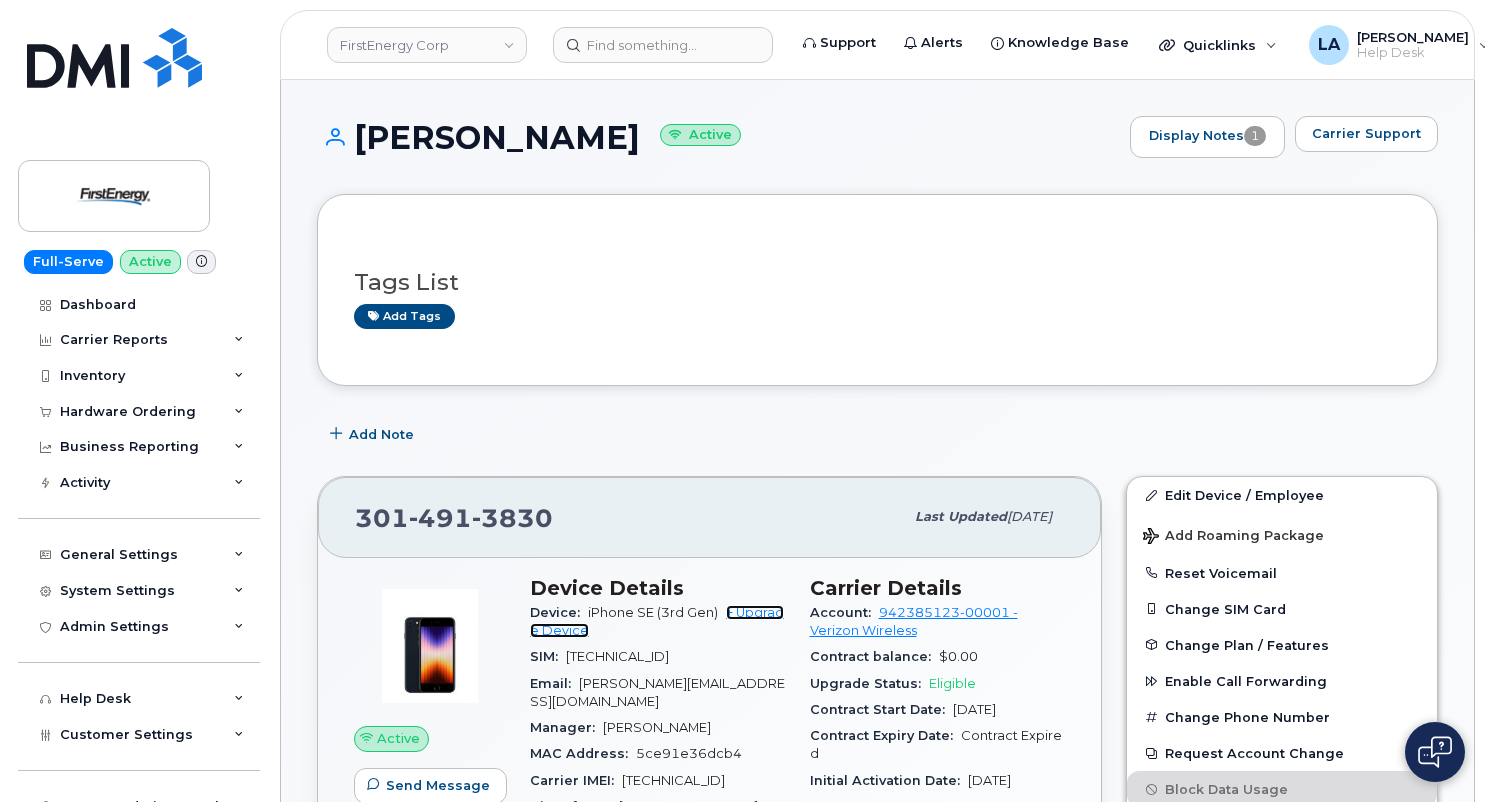 click on "+ Upgrade Device" 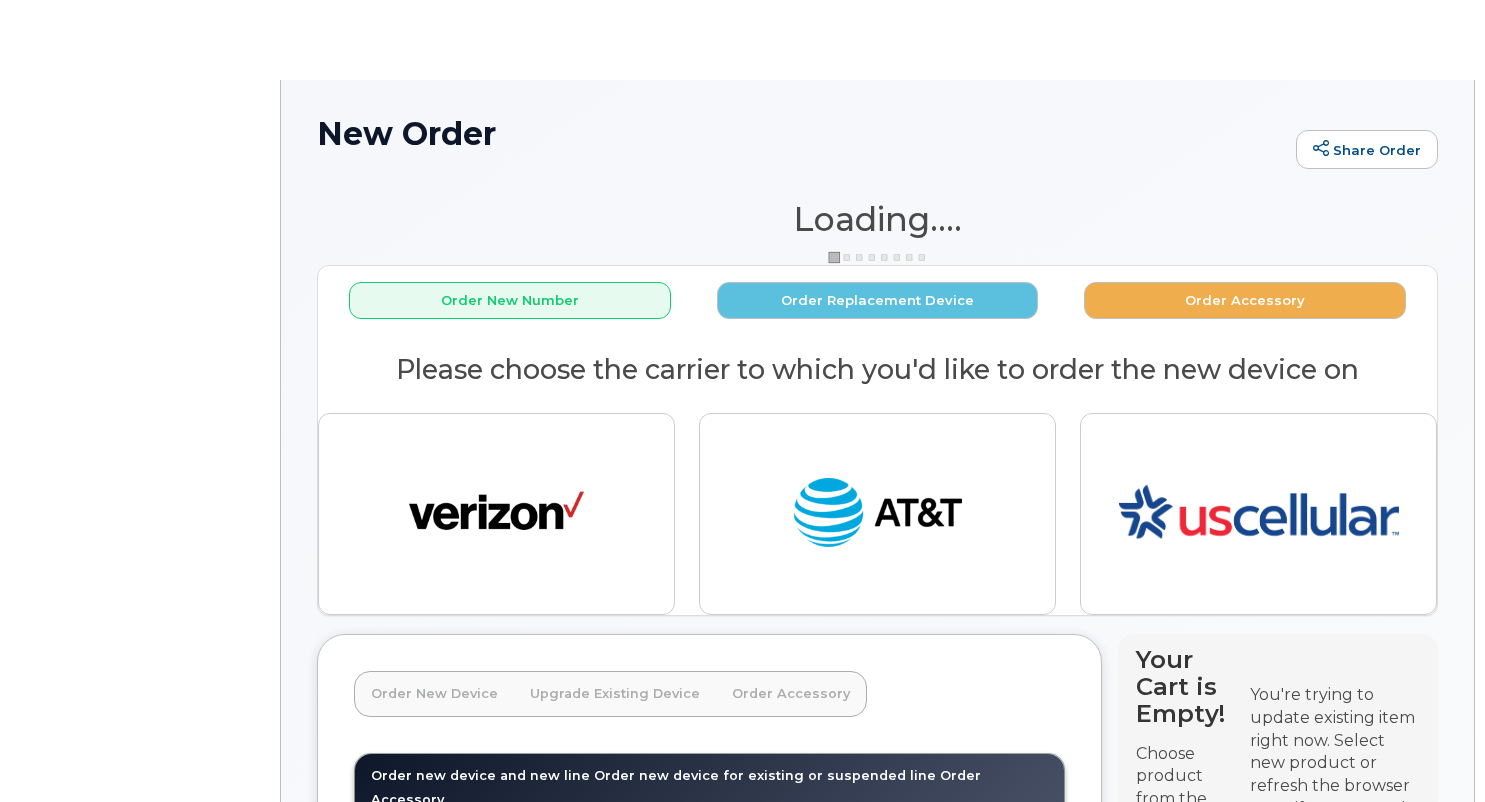 scroll, scrollTop: 0, scrollLeft: 0, axis: both 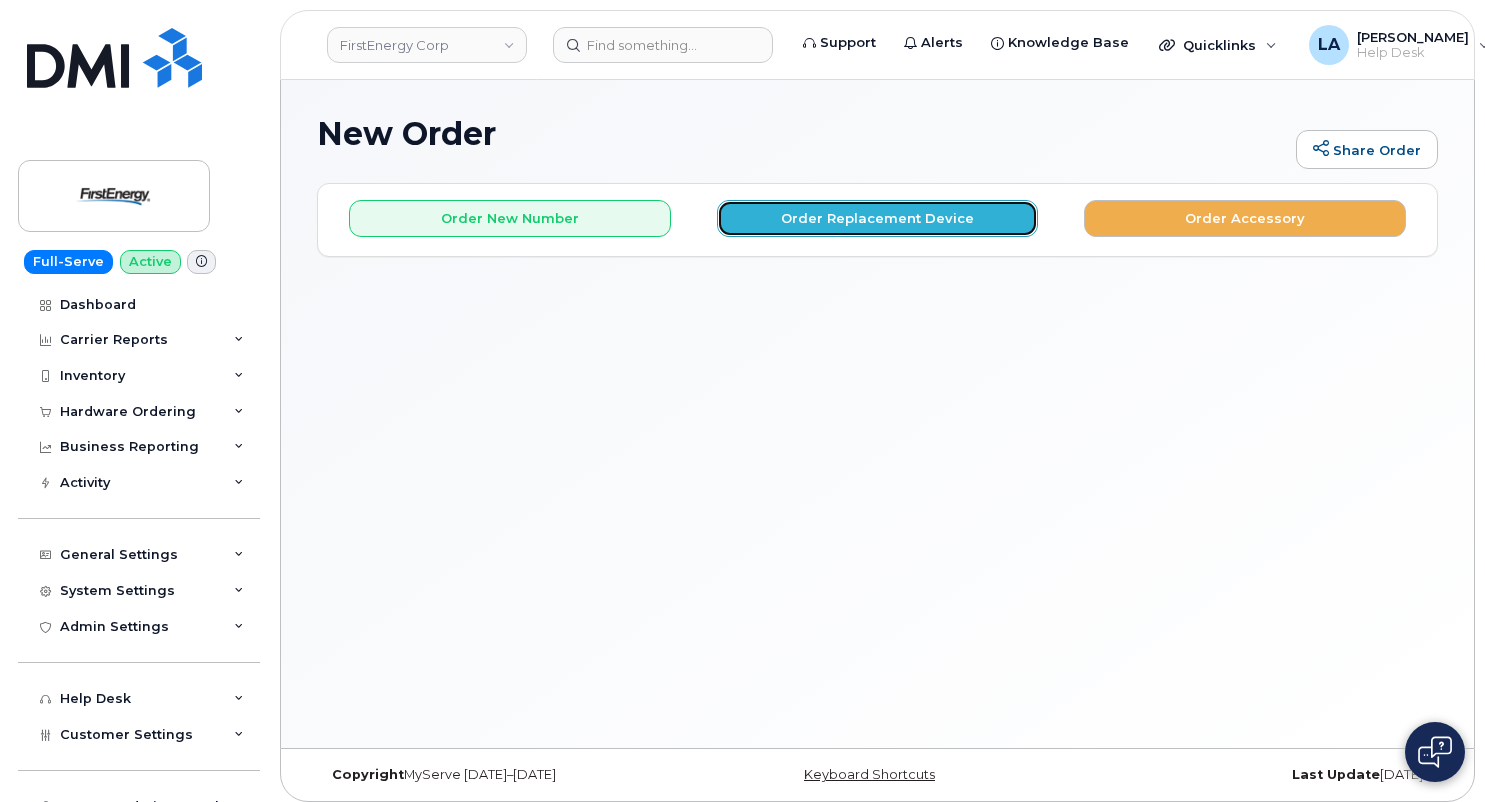 click on "Order Replacement Device" 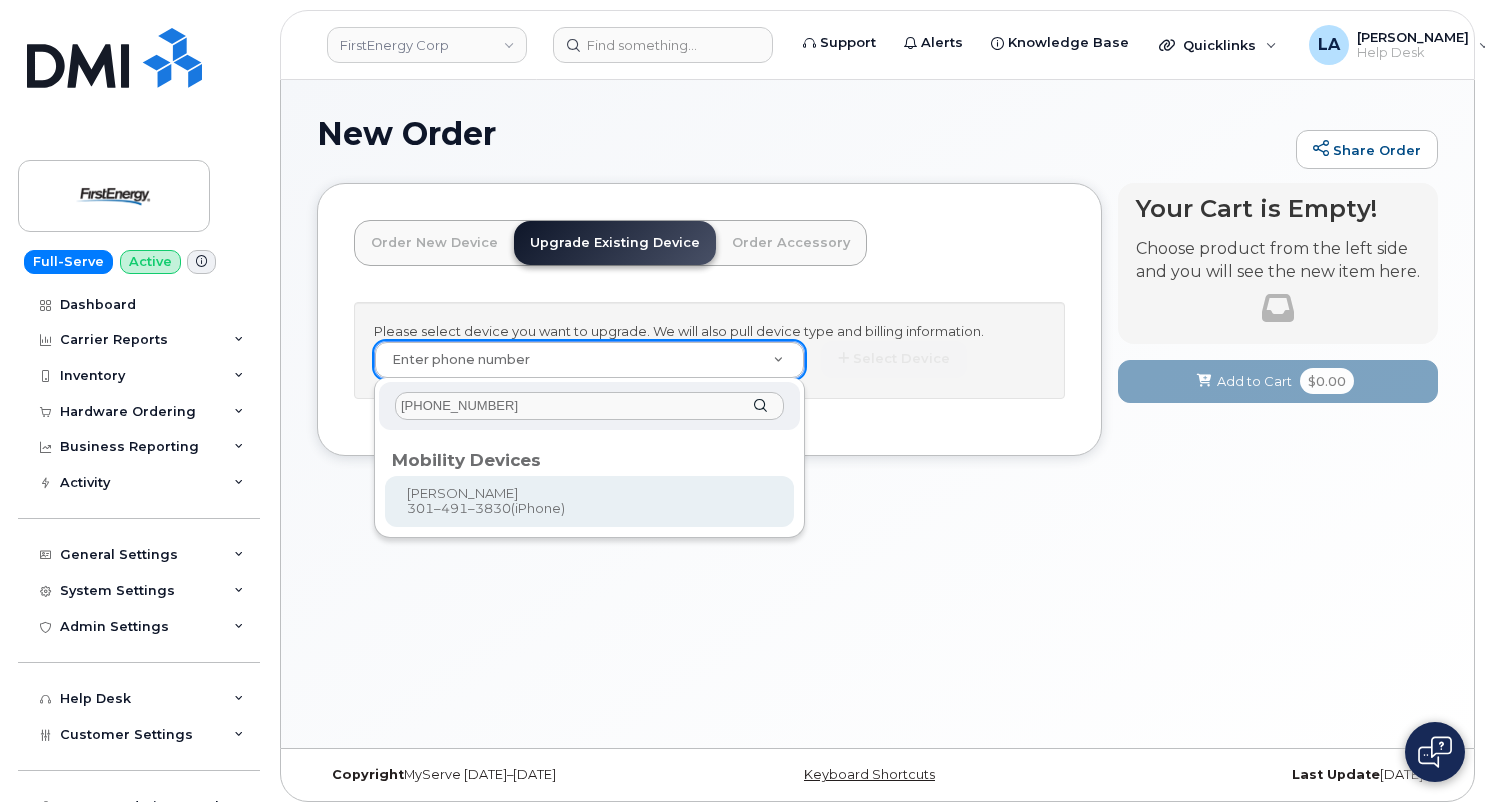 type on "301-491-3830" 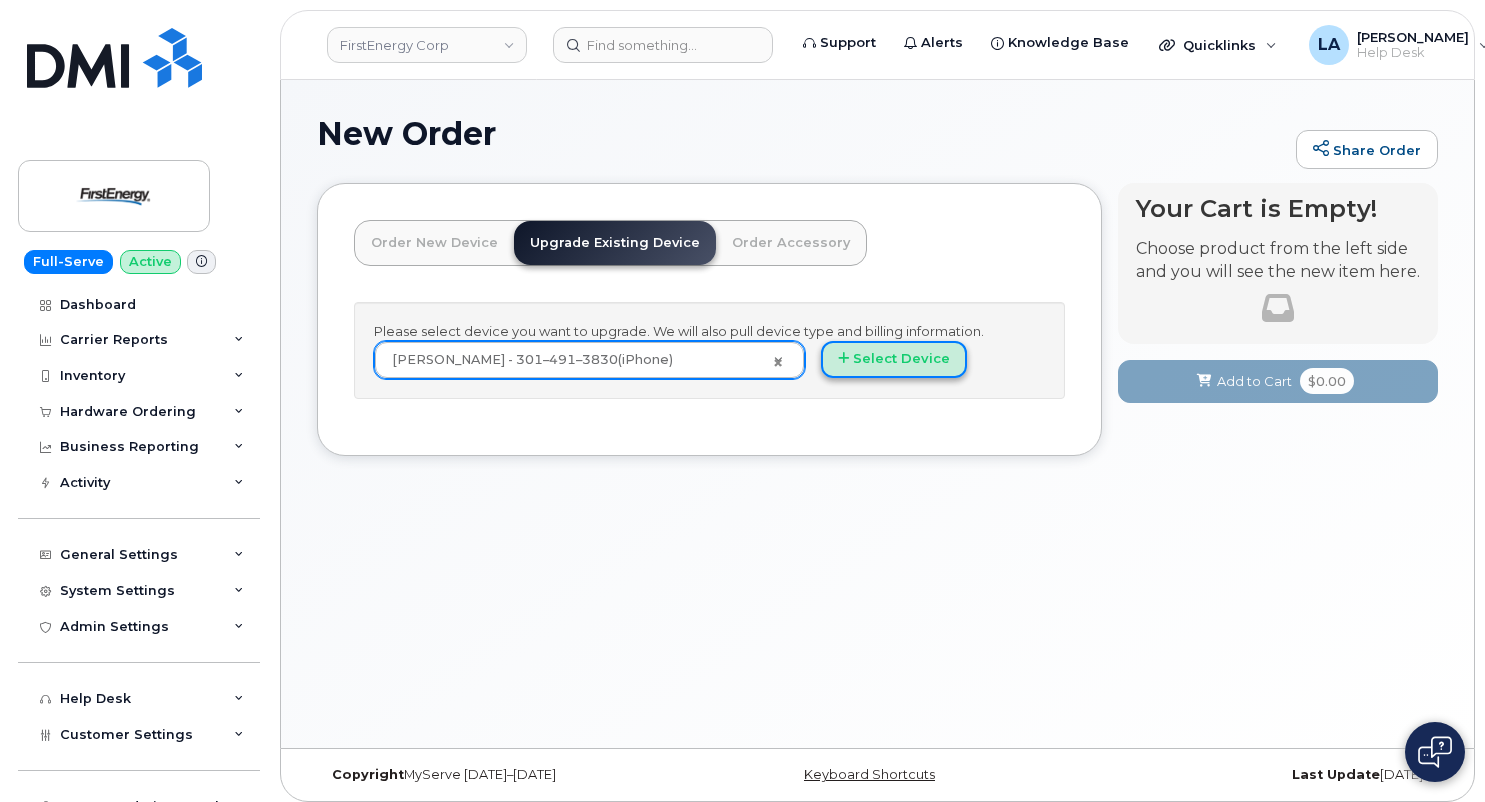 click on "Select Device" 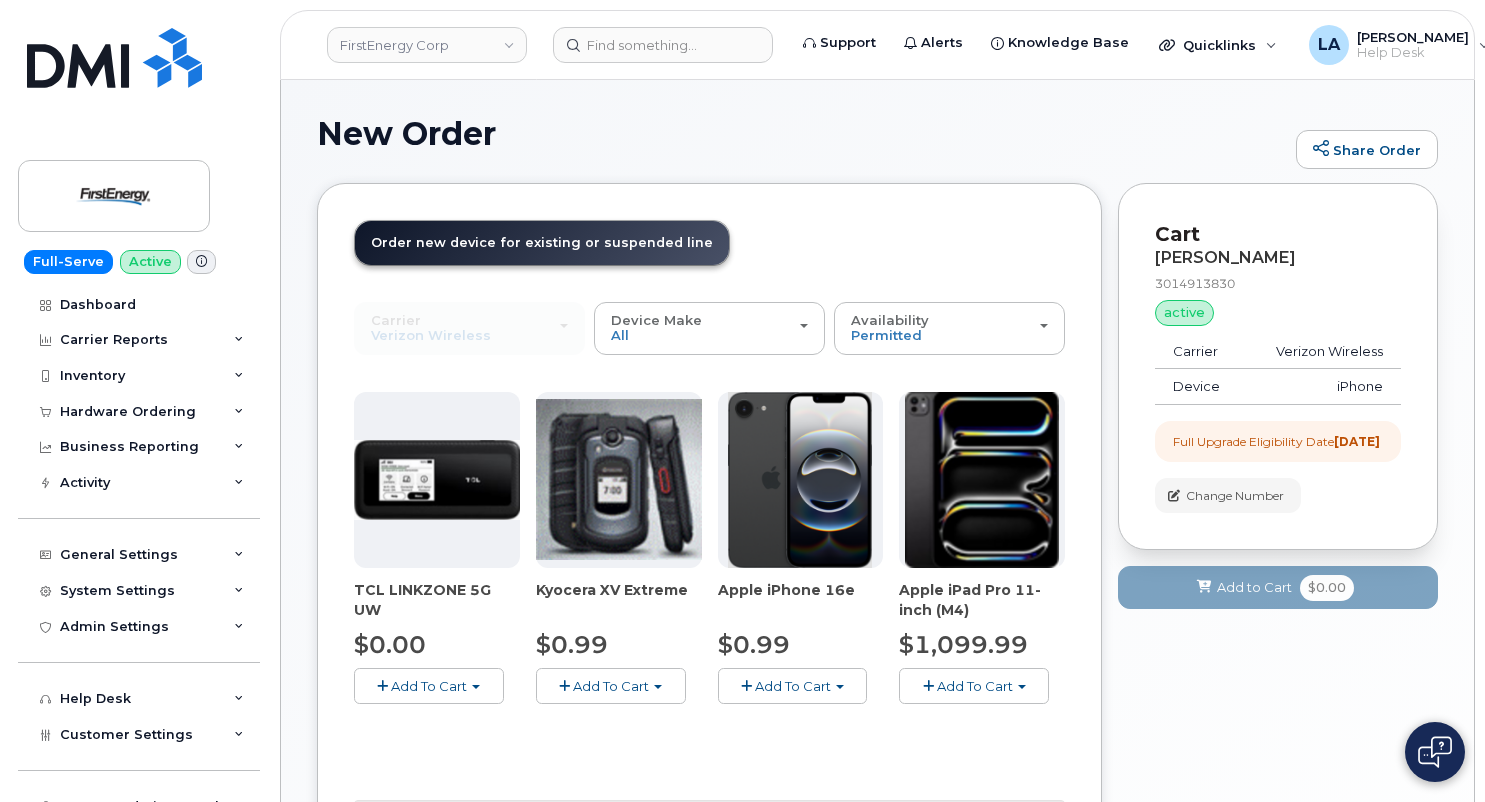 click on "Add To Cart" 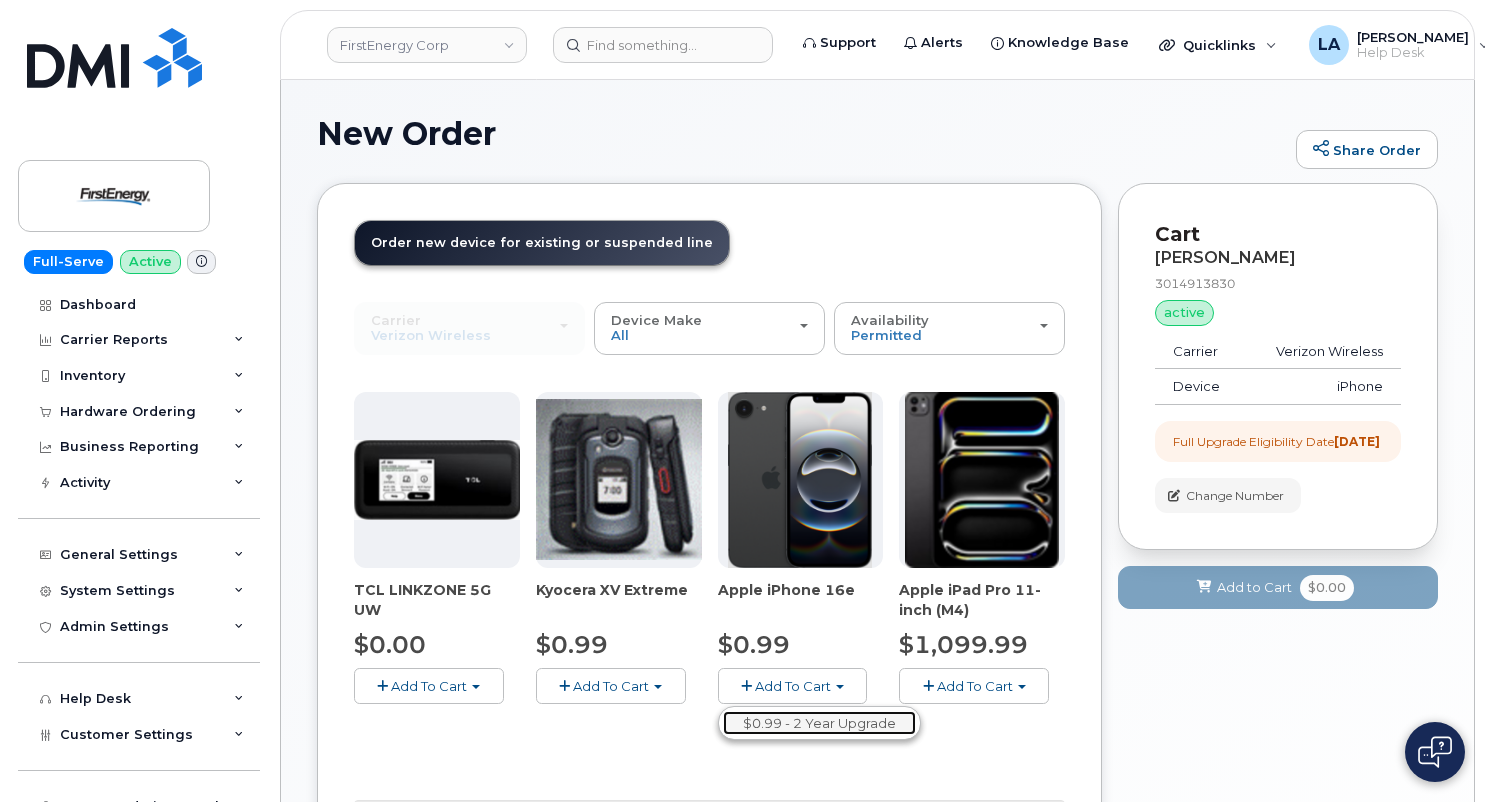 click on "$0.99 - 2 Year Upgrade" 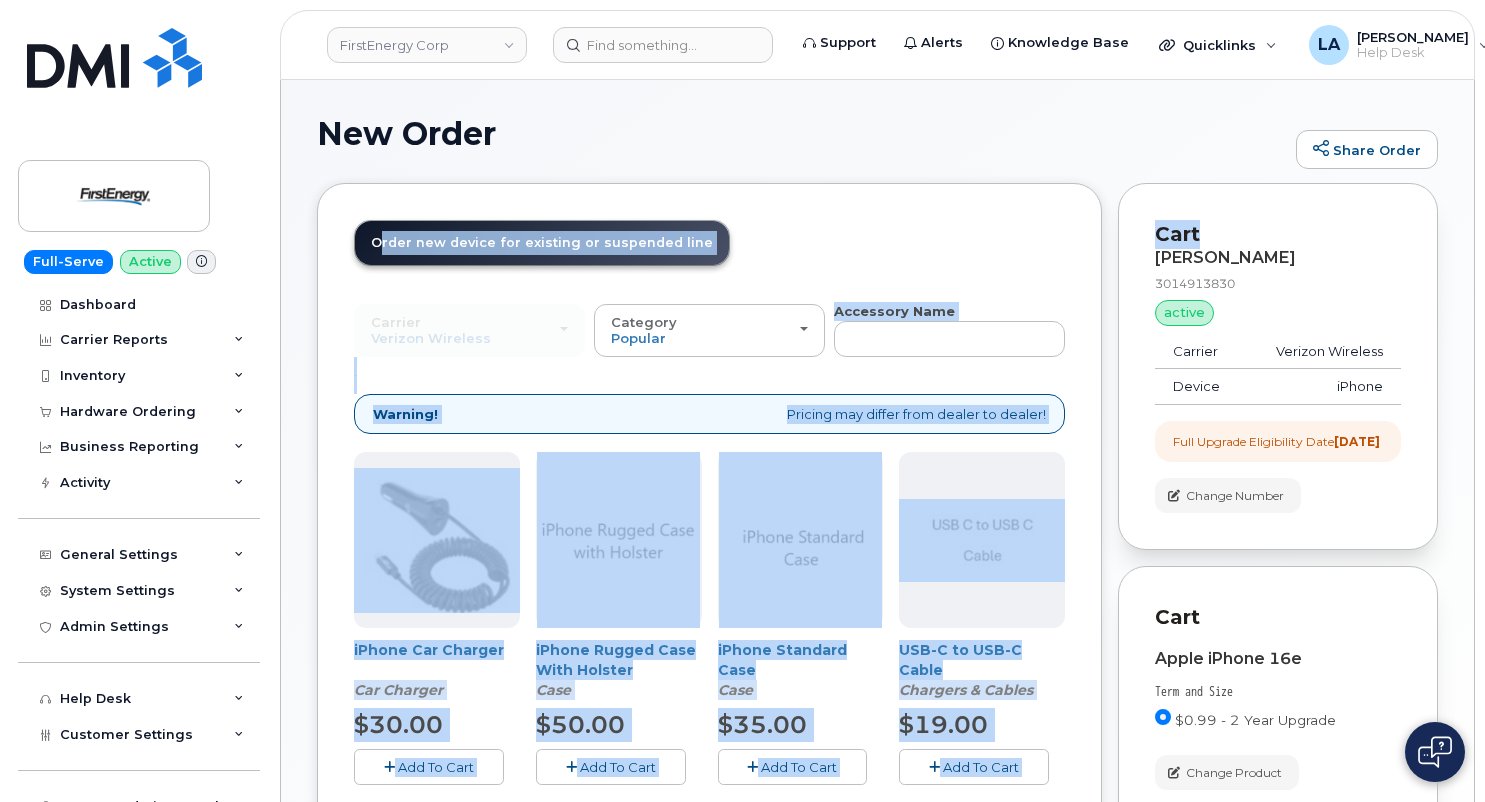 drag, startPoint x: 1482, startPoint y: 174, endPoint x: 1482, endPoint y: 192, distance: 18 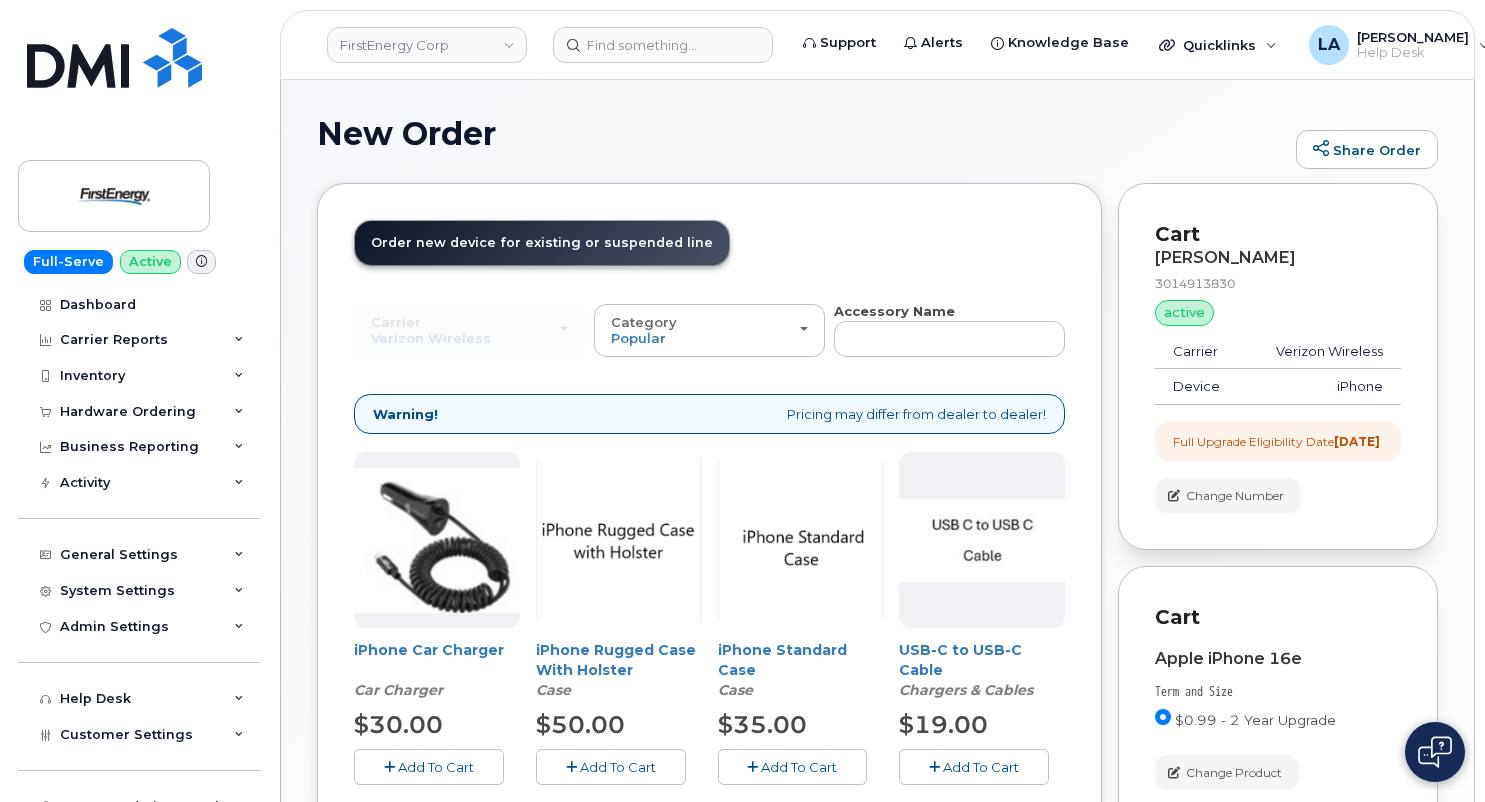 click on "New Order" 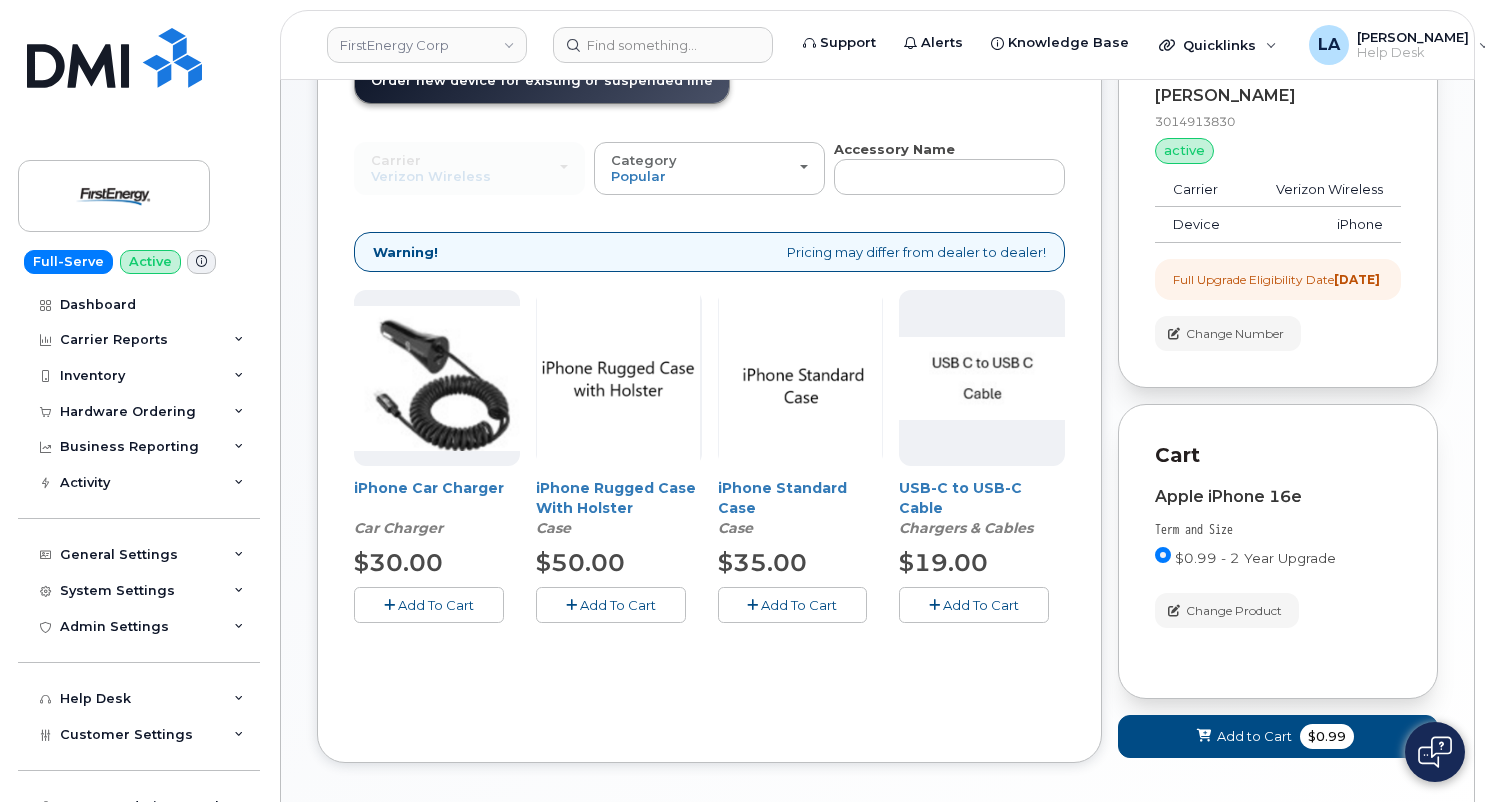 scroll, scrollTop: 197, scrollLeft: 0, axis: vertical 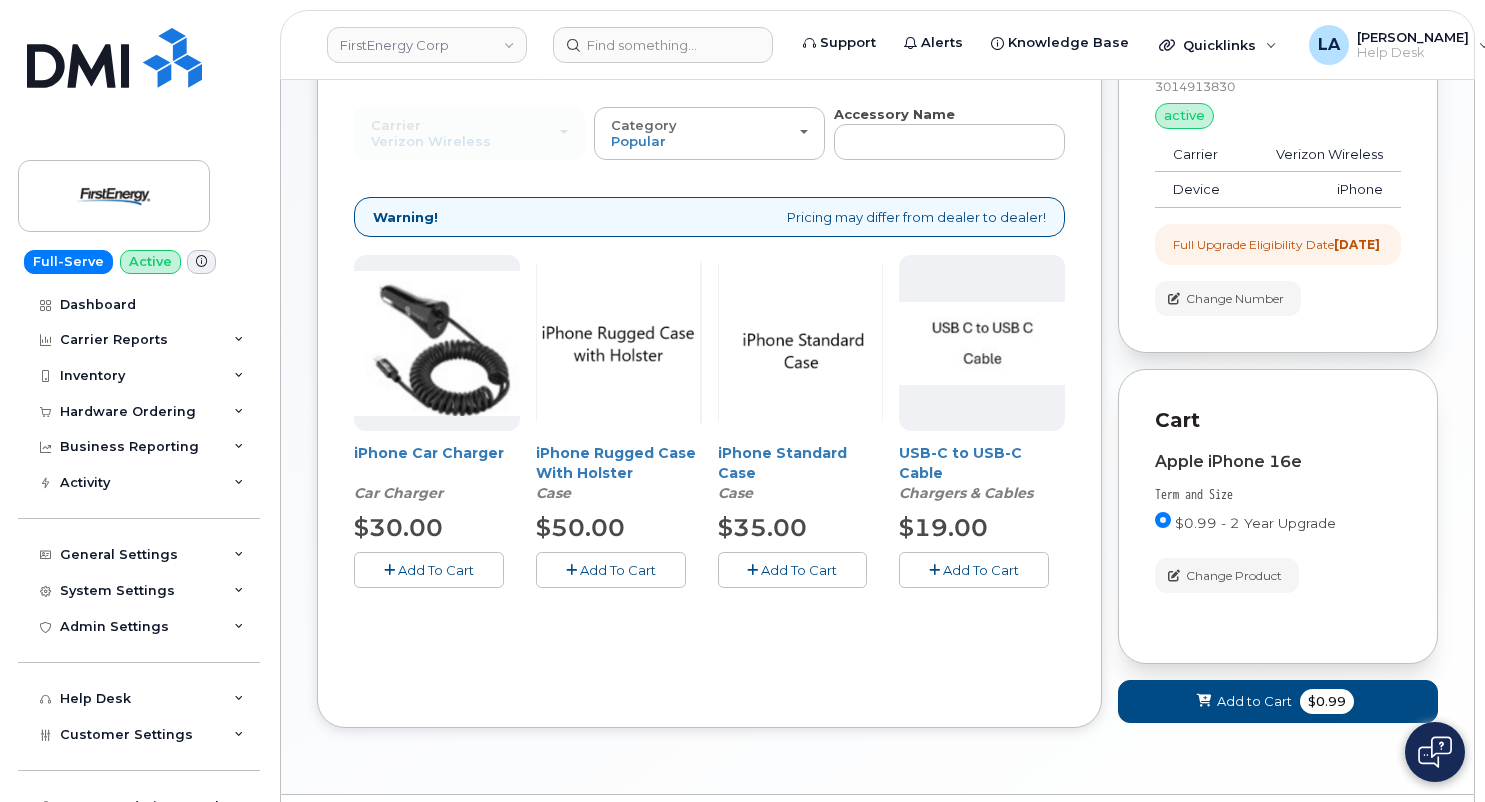 click on "Add To Cart" 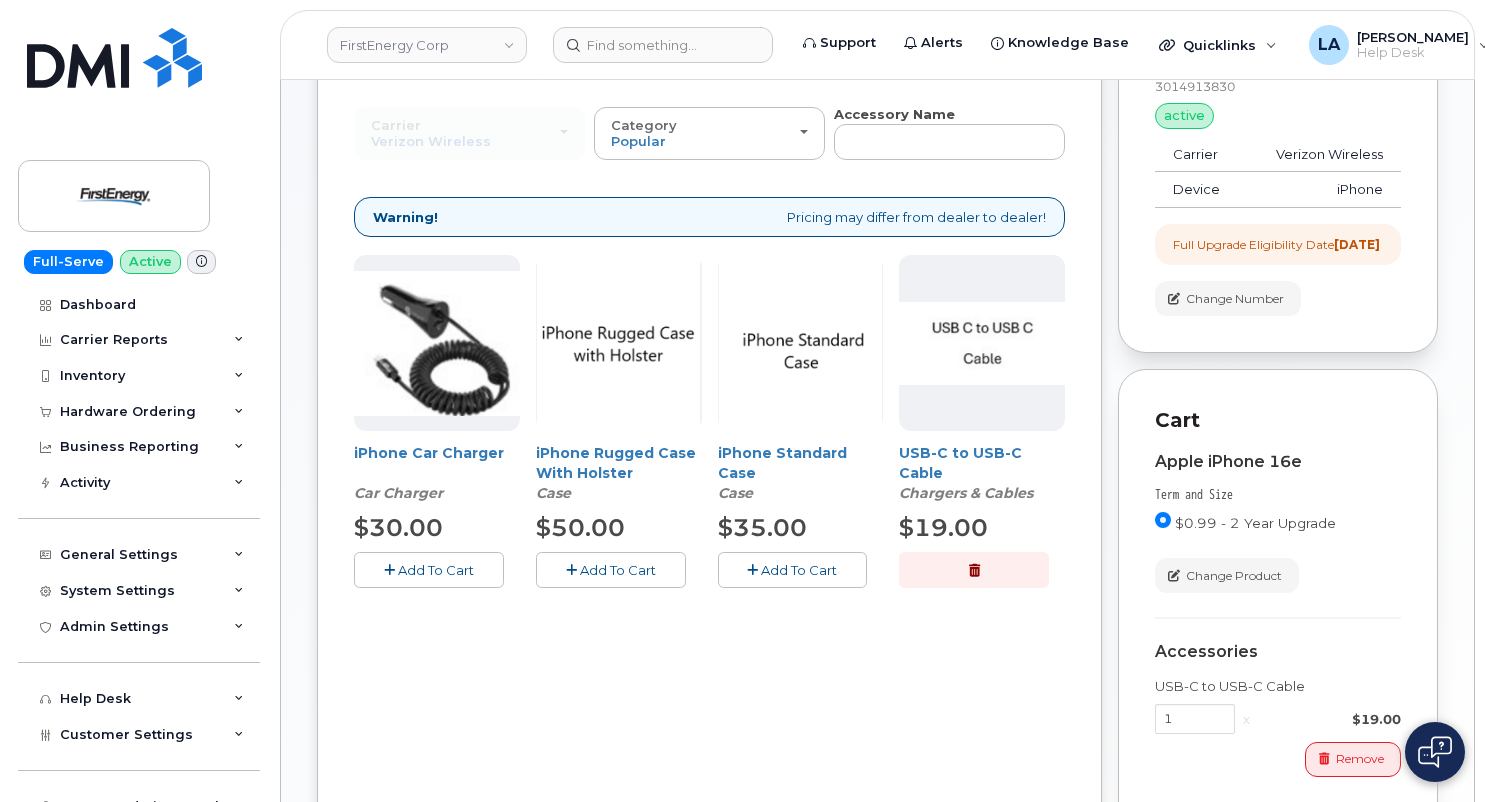 click on "Add To Cart" 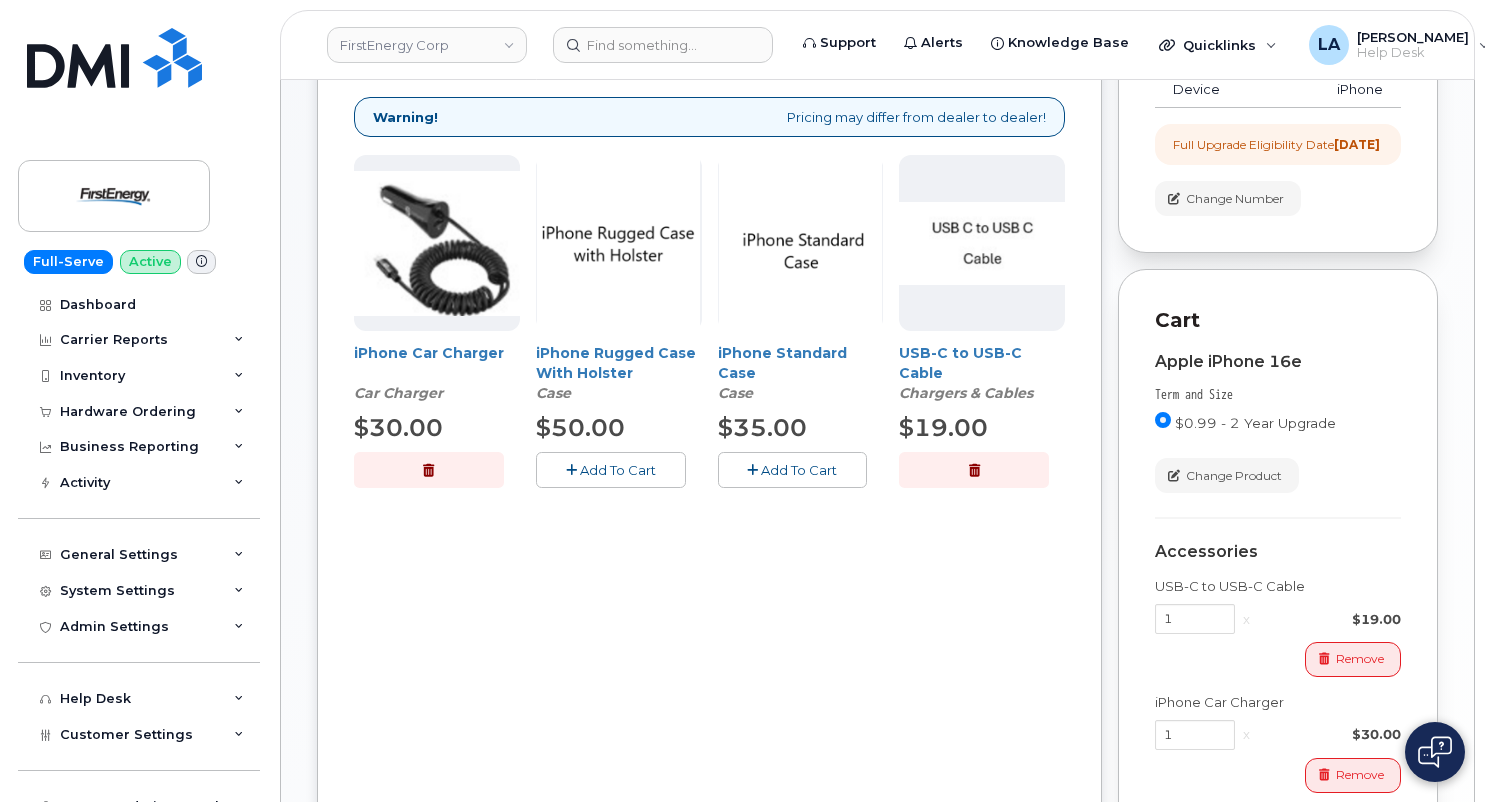 scroll, scrollTop: 263, scrollLeft: 0, axis: vertical 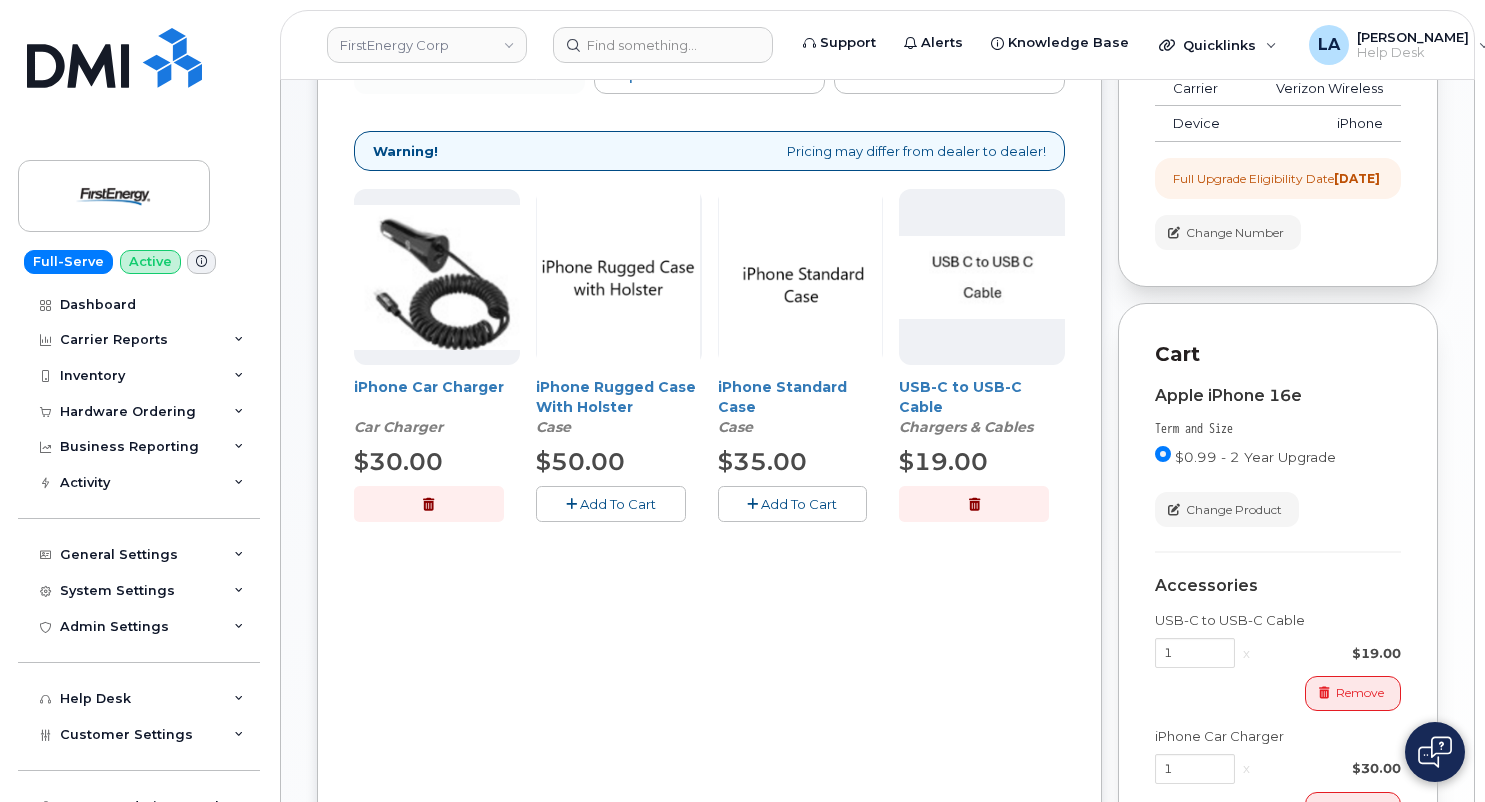 click on "Add To Cart" 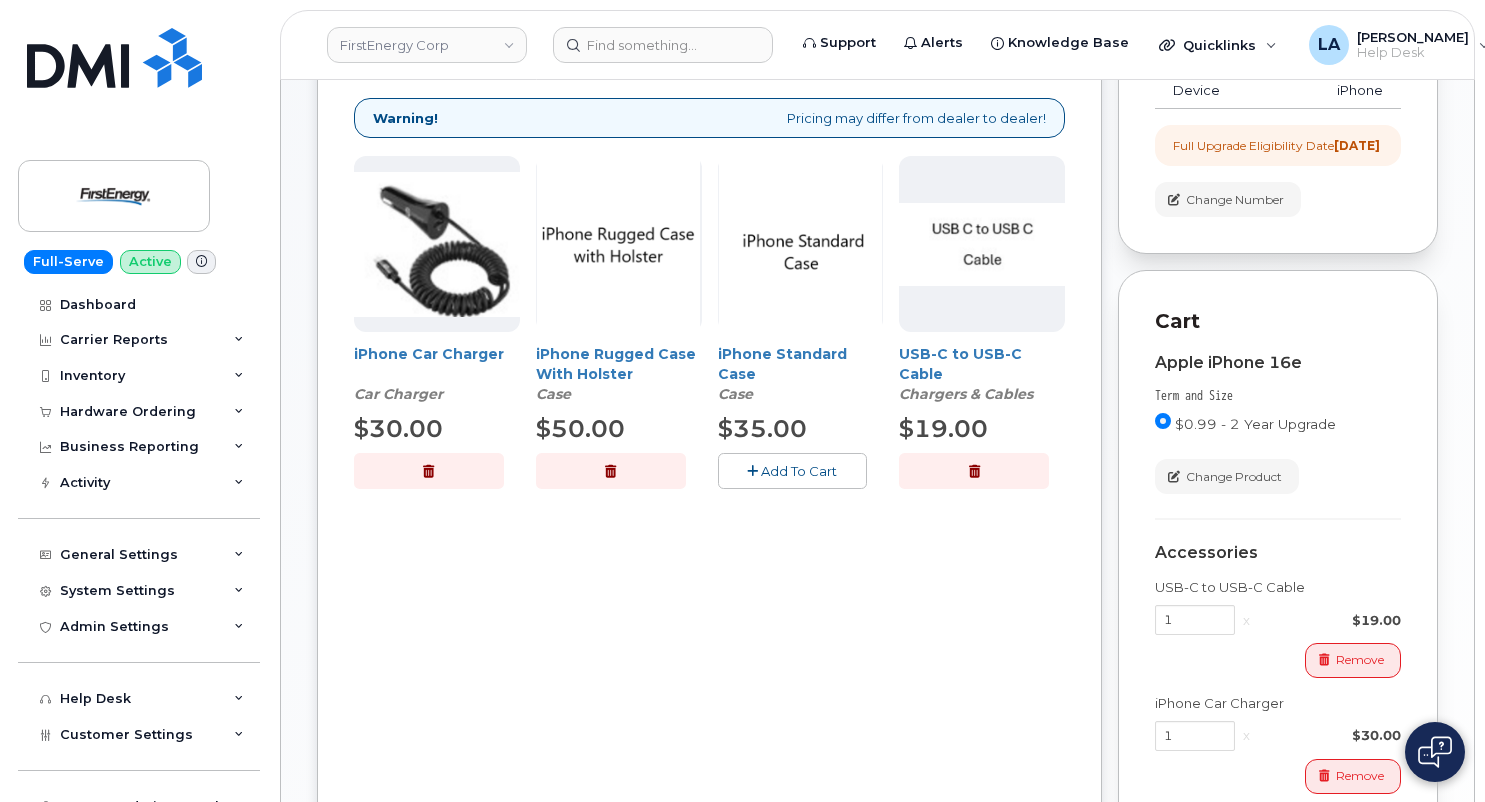 scroll, scrollTop: 297, scrollLeft: 0, axis: vertical 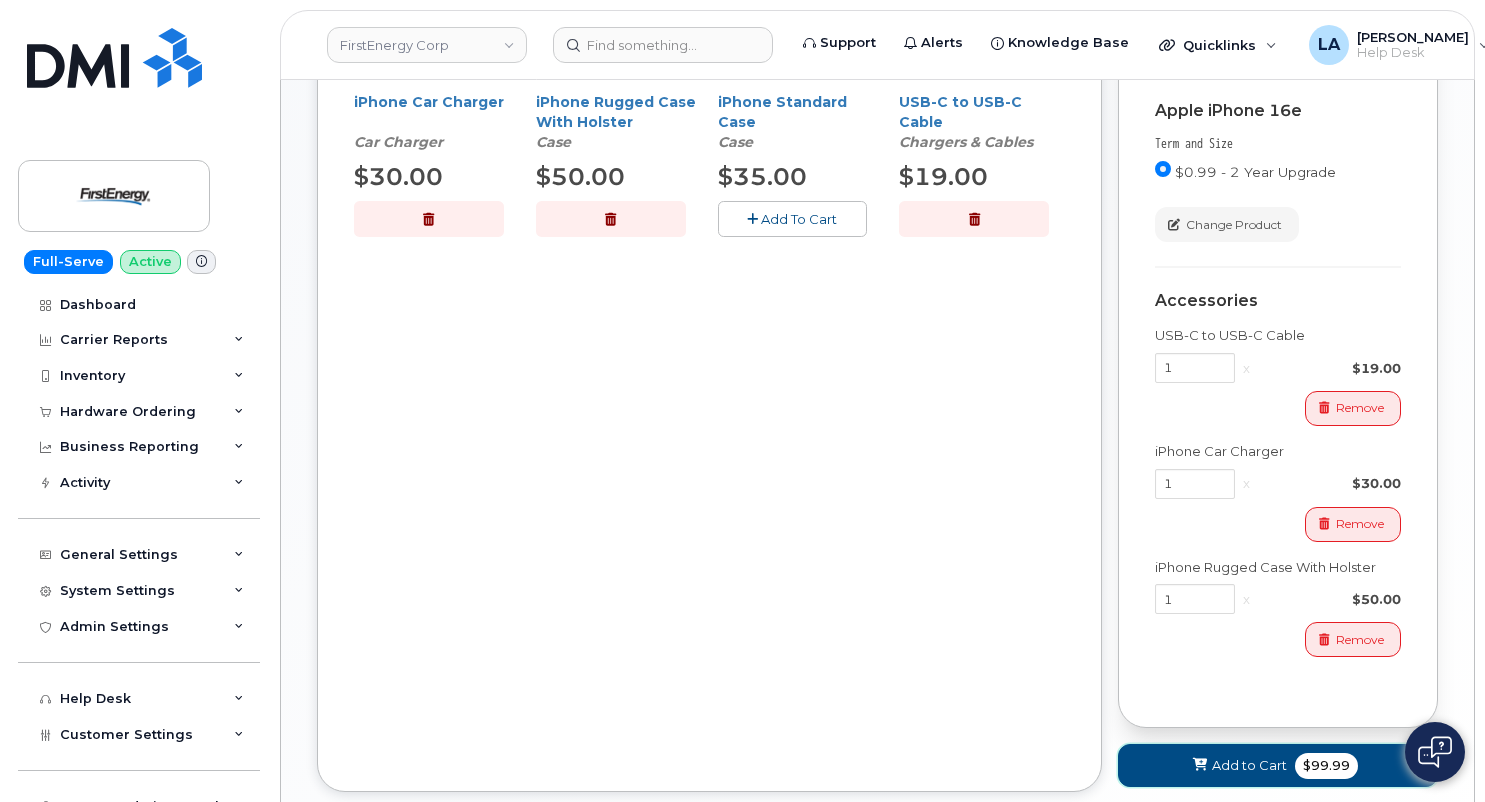 click on "Add to Cart" 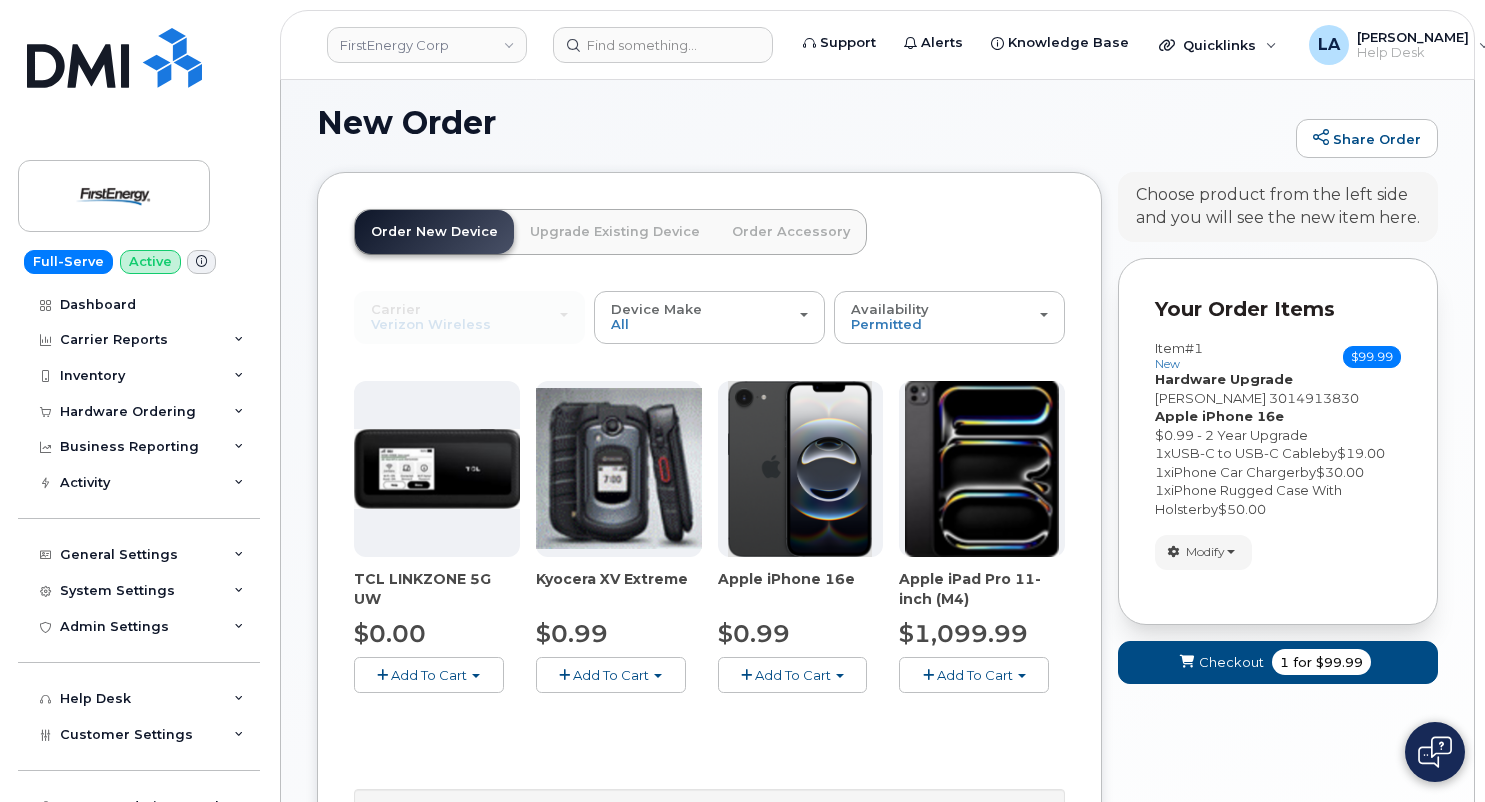 scroll, scrollTop: 360, scrollLeft: 0, axis: vertical 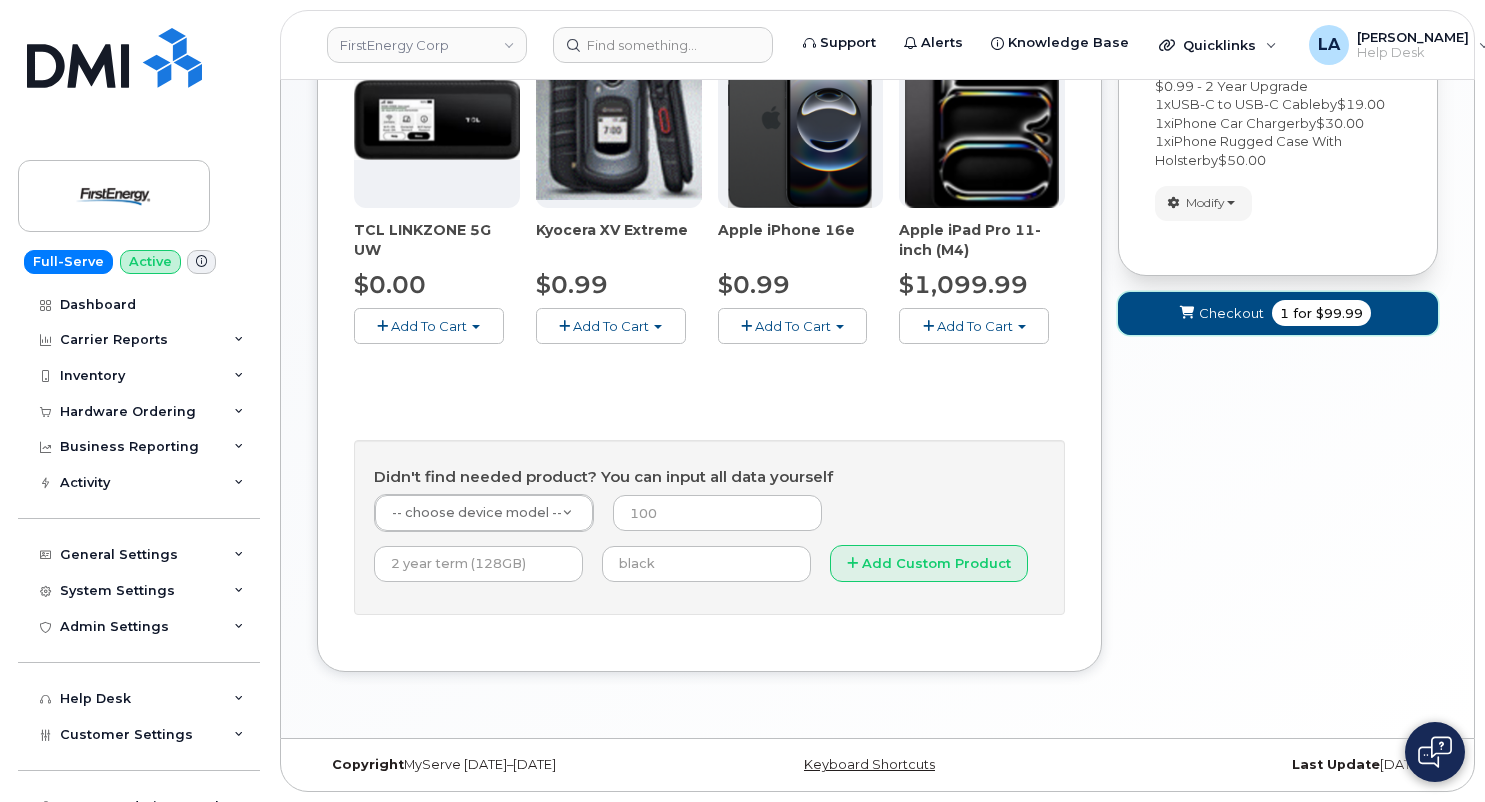 click on "Checkout
1
for
$99.99" 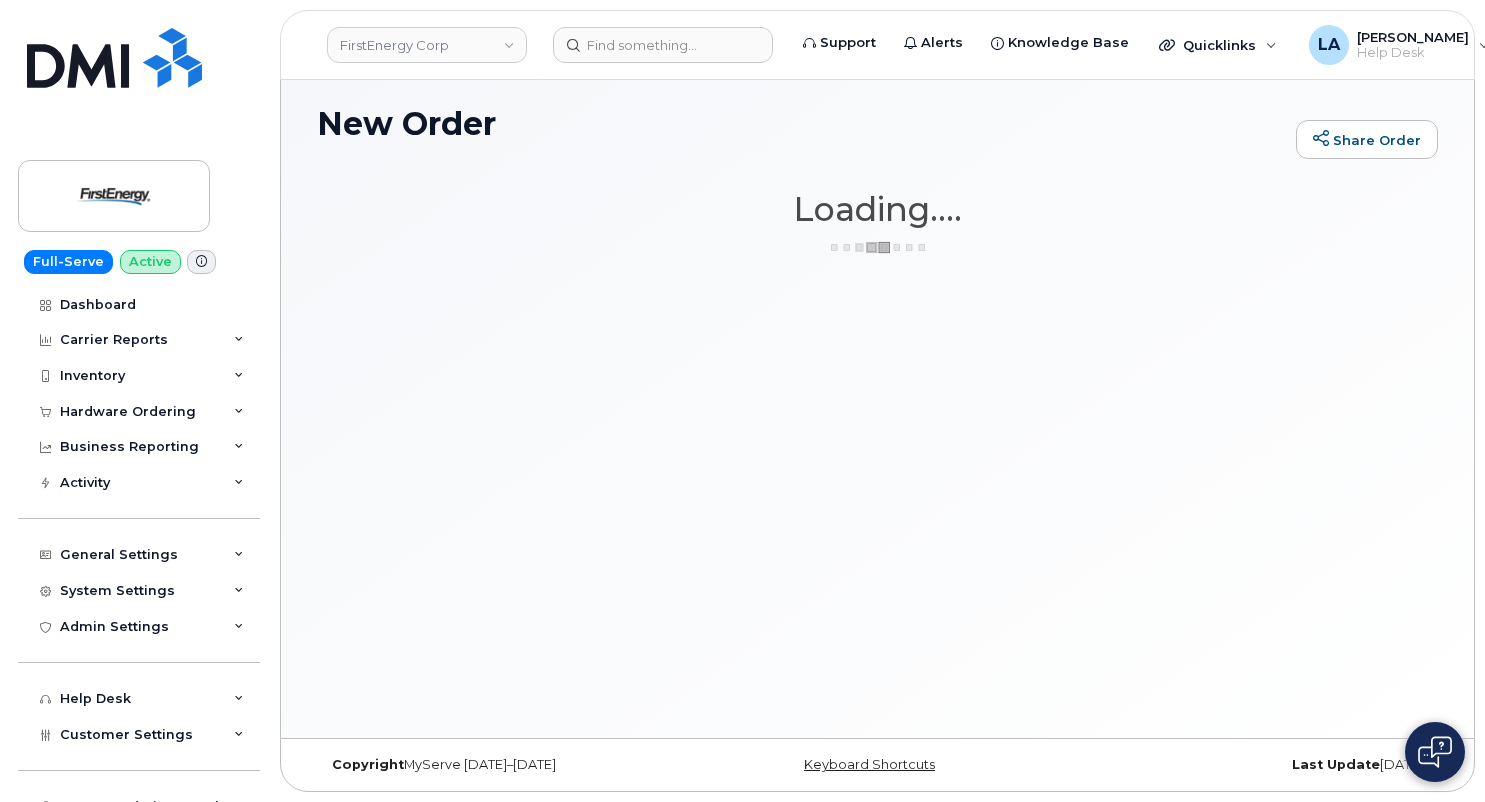 scroll, scrollTop: 10, scrollLeft: 0, axis: vertical 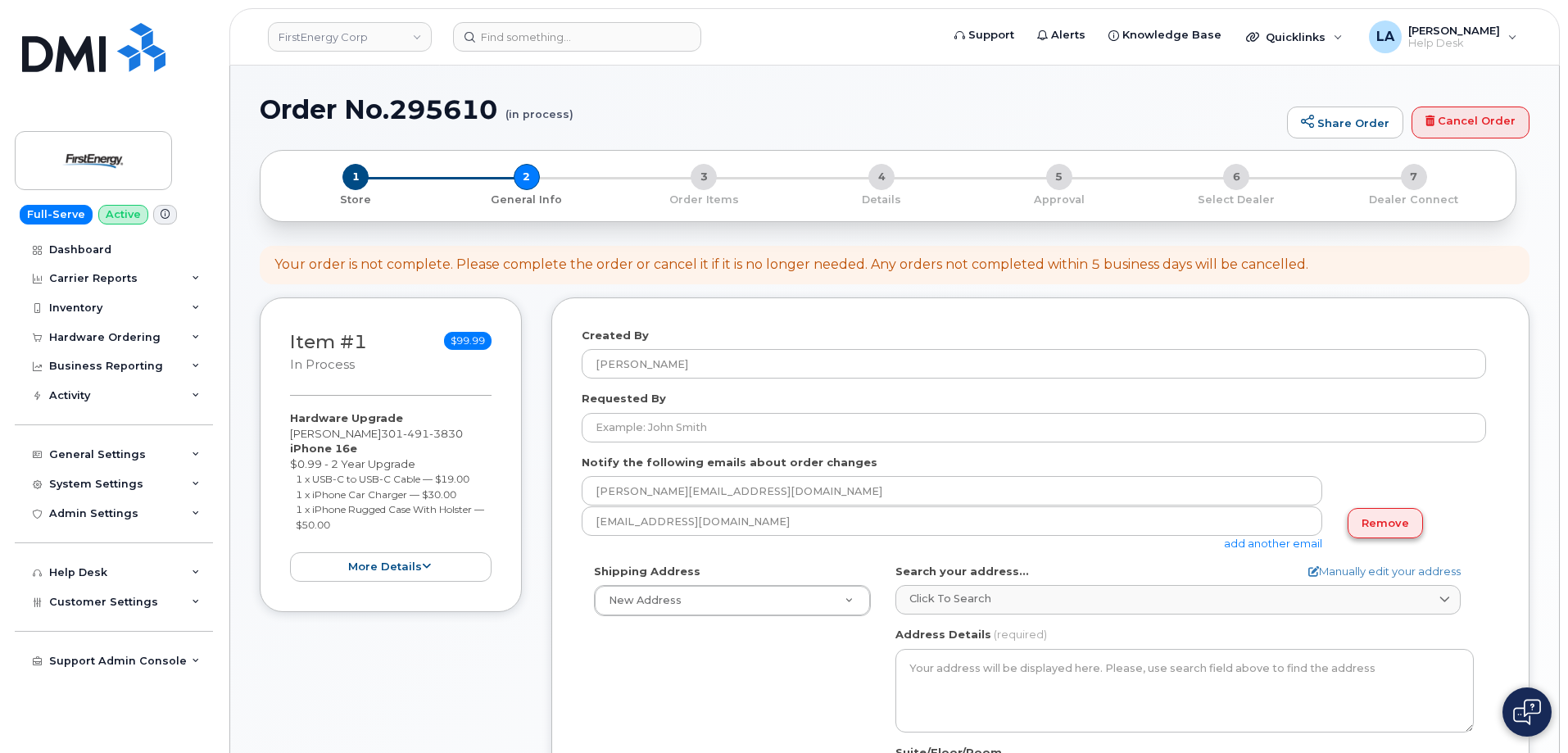 click on "Remove" 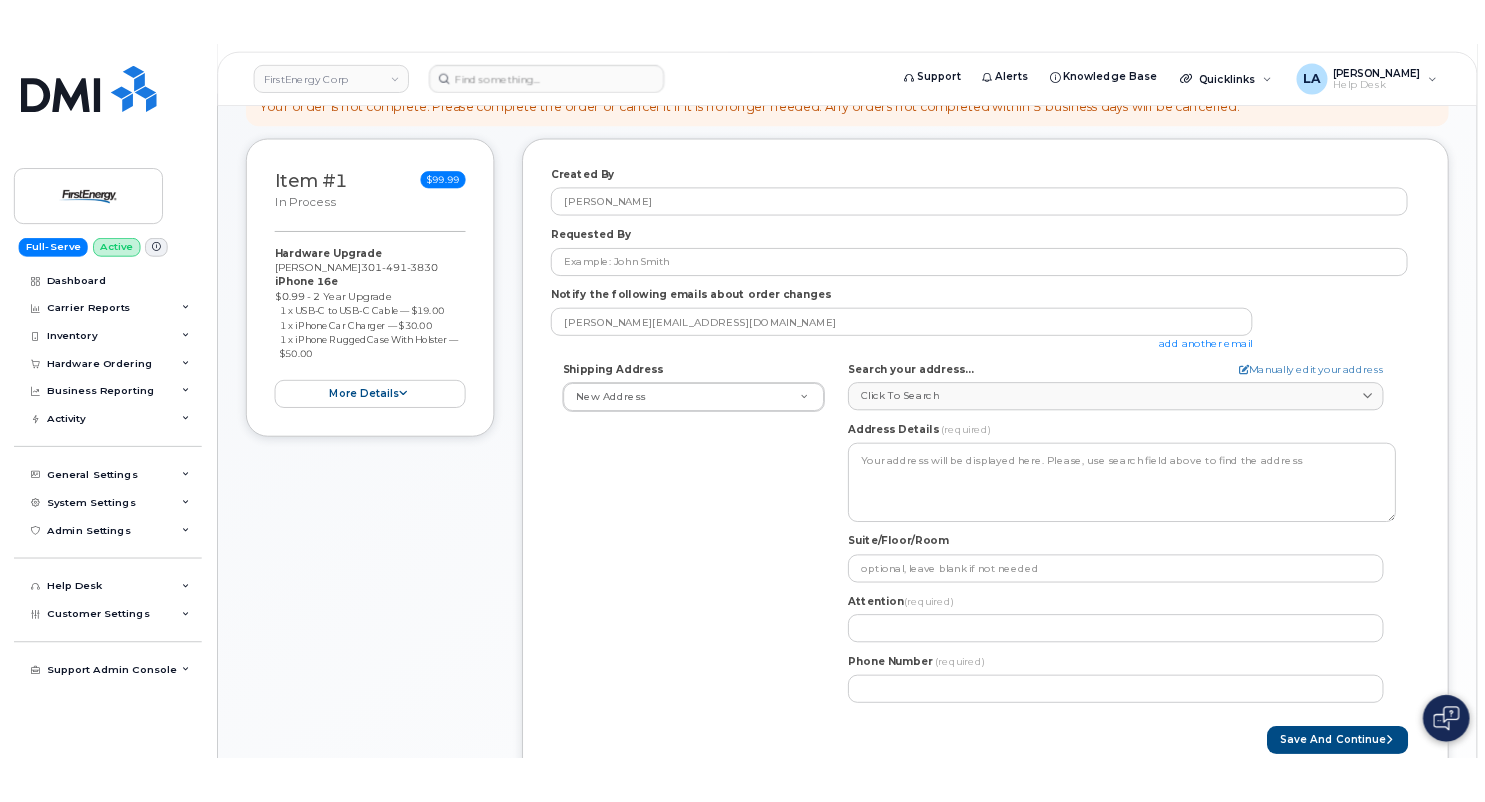 scroll, scrollTop: 274, scrollLeft: 0, axis: vertical 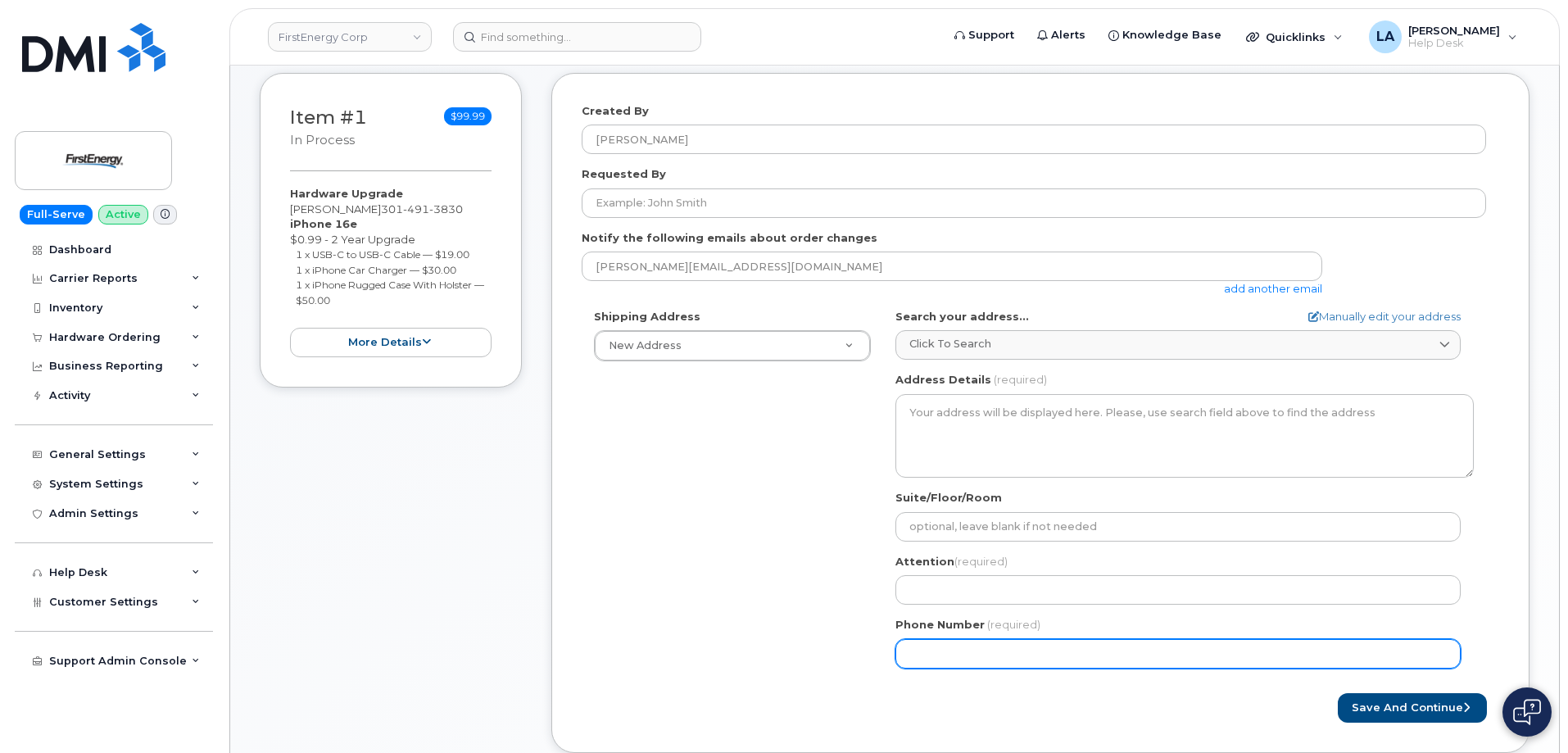 click on "Phone Number" 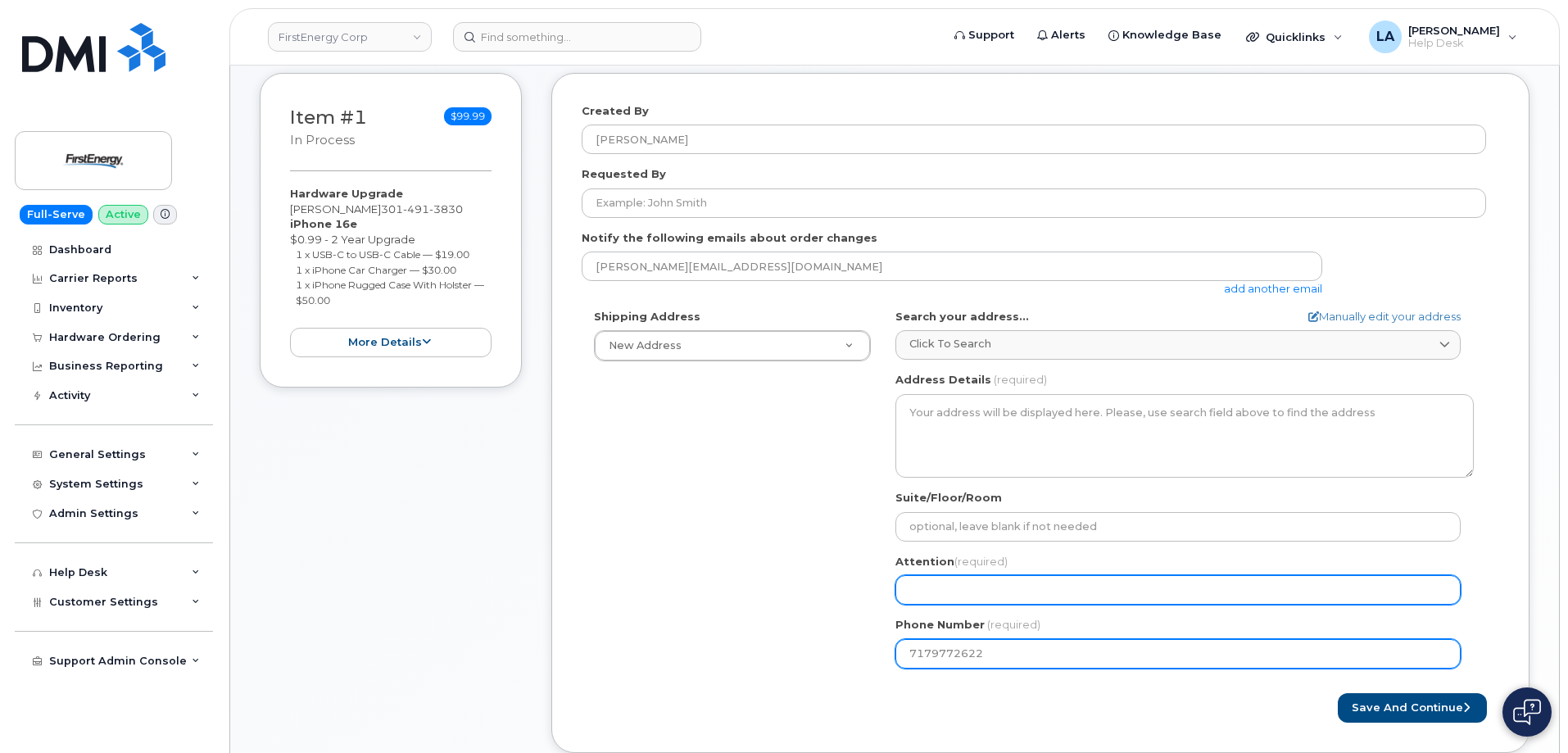 type on "7179772622" 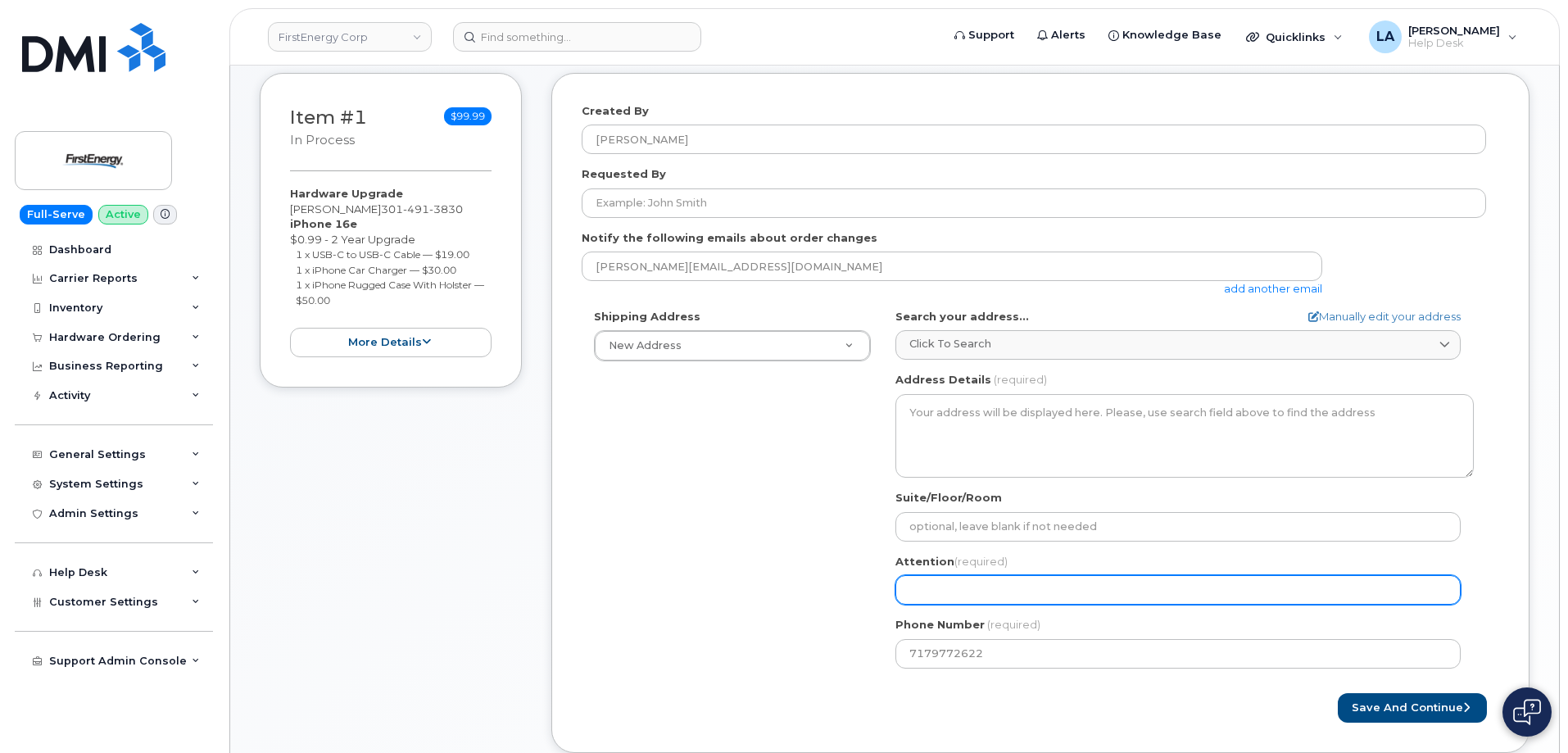 click on "Attention
(required)" 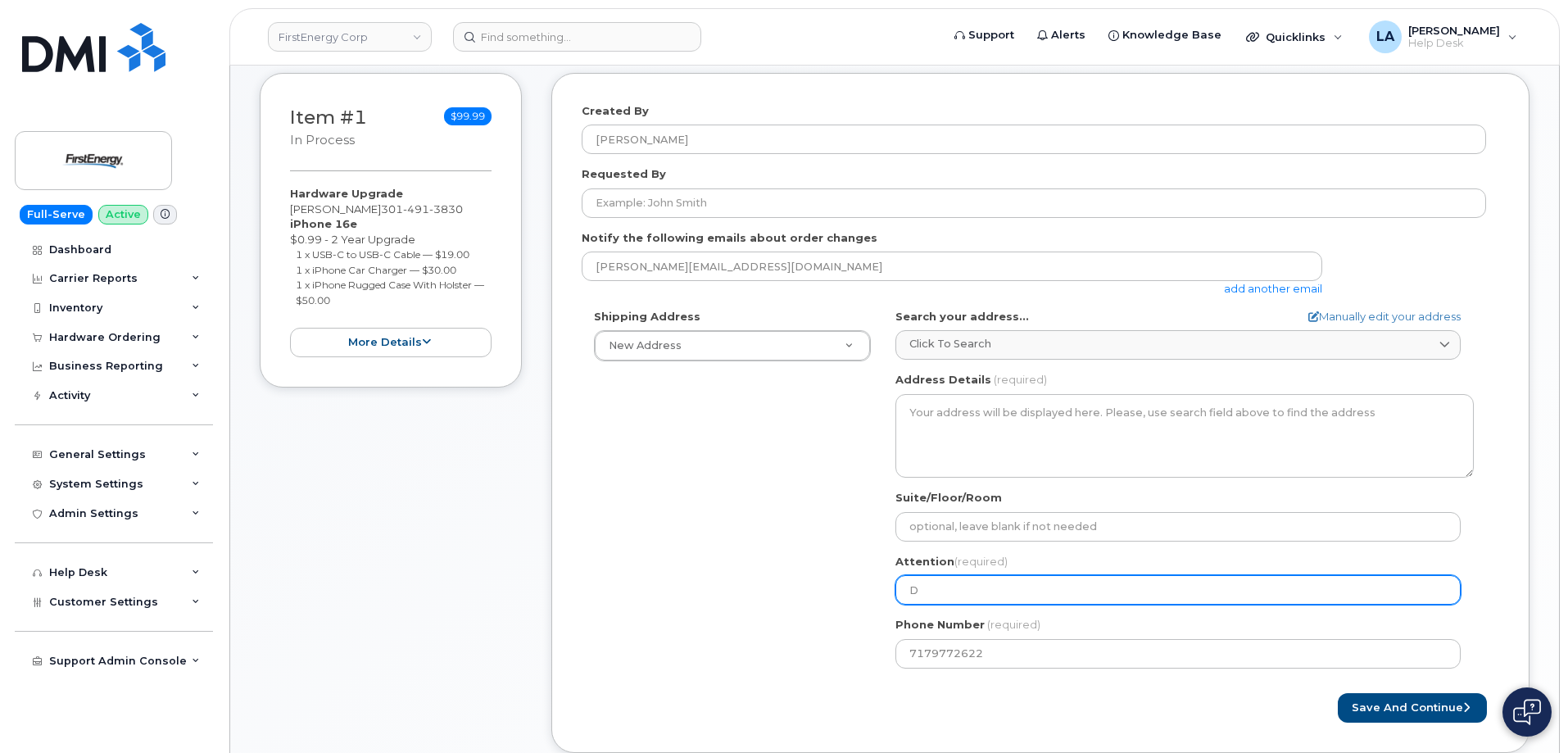 select 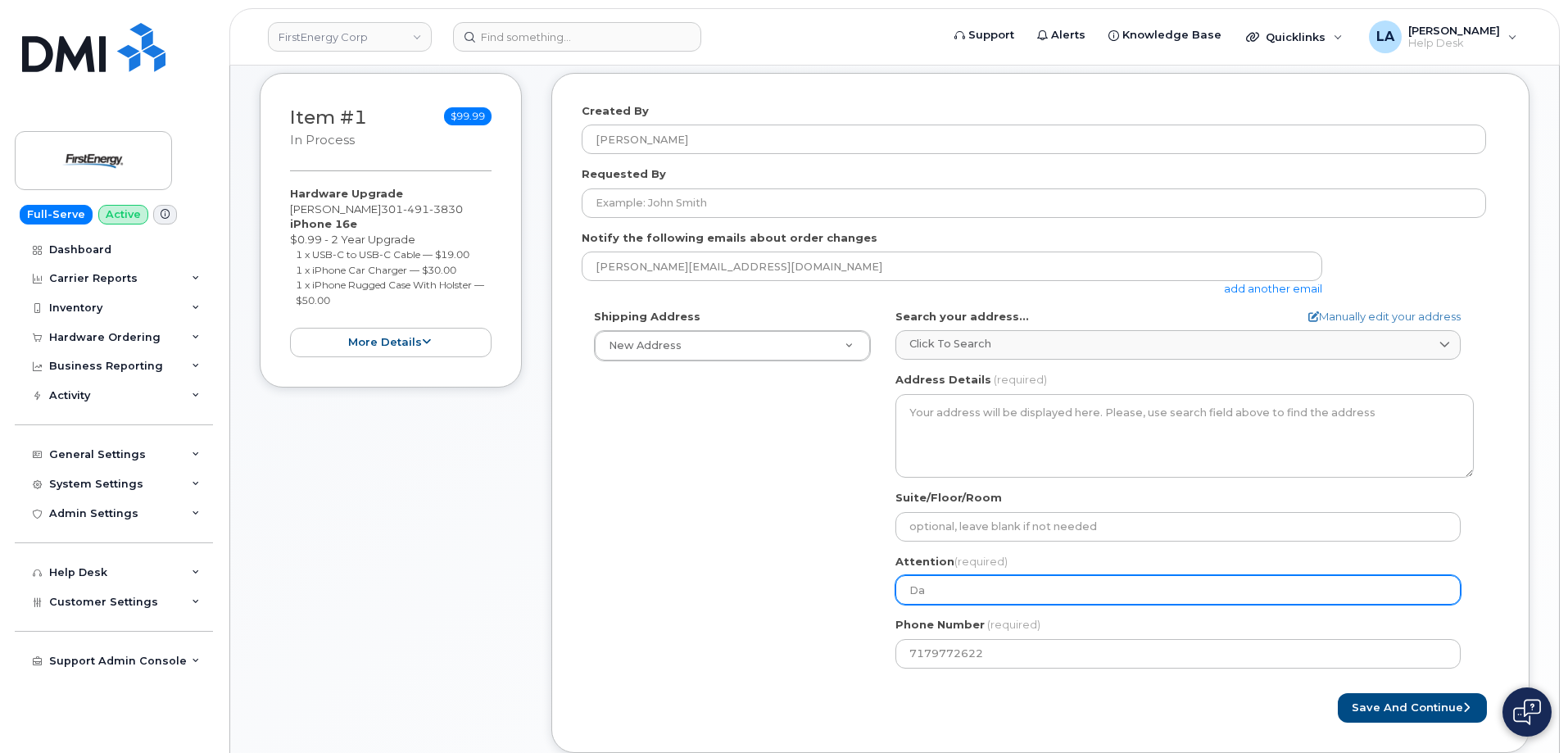 select 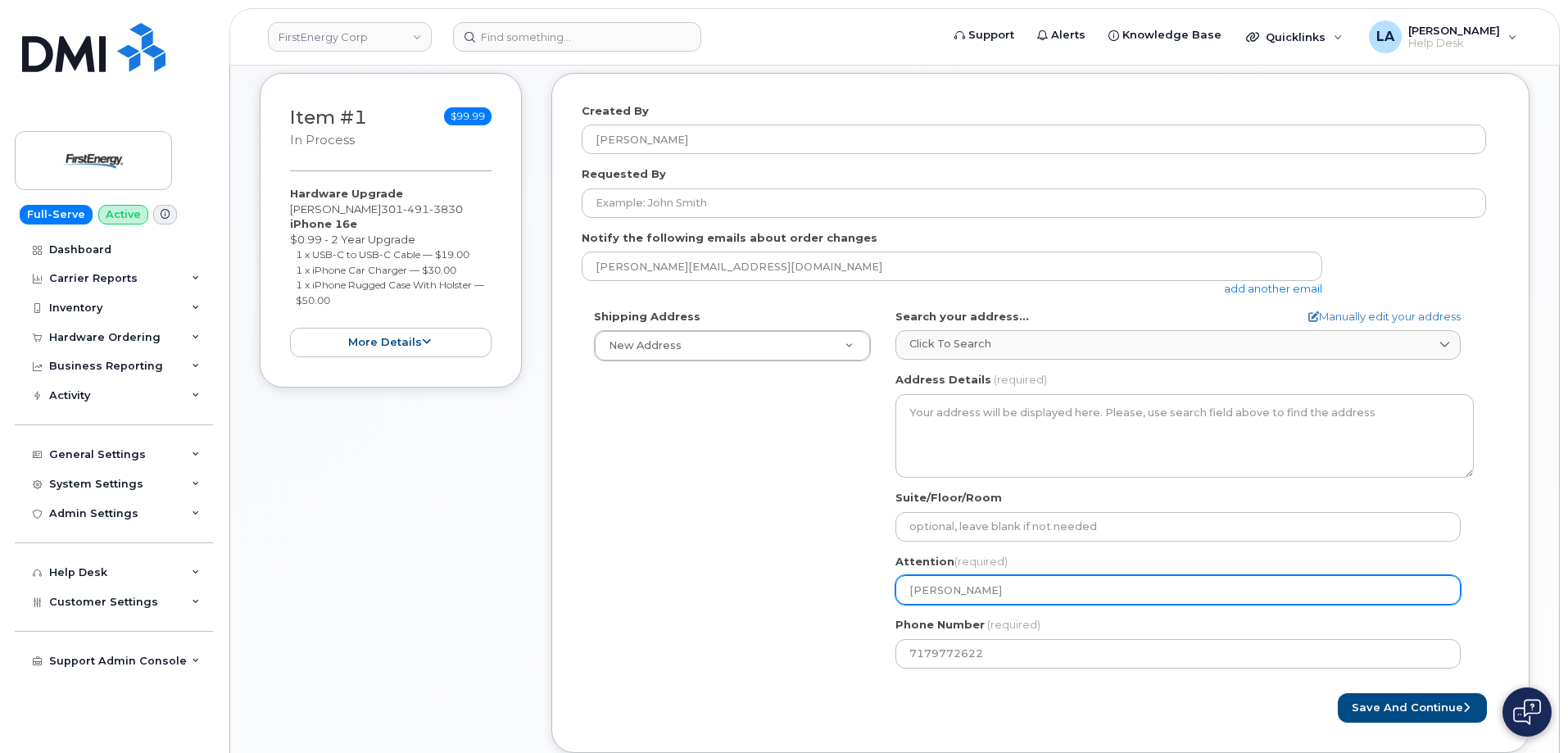 type on "Dan" 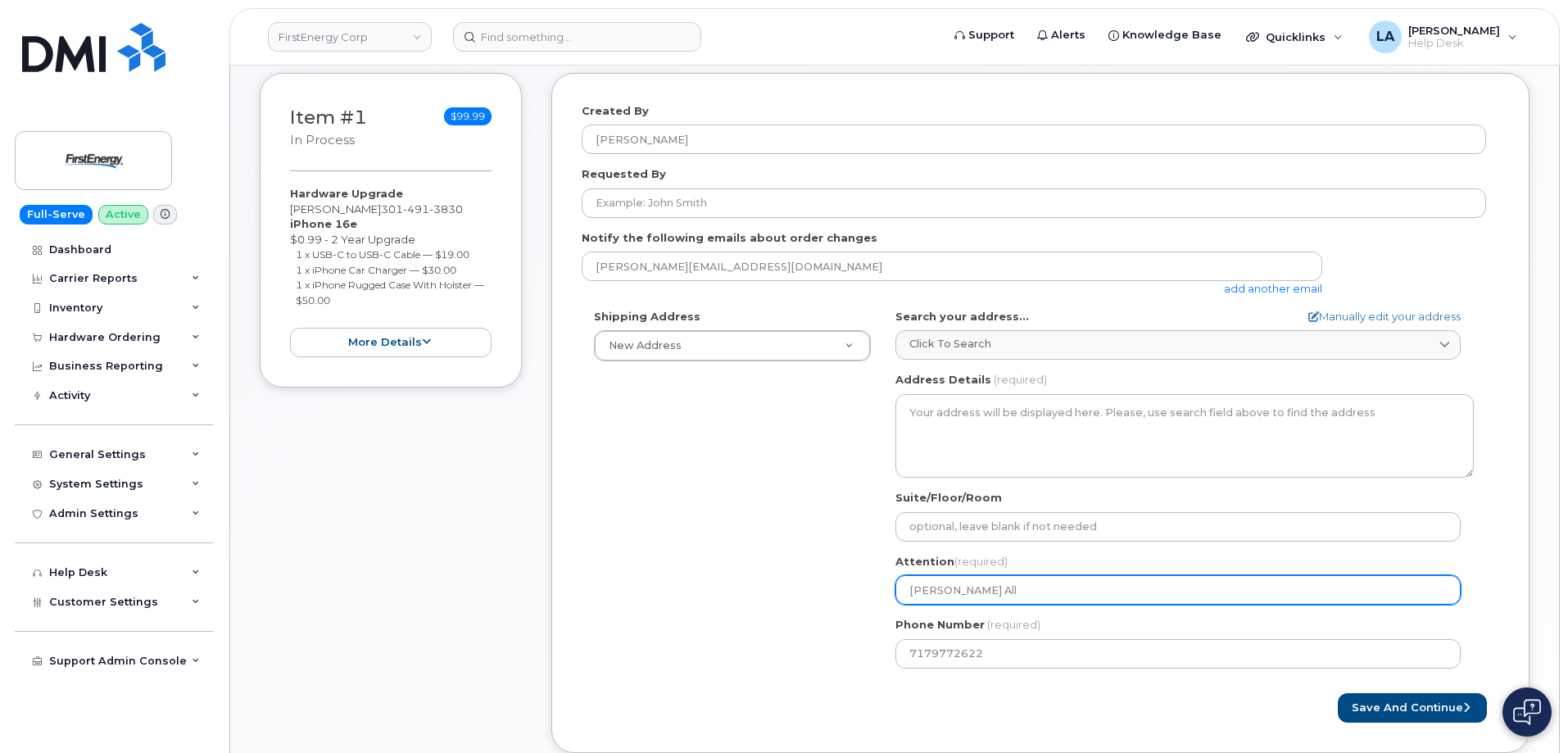 select 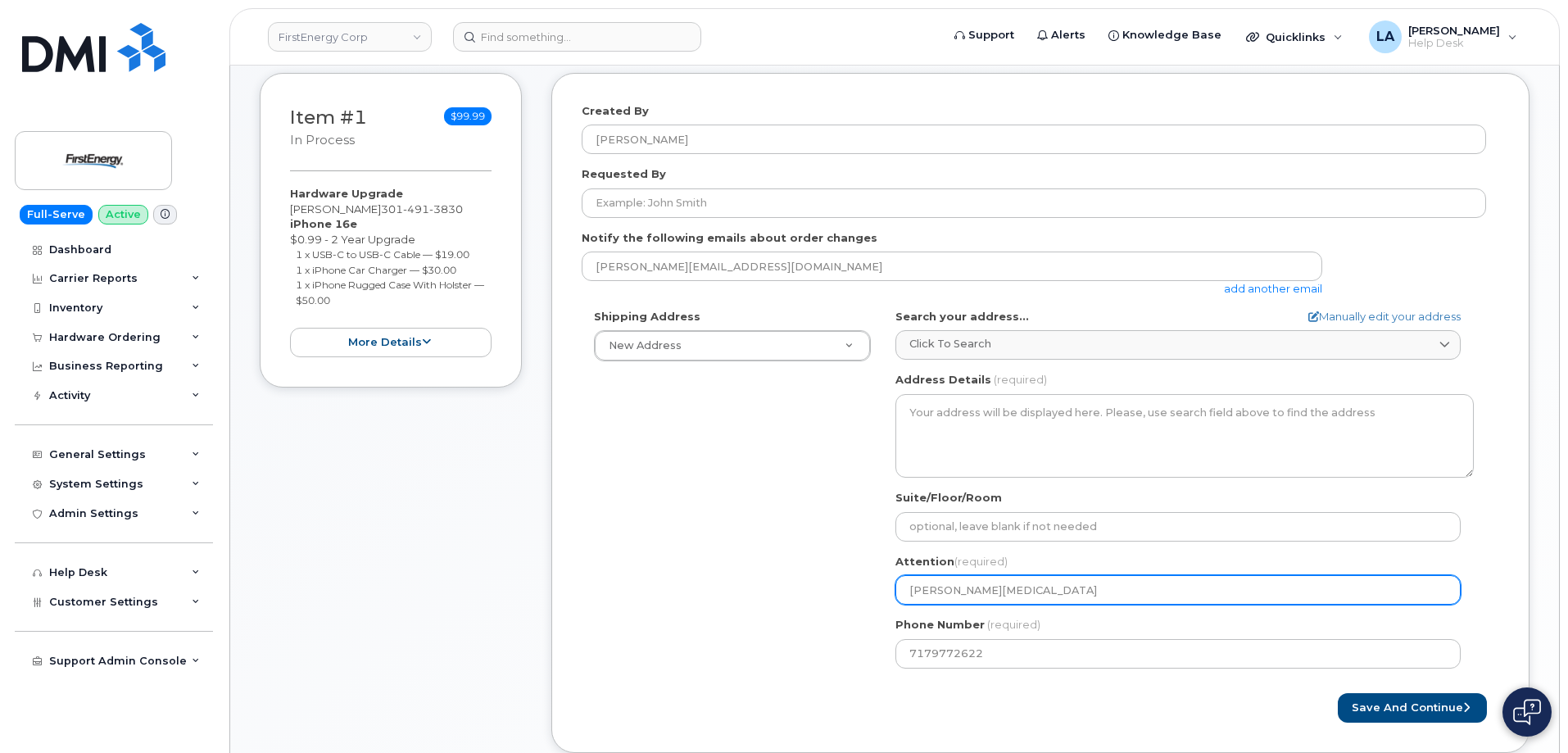 select 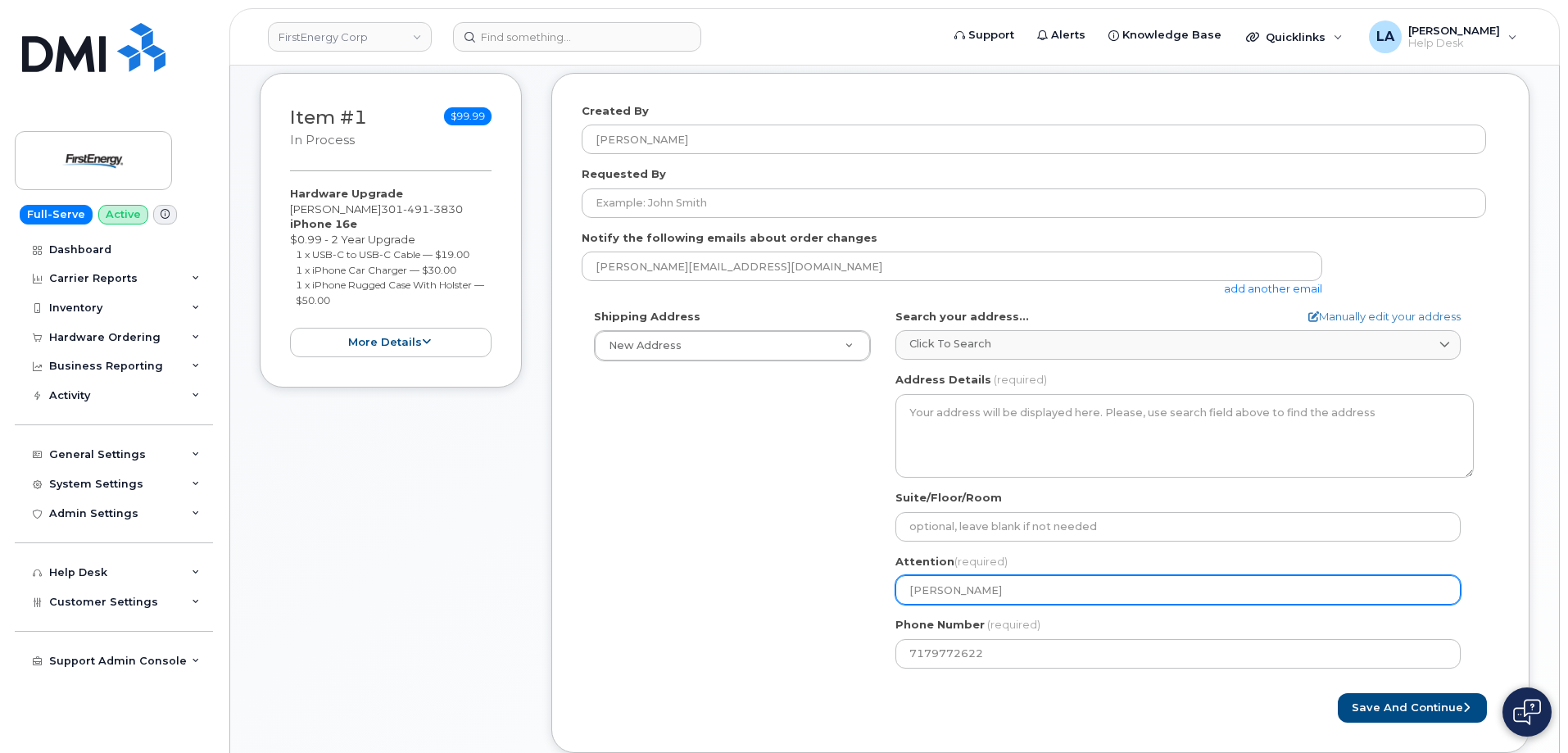 drag, startPoint x: 963, startPoint y: 587, endPoint x: 832, endPoint y: 594, distance: 131.18689 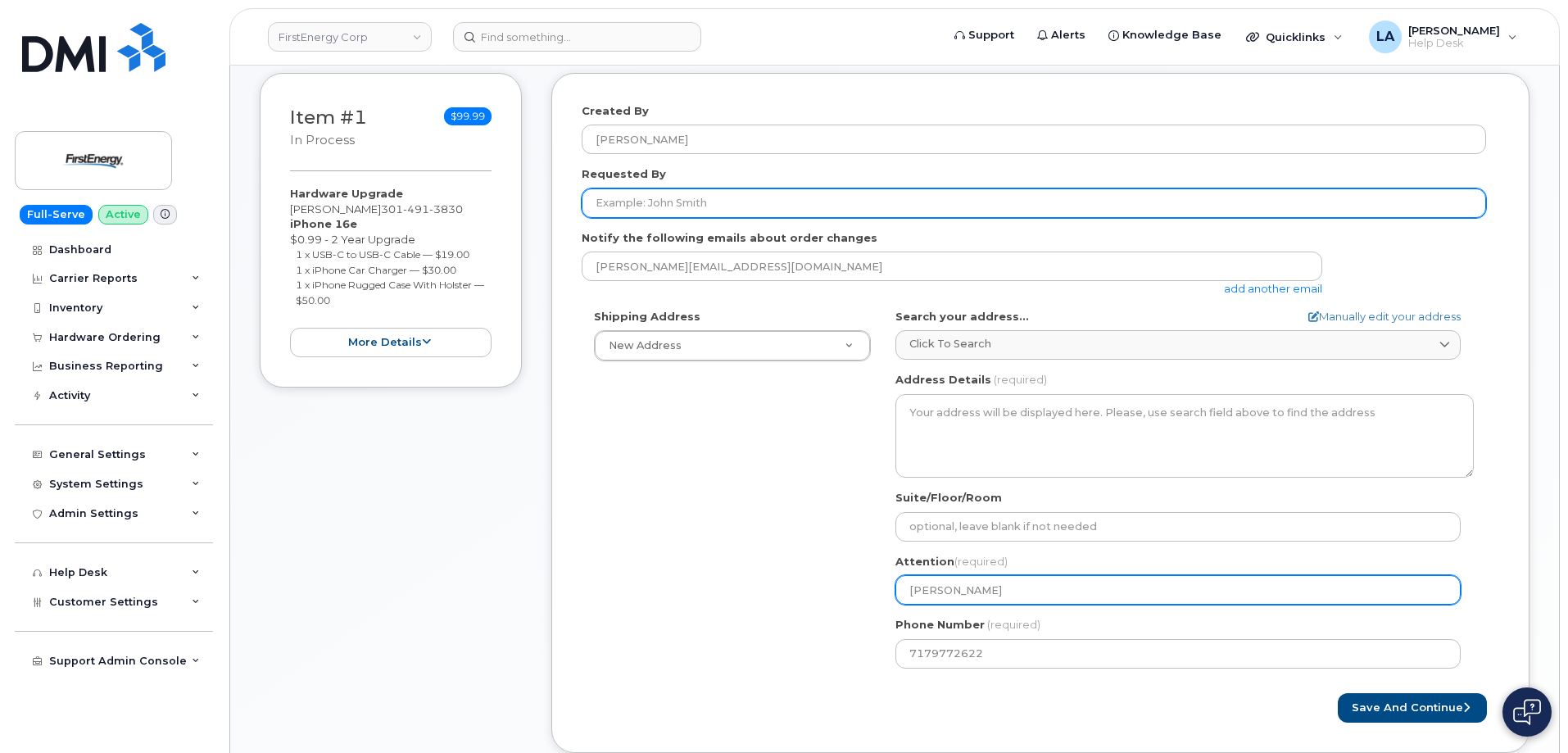 type on "[PERSON_NAME]" 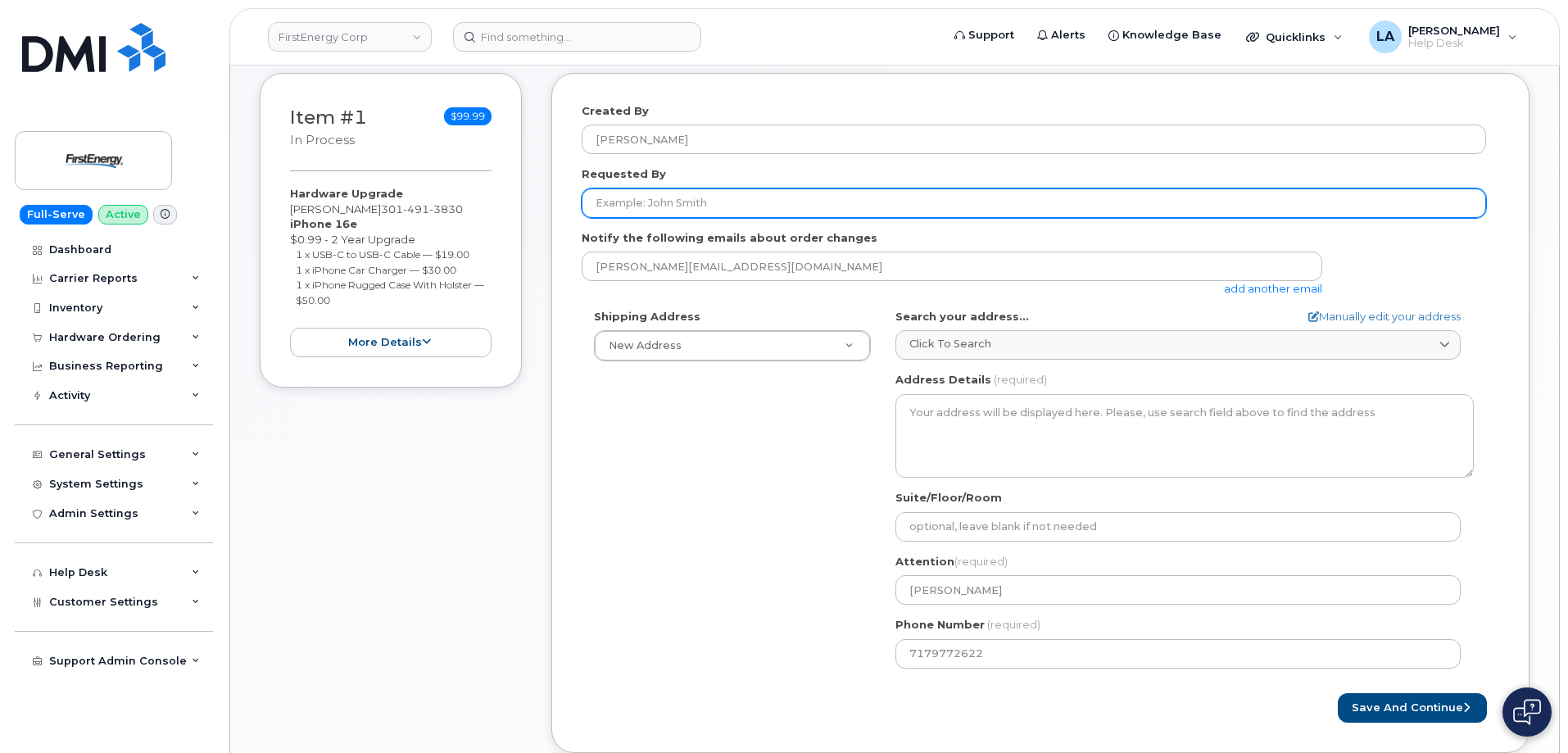 click on "Requested By" 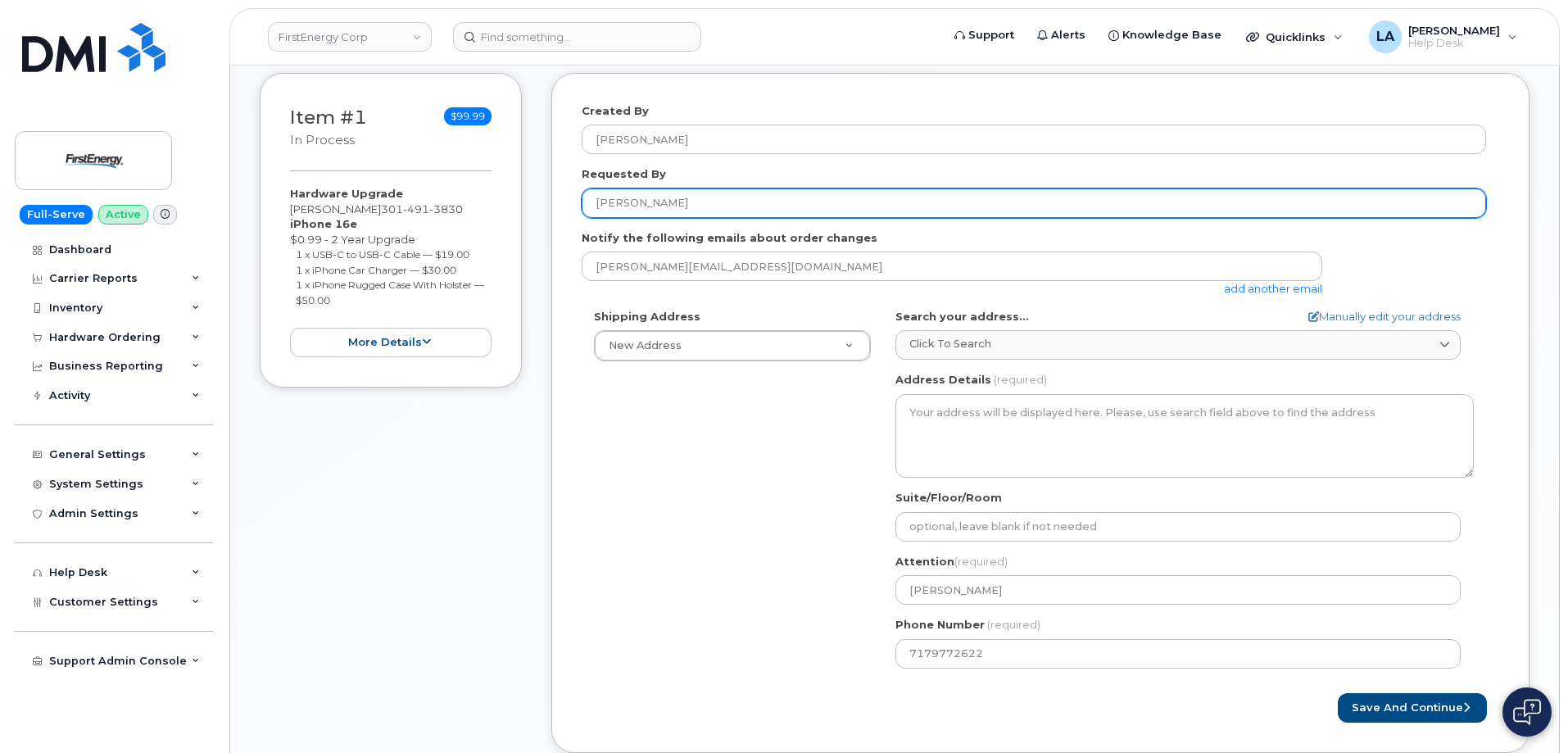 type on "[PERSON_NAME]" 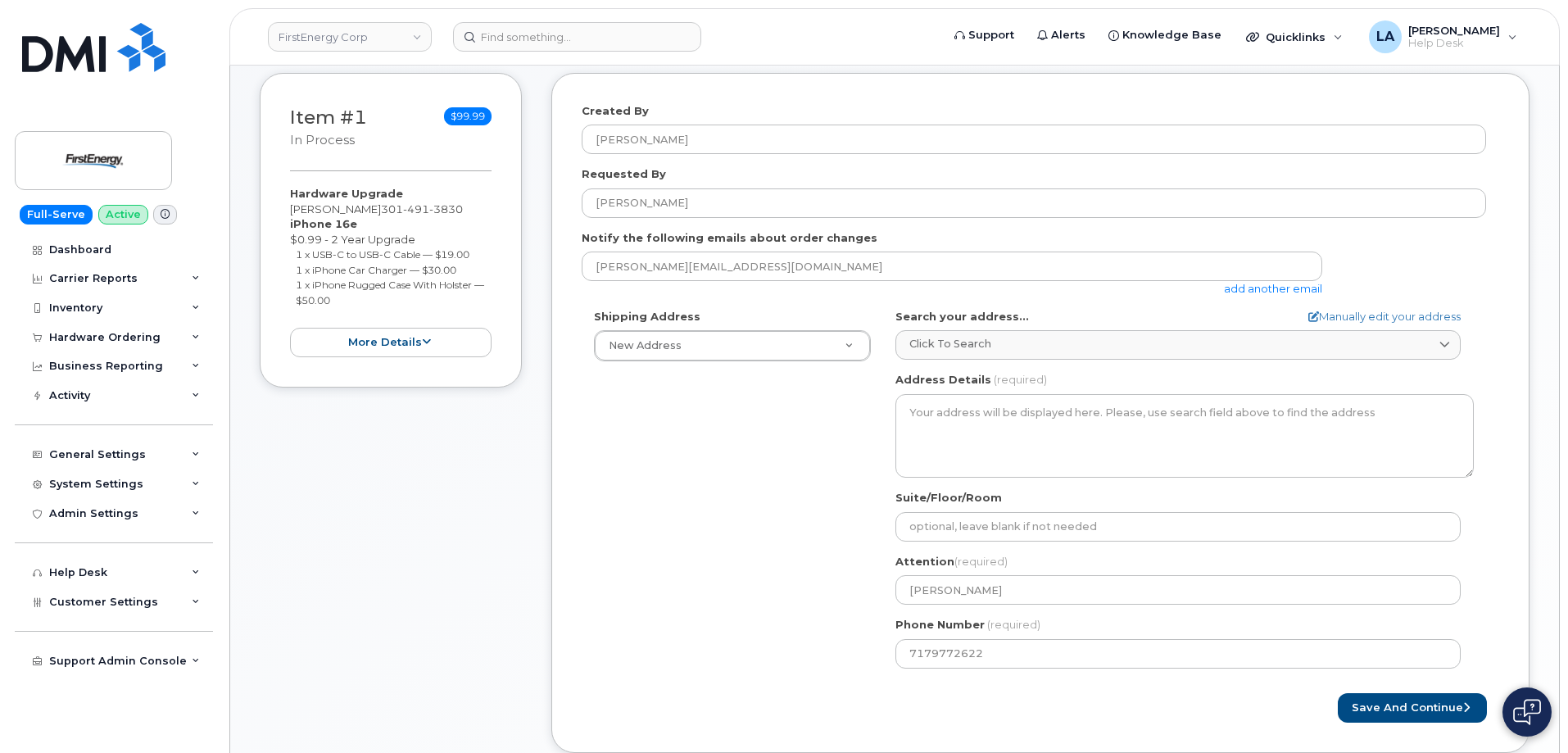 click on "Shipping Address
New Address                                     New Address 17365 Enterprise Rd 109 6th St 10850 Kirk Rd 3601 Ridge Rd
AB
Search your address...
Manually edit your address
Click to search No available options
Address Line
(required)
Lookup your address
State
(required)
Alabama
Alaska
American Samoa
Arizona
Arkansas
California
Colorado
Connecticut
Delaware
District of Columbia
Florida
Georgia
Guam
Hawaii
Idaho
Illinois
Indiana
Iowa
Kansas
Kentucky
Louisiana
Maine
Maryland
Massachusetts
Michigan
Minnesota
Mississippi
Missouri
Montana
Nebraska
Nevada
New Hampshire
New Jersey
New Mexico
New York
North Carolina
North Dakota
Ohio
Oklahoma
Oregon
Pennsylvania
Puerto Rico
Rhode Island
South Carolina
South Dakota
Tennessee
Texas
Utah
Vermont
Virginia
Virgin Islands
Washington
West Virginia
Wisconsin
Wyoming
City" 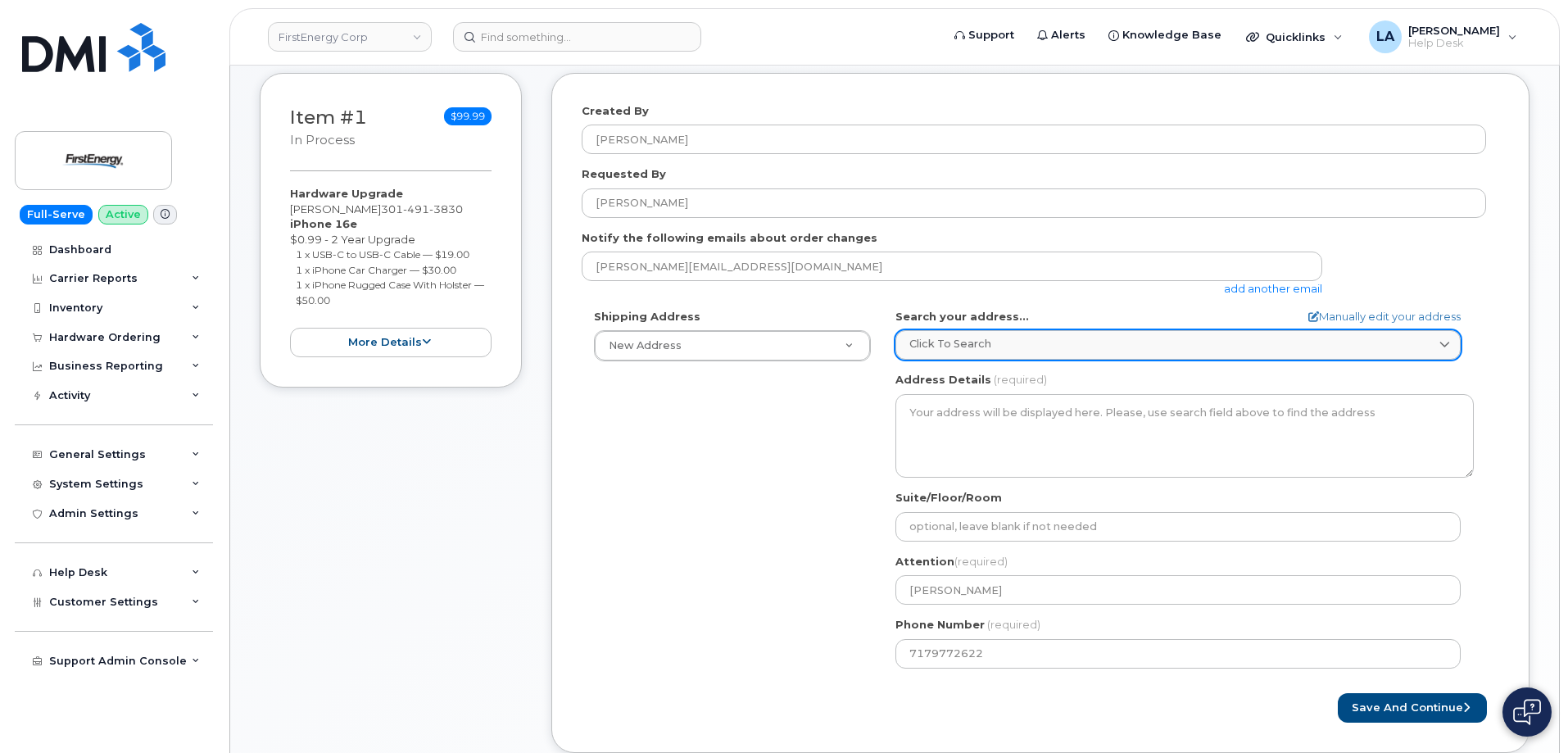 click on "Click to search" 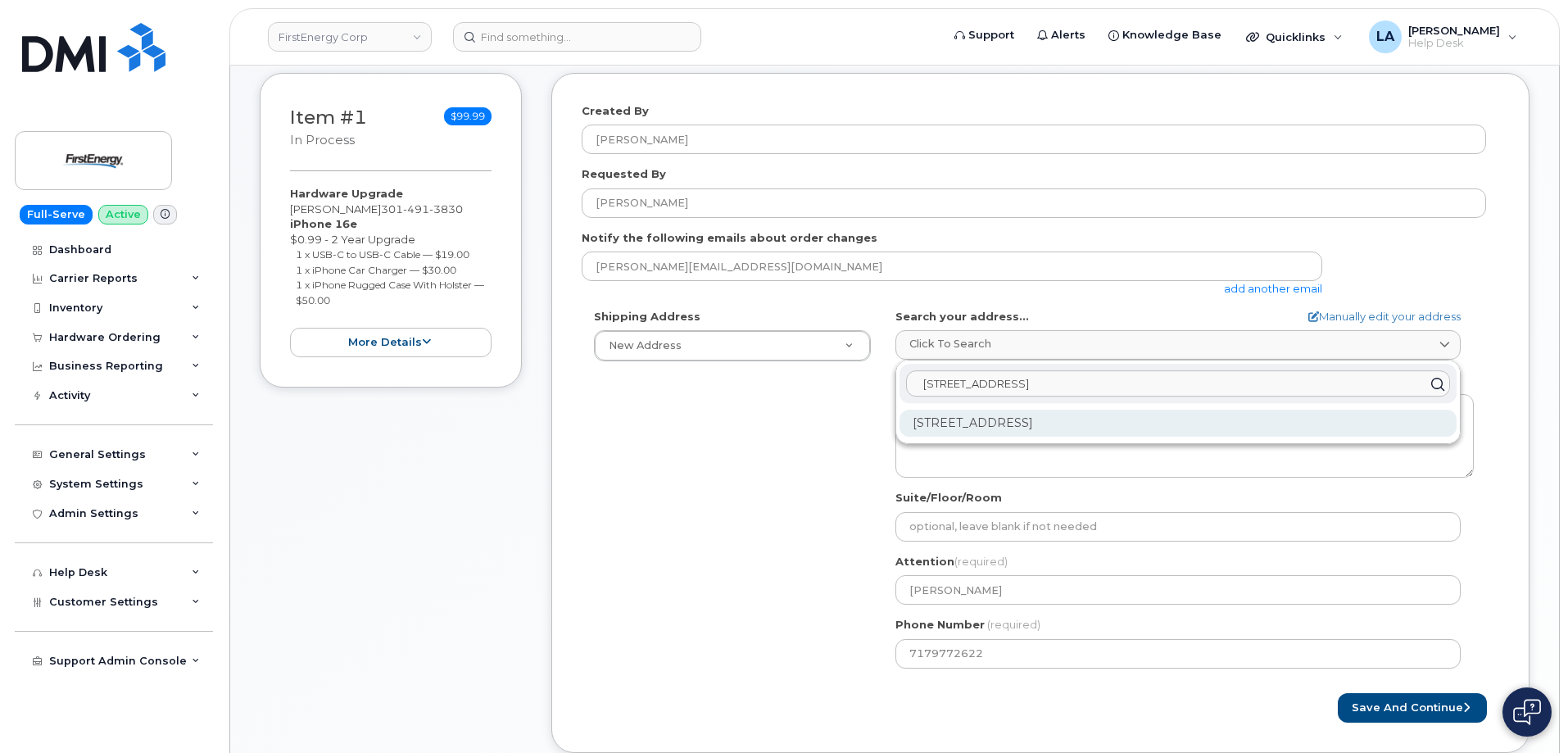 type on "600 N Grant St Wa" 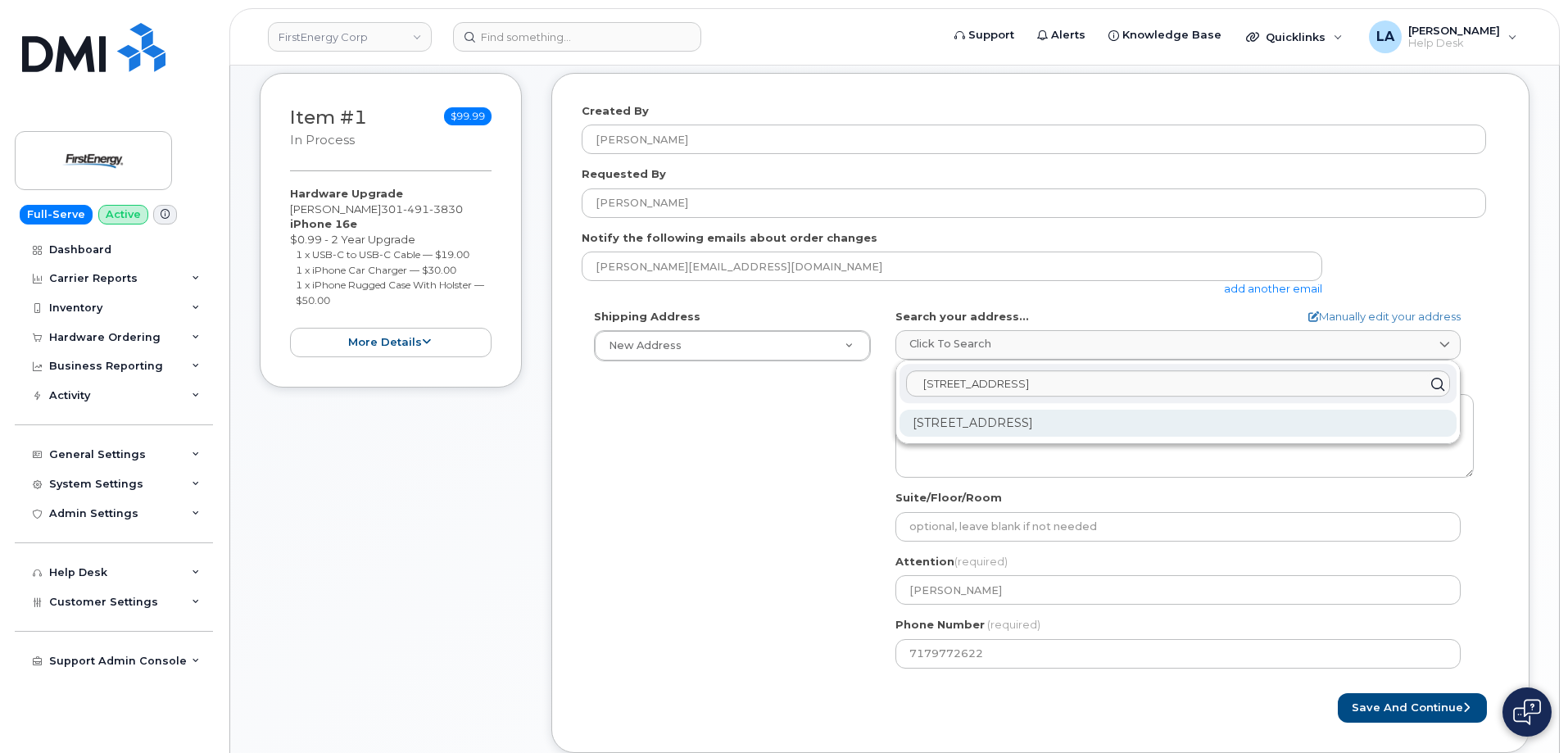 click on "600 N Grant St Waynesboro PA 17268-8642" 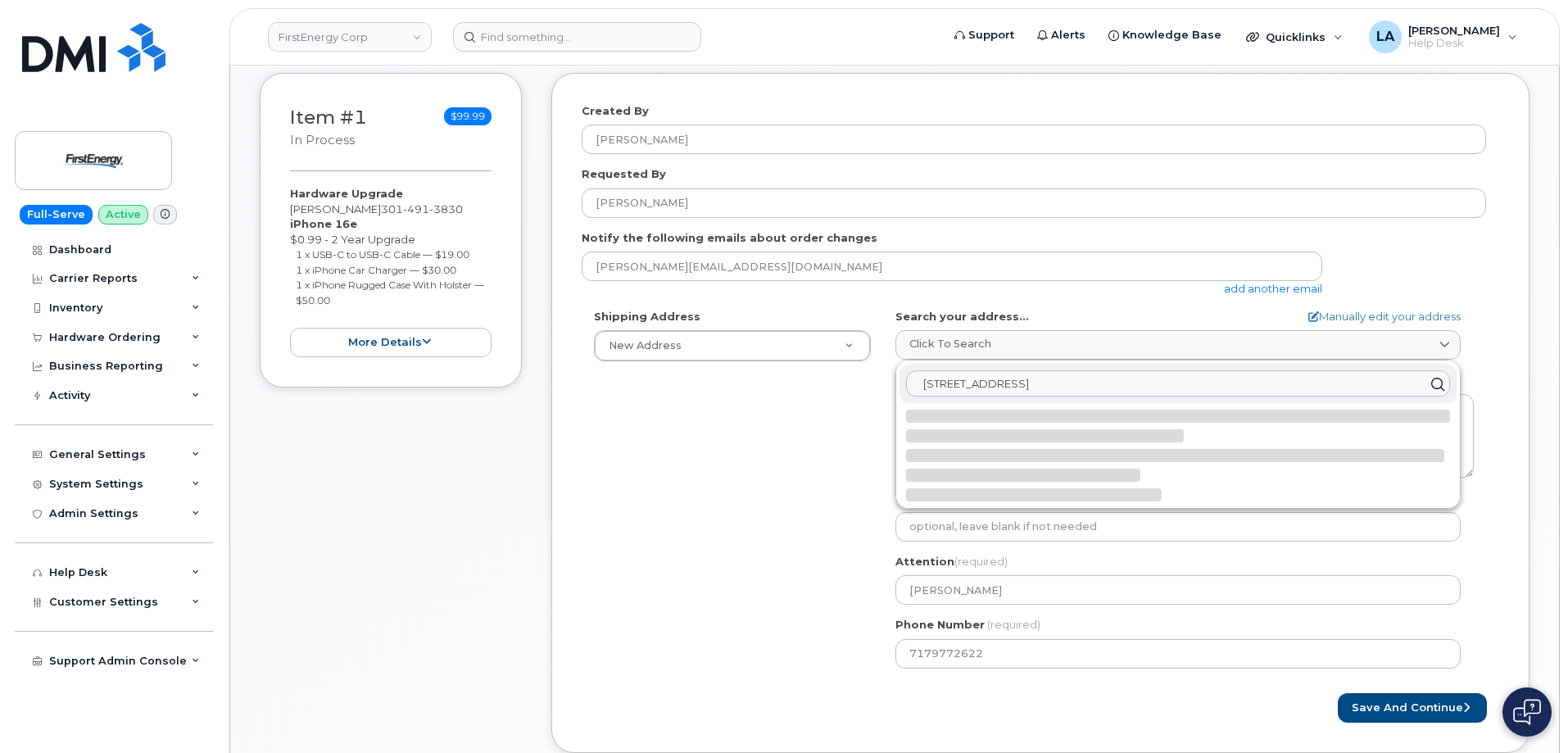 select 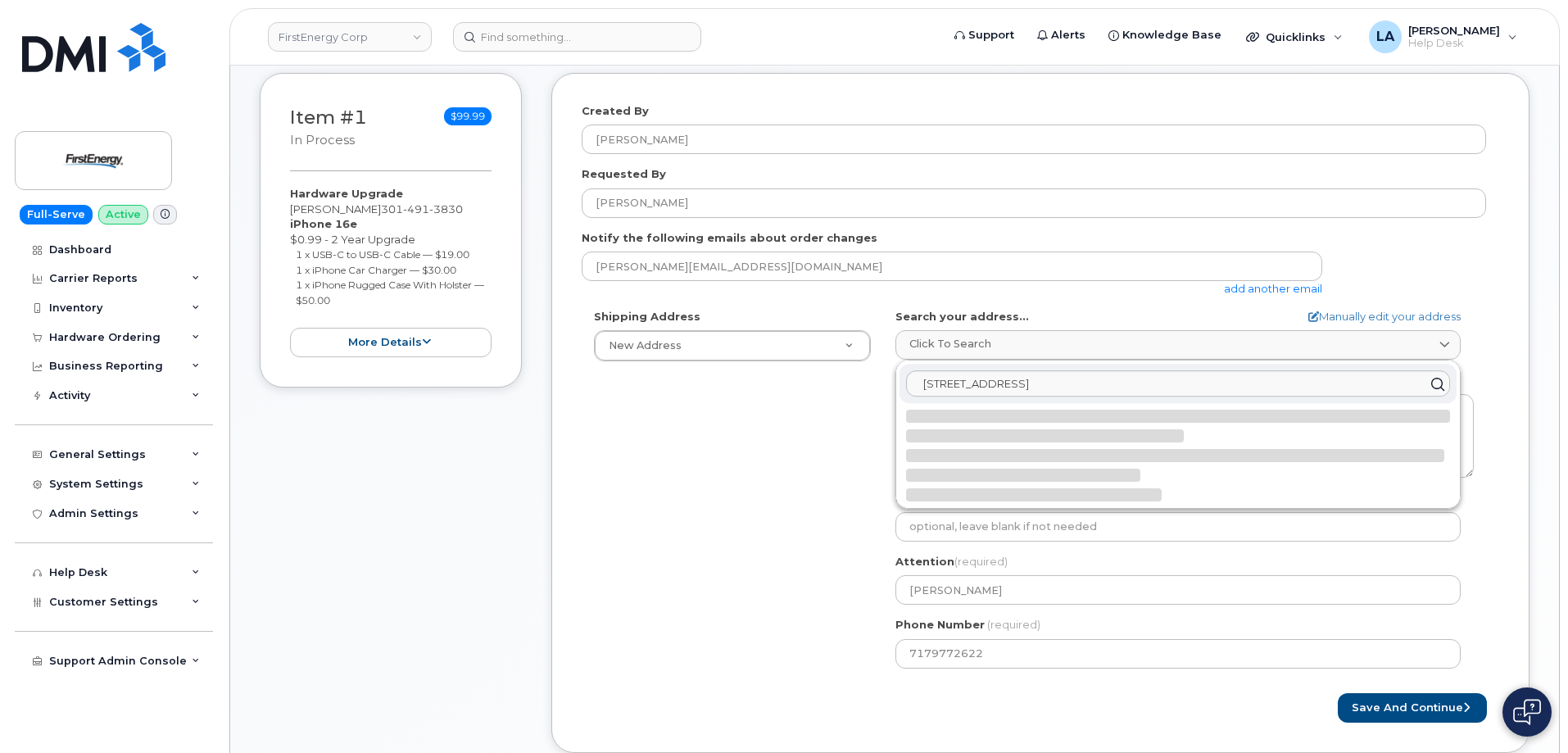 type on "600 N Grant St
WAYNESBORO PA 17268-8642
UNITED STATES" 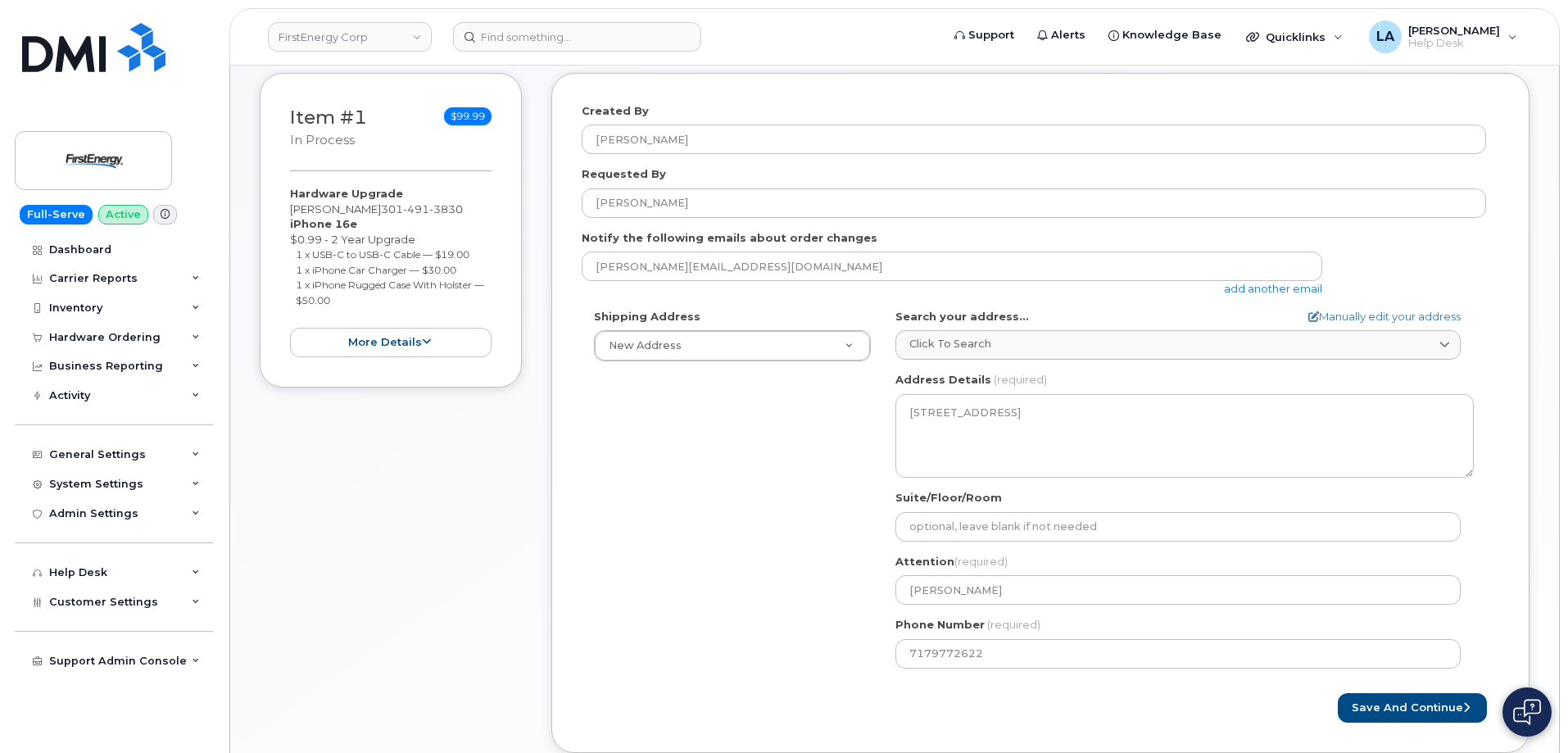click on "Shipping Address
New Address                                     New Address 17365 Enterprise Rd 109 6th St 10850 Kirk Rd 3601 Ridge Rd
PA
Waynesboro
Search your address...
Manually edit your address
Click to search 600 N Grant St Wa No available options
Address Line
(required)
Lookup your address
600 N Grant St
State
(required)
Alabama
Alaska
American Samoa
Arizona
Arkansas
California
Colorado
Connecticut
Delaware
District of Columbia
Florida
Georgia
Guam
Hawaii
Idaho
Illinois
Indiana
Iowa
Kansas
Kentucky
Louisiana
Maine
Maryland
Massachusetts
Michigan
Minnesota
Mississippi
Missouri
Montana
Nebraska
Nevada
New Hampshire
New Jersey
New Mexico
New York
North Carolina
North Dakota
Ohio
Oklahoma
Oregon
Pennsylvania
Puerto Rico
Rhode Island
South Carolina
South Dakota
Tennessee
Texas
Utah
Vermont
Virginia
Virgin Islands
Washington" 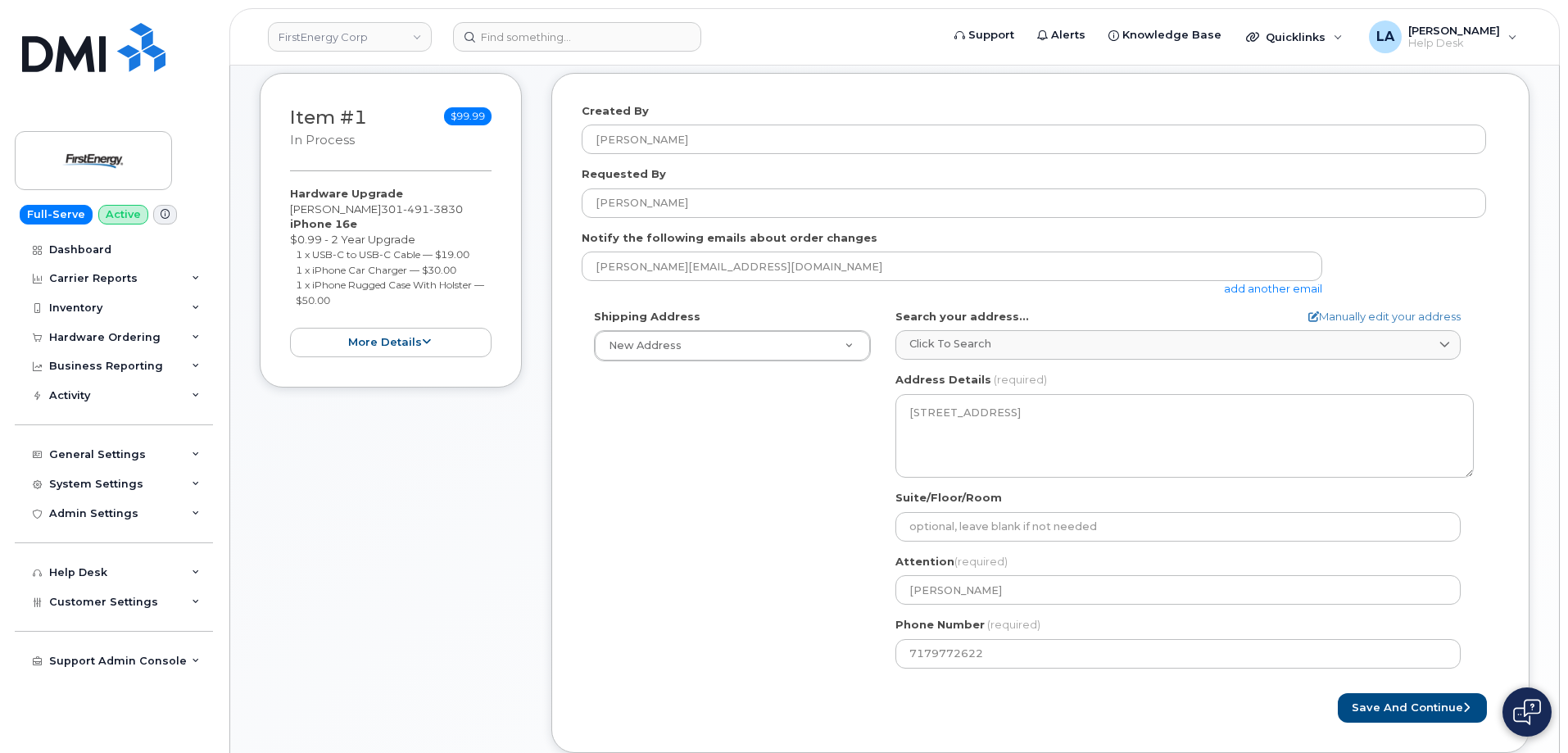 click on "Shipping Address
New Address                                     New Address 17365 Enterprise Rd 109 6th St 10850 Kirk Rd 3601 Ridge Rd
PA
Waynesboro
Search your address...
Manually edit your address
Click to search 600 N Grant St Wa No available options
Address Line
(required)
Lookup your address
600 N Grant St
State
(required)
Alabama
Alaska
American Samoa
Arizona
Arkansas
California
Colorado
Connecticut
Delaware
District of Columbia
Florida
Georgia
Guam
Hawaii
Idaho
Illinois
Indiana
Iowa
Kansas
Kentucky
Louisiana
Maine
Maryland
Massachusetts
Michigan
Minnesota
Mississippi
Missouri
Montana
Nebraska
Nevada
New Hampshire
New Jersey
New Mexico
New York
North Carolina
North Dakota
Ohio
Oklahoma
Oregon
Pennsylvania
Puerto Rico
Rhode Island
South Carolina
South Dakota
Tennessee
Texas
Utah
Vermont
Virginia
Virgin Islands
Washington" 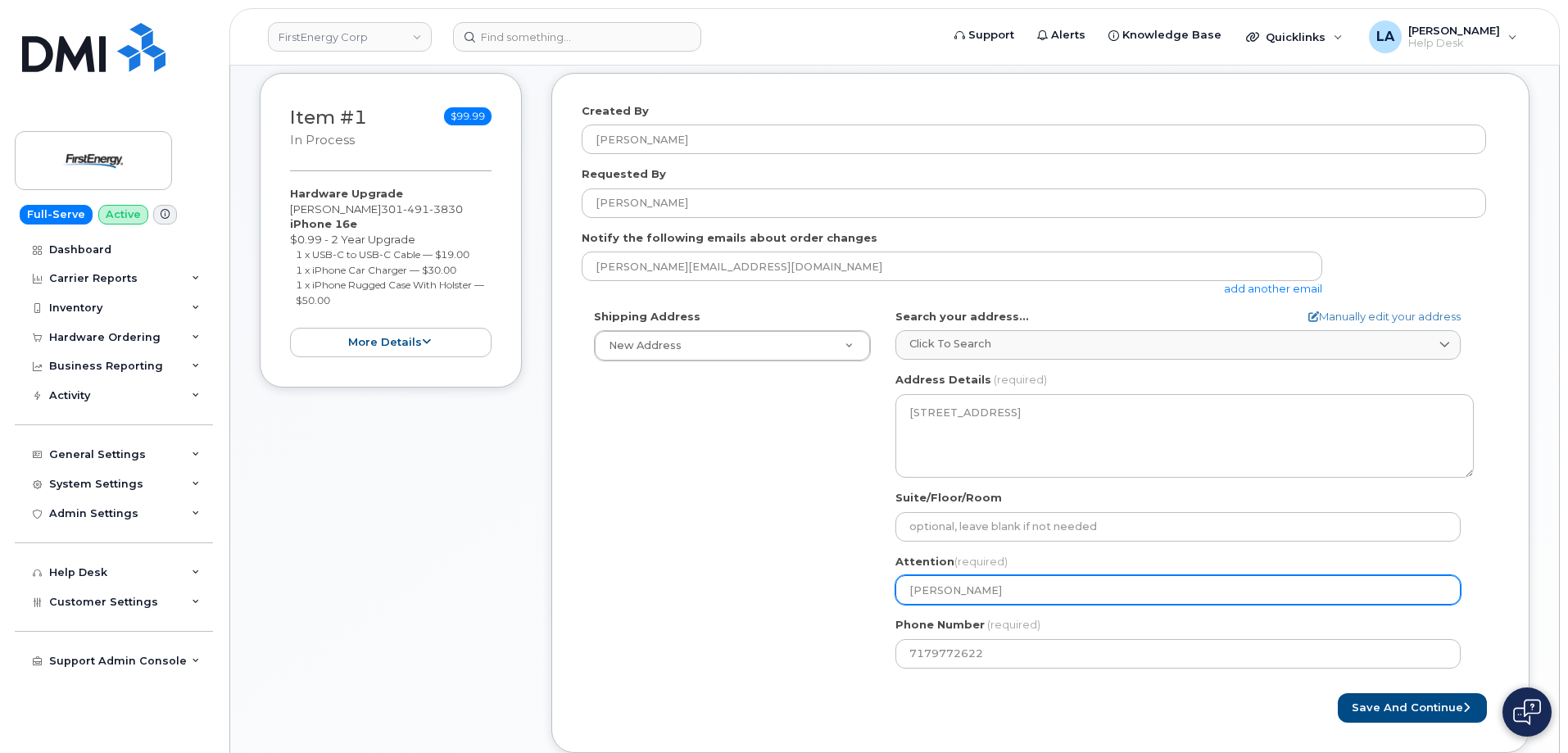 click on "[PERSON_NAME]" 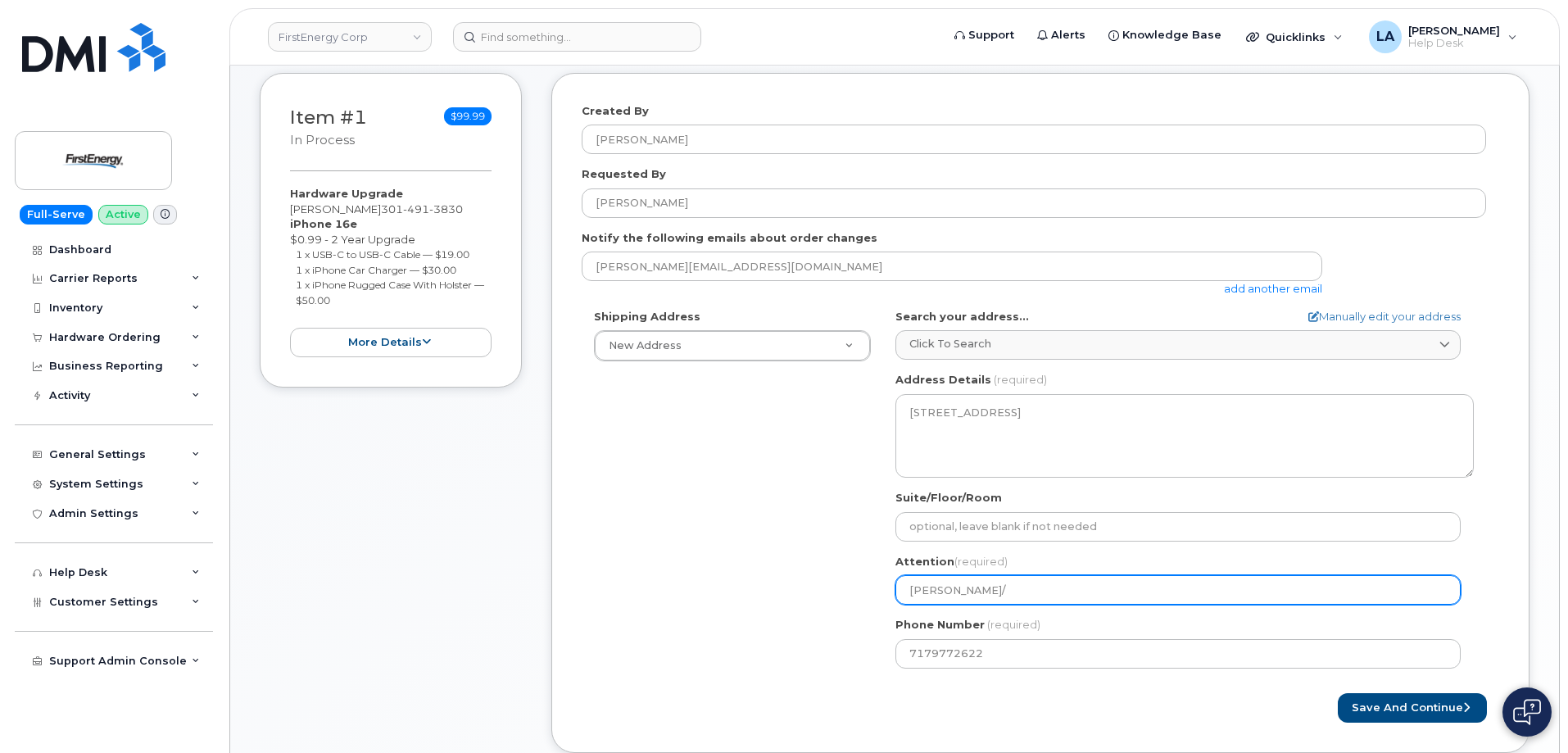 type on "Dan Allis/" 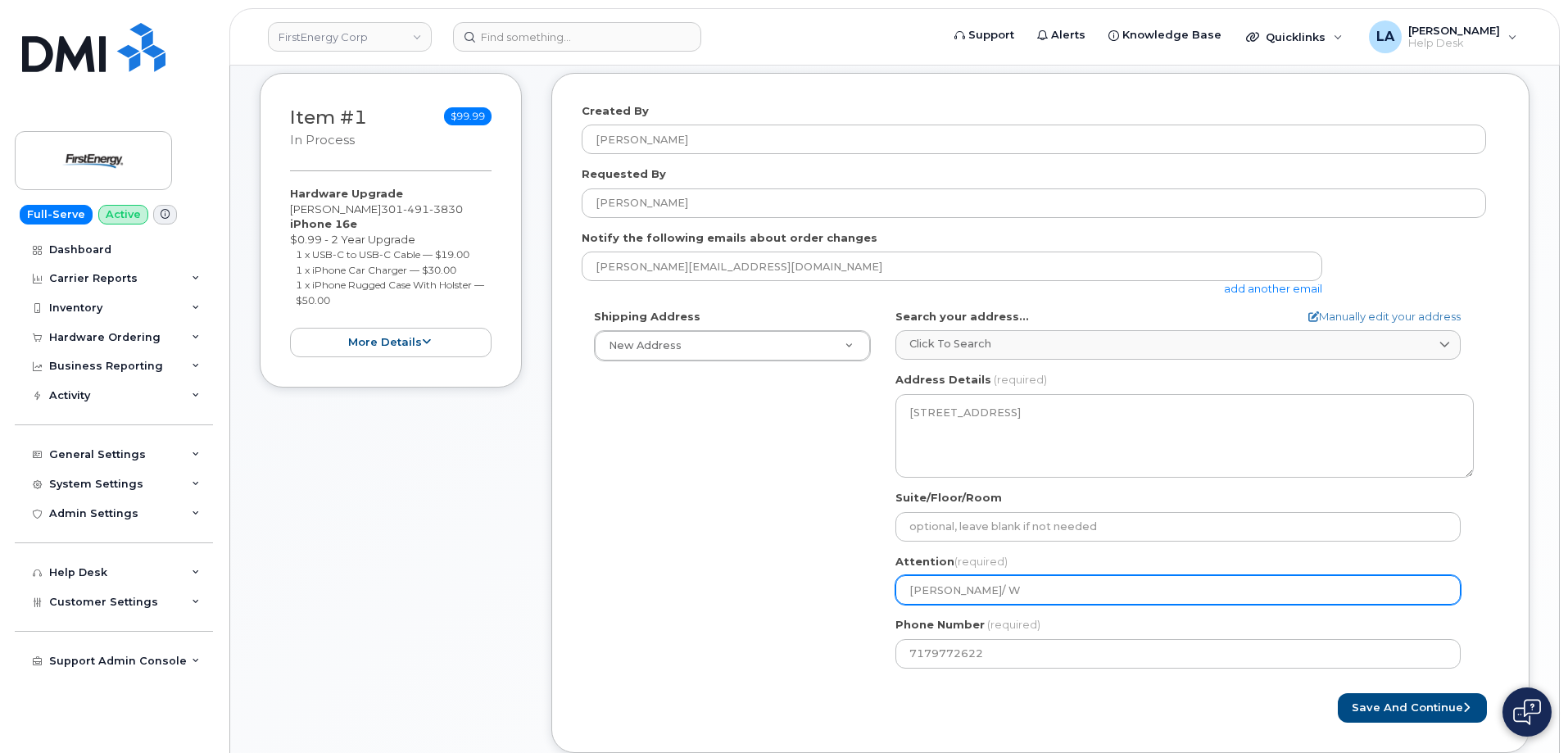 select 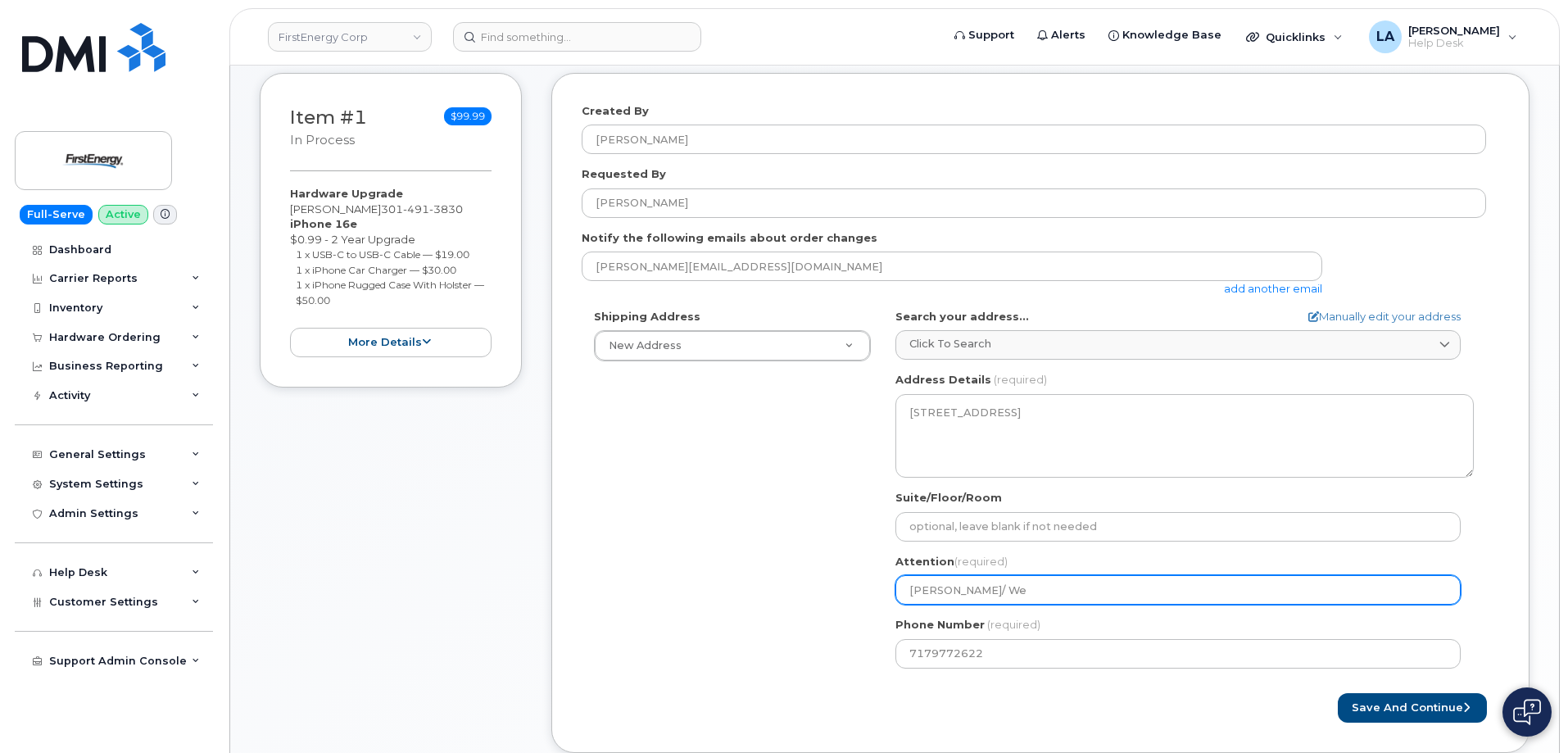 select 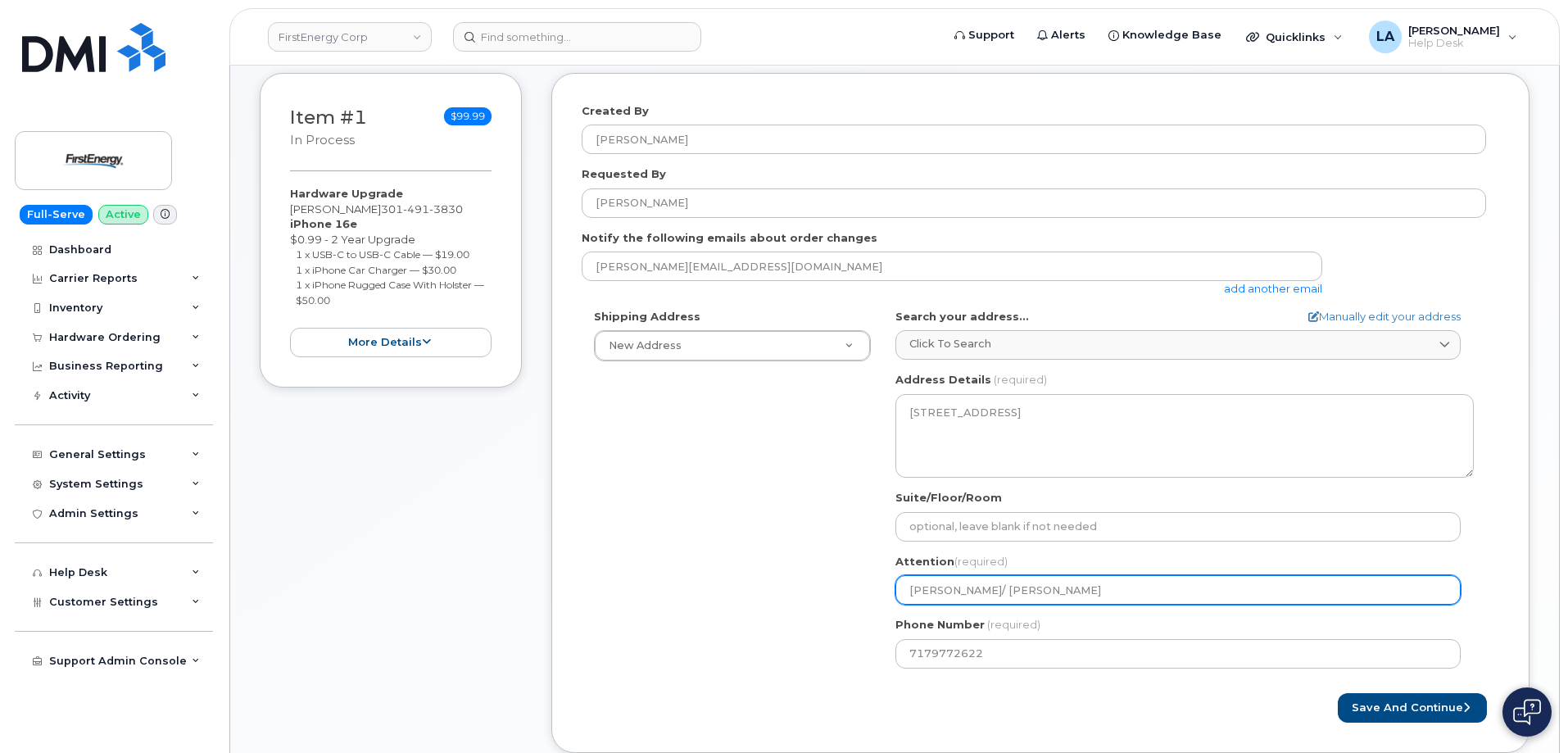 select 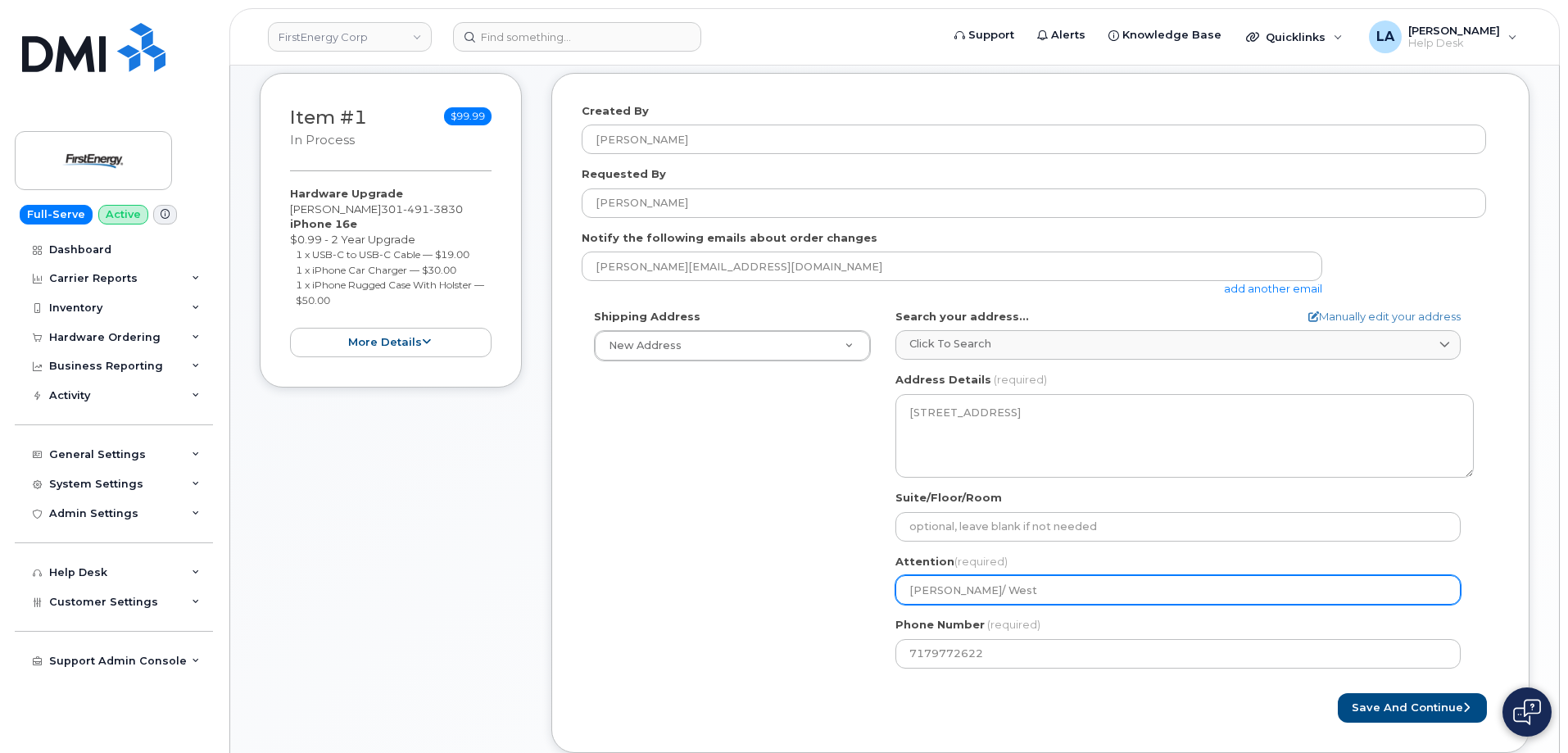 type on "Dan Allis/ West" 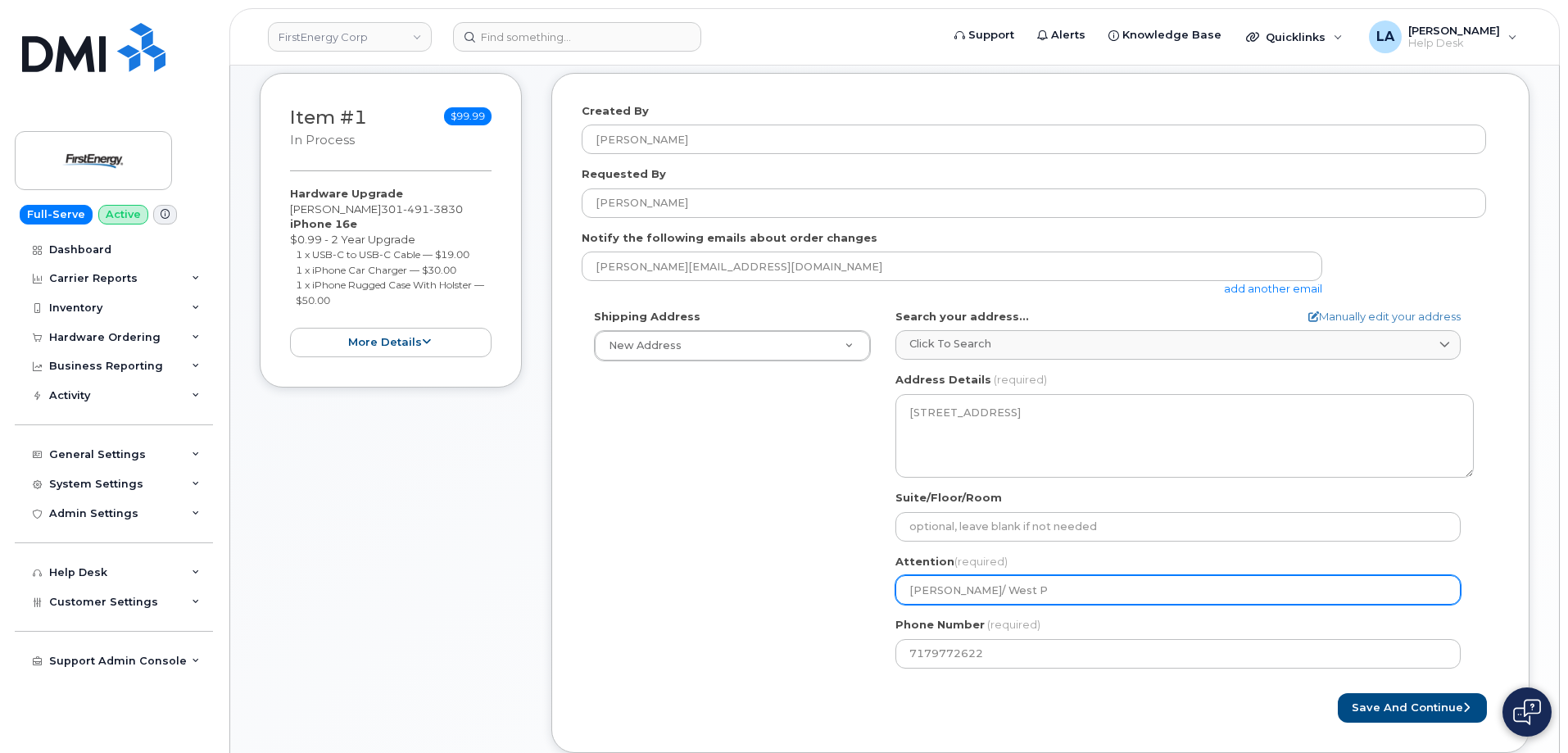 select 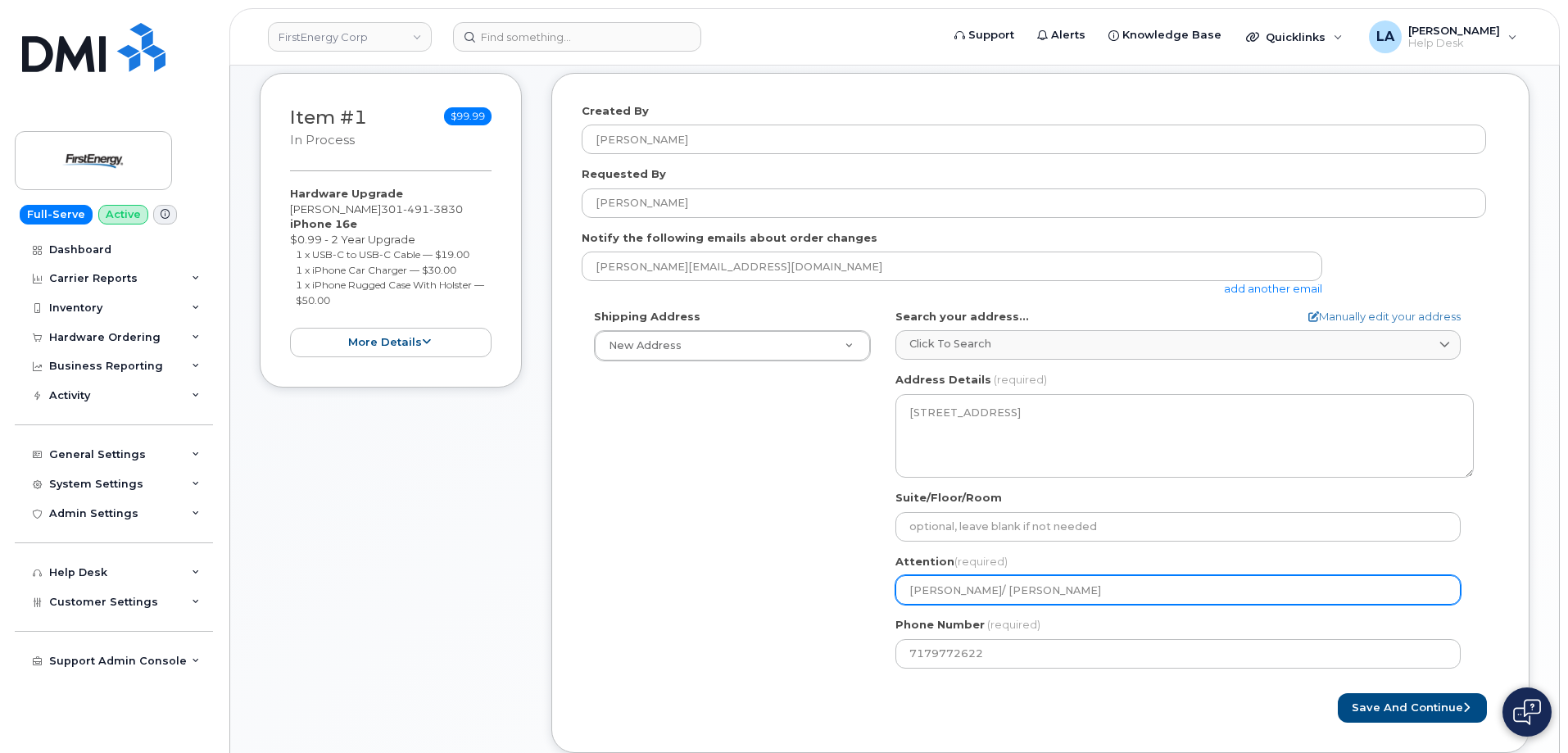 select 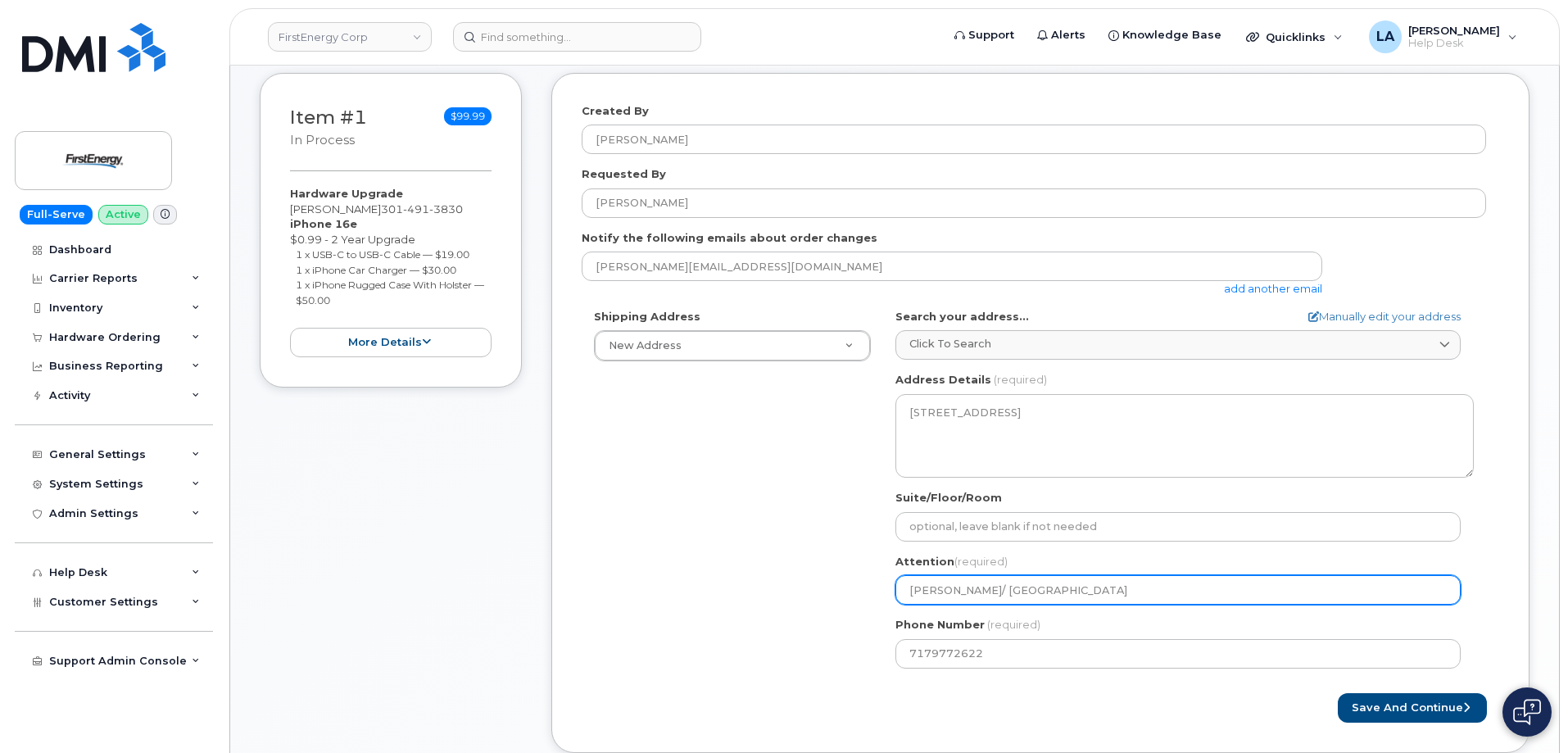 type on "Dan Allis/ West Pen" 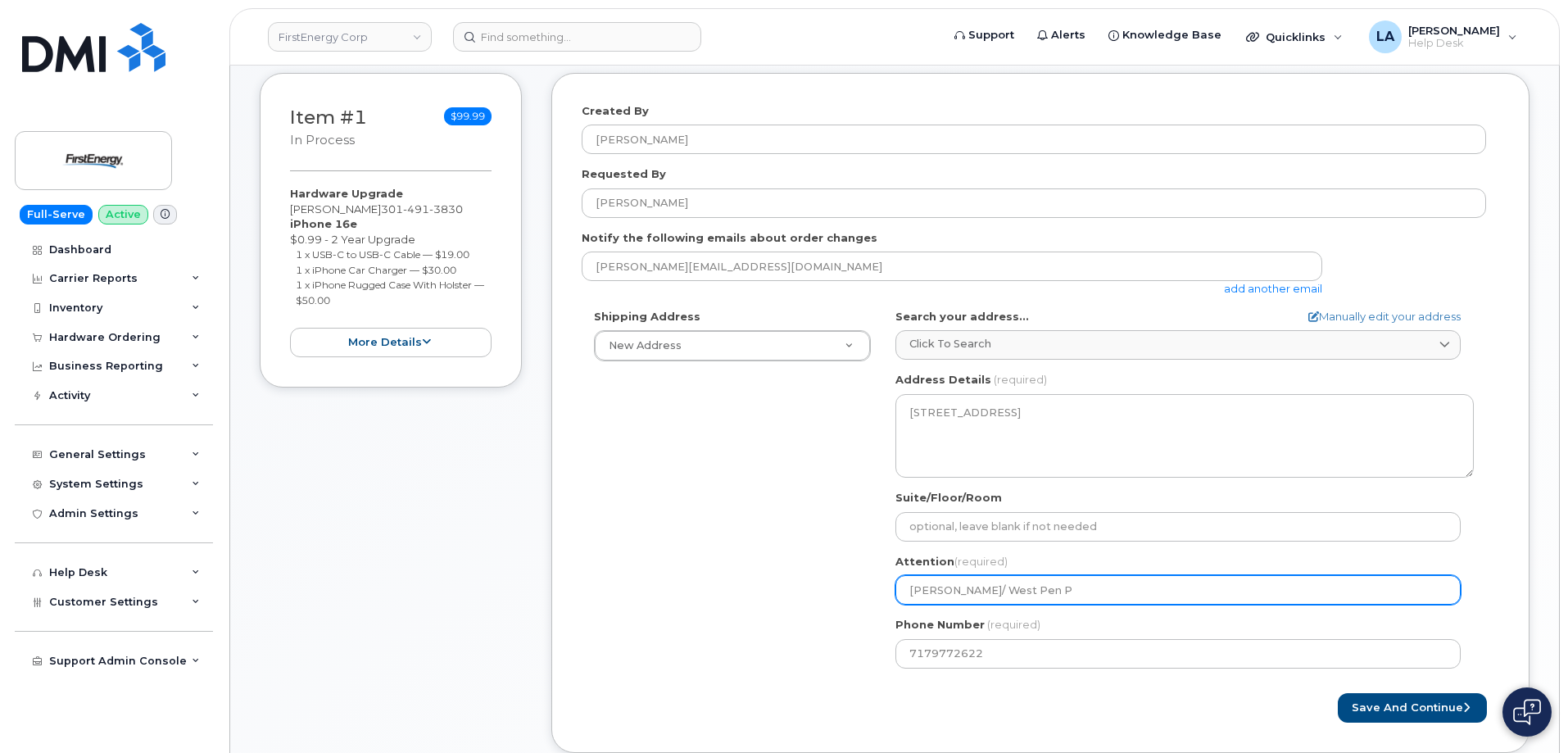 select 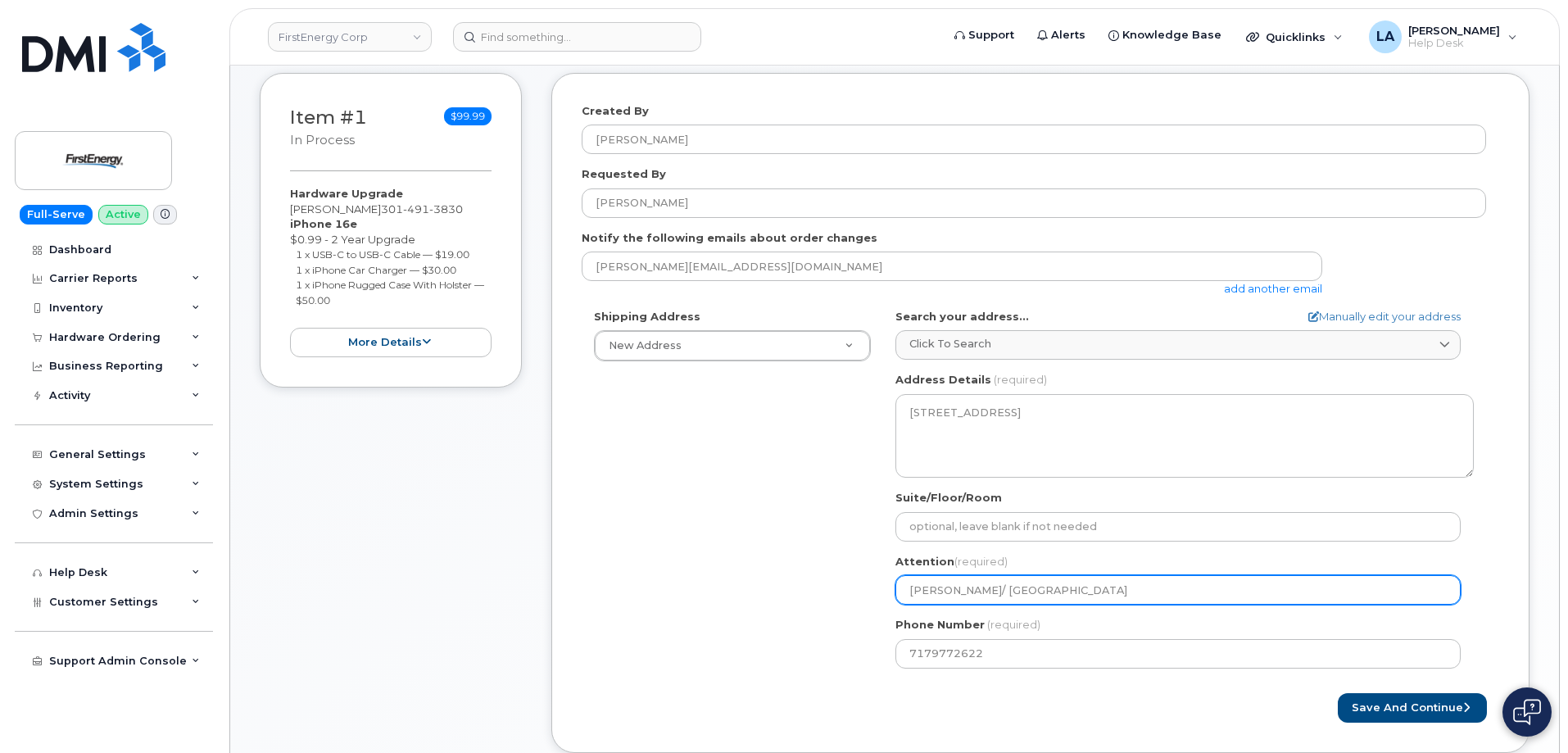select 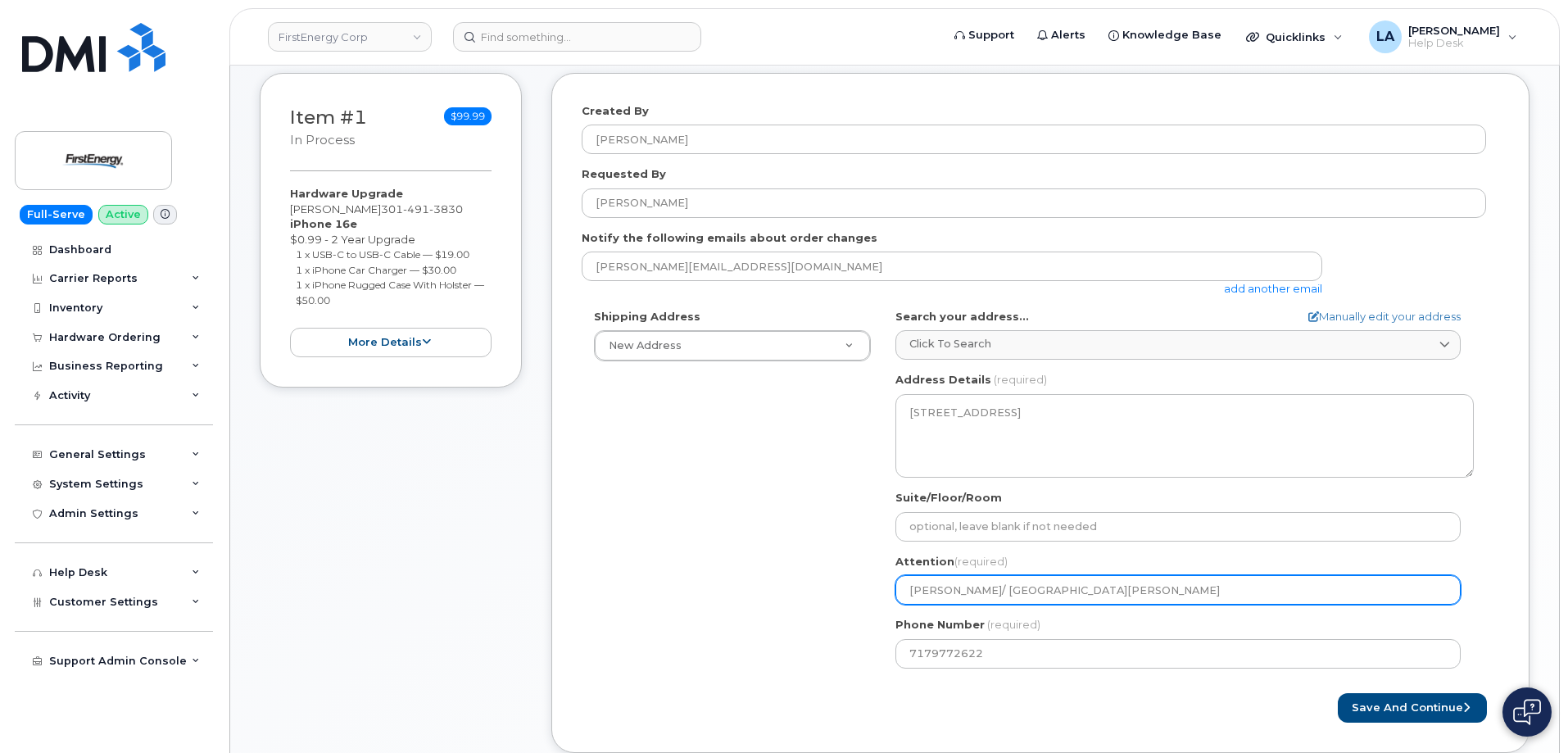 select 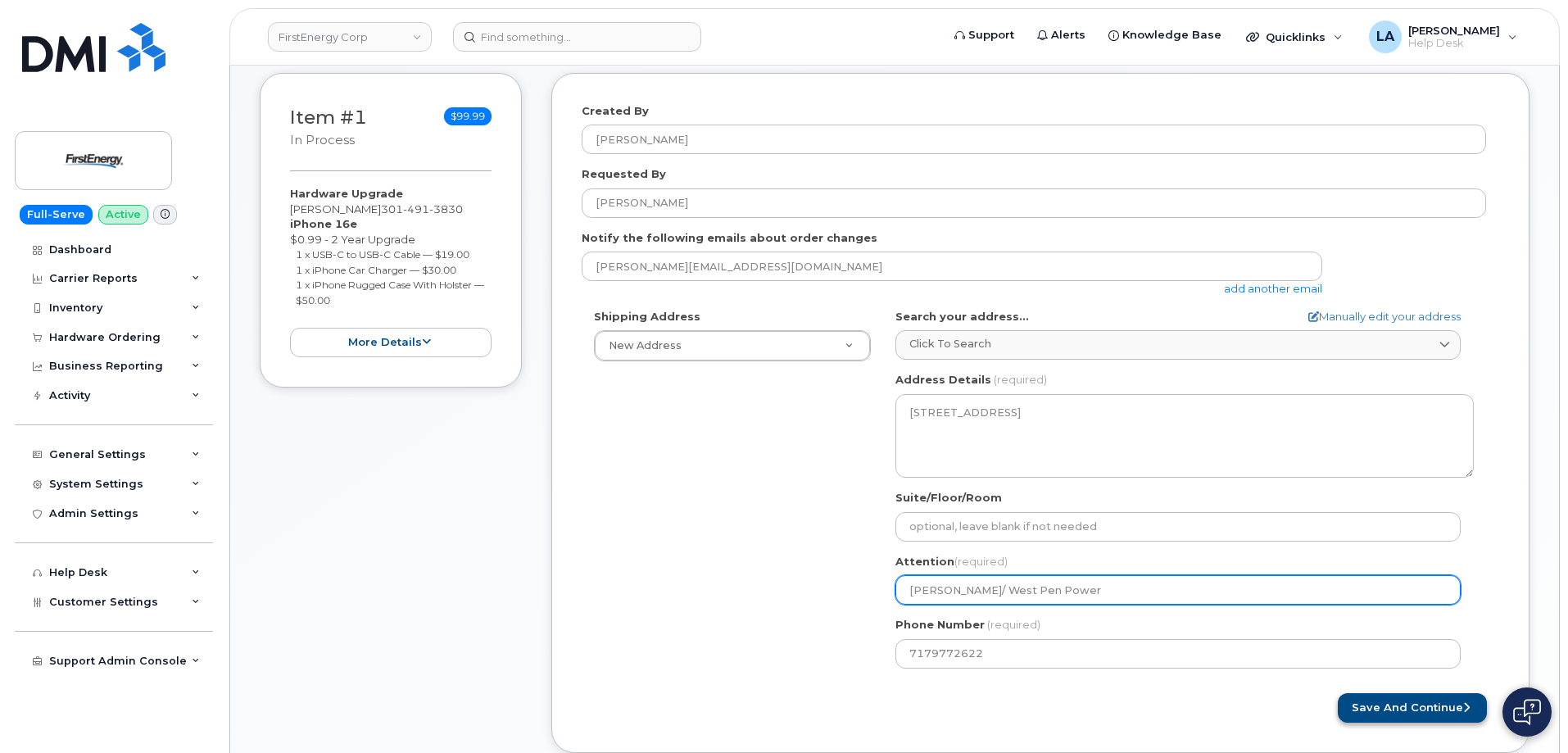 type on "[PERSON_NAME]/ West Pen Power" 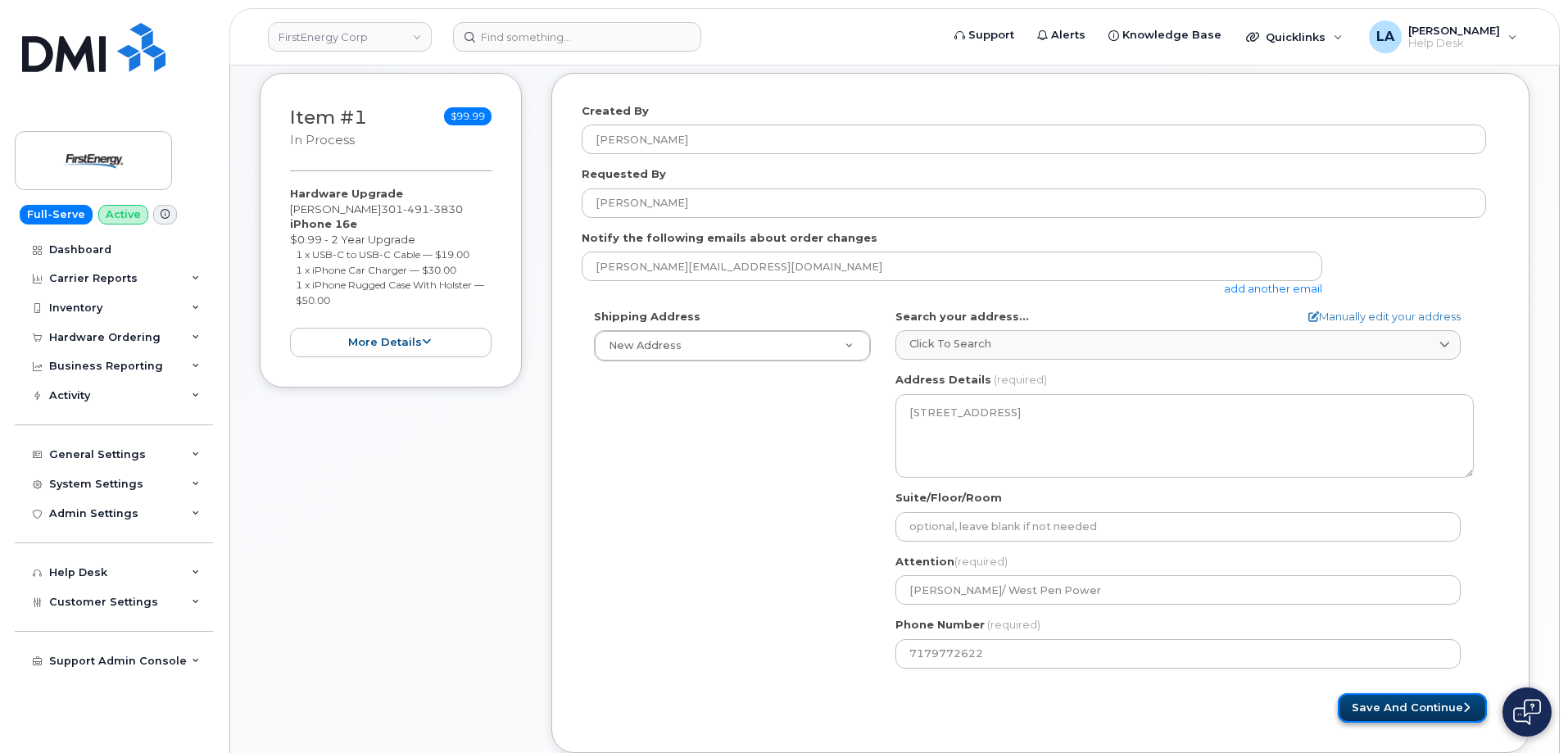 click on "Save and Continue" 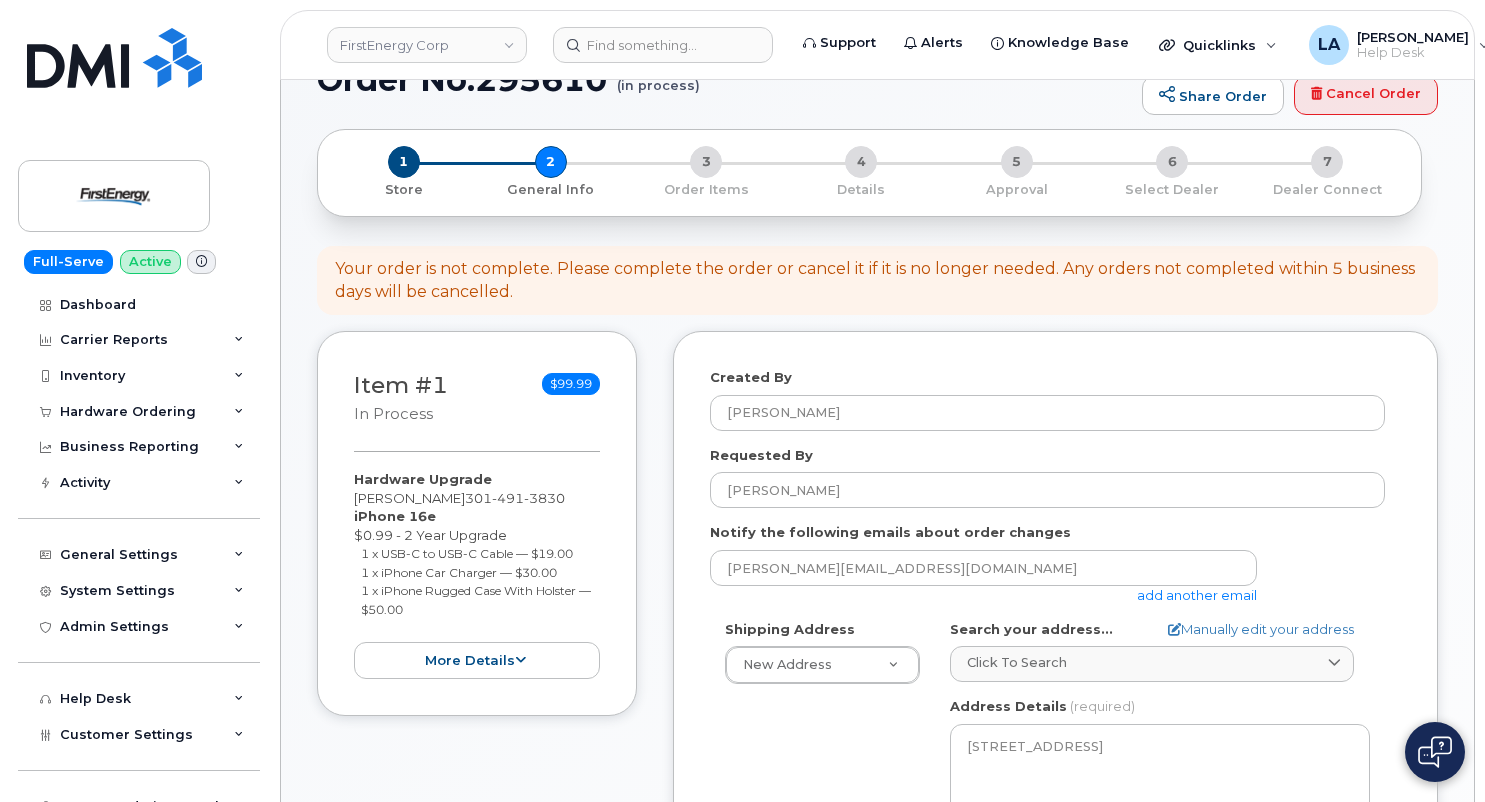 scroll, scrollTop: 0, scrollLeft: 0, axis: both 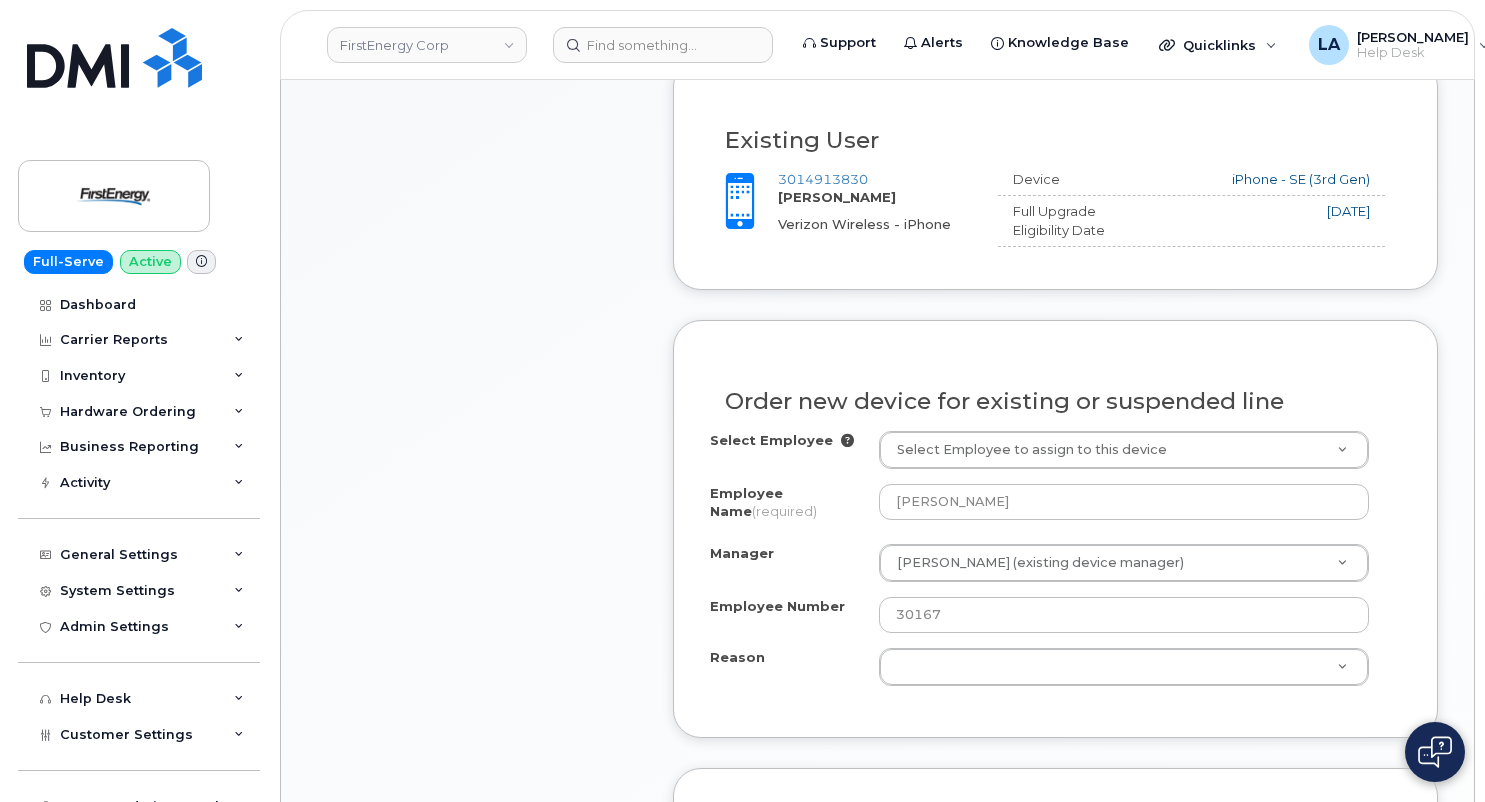click on "FirstEnergy Corp   Support   Alerts   Knowledge Base Quicklinks Suspend / Cancel Device Change SIM Card Enable Call Forwarding Reset VM Password Add Roaming Package Request Repair Order New Device Add Device Transfer Line In LA [PERSON_NAME] Help Desk English Français My Account Wireless Admin Wireless Admin (Restricted) Wireless Admin (Read only) Employee Demo  Enter Email  Sign out Full-Serve Active Dashboard Carrier Reports Monthly Billing Data Daily Data Pooling Average Costing Executive Summary Accounting Roaming Reports Suspended Devices Suspension Candidates Custom Report Cost Variance Inventory Mobility Devices Data Conflicts Spare Hardware Import Hardware Ordering Overview Orders Business Reporting Managerial Reports Individual Reports Business Unit Reports Activity Travel Requests Activity Log Device Status Updates Rate Plan Monitor General Settings My Account Locations Managers & Employees Delegations Usage Alerts Tags Data Pool Thresholds System Settings Accounting Codes Contacts" at bounding box center [742, 434] 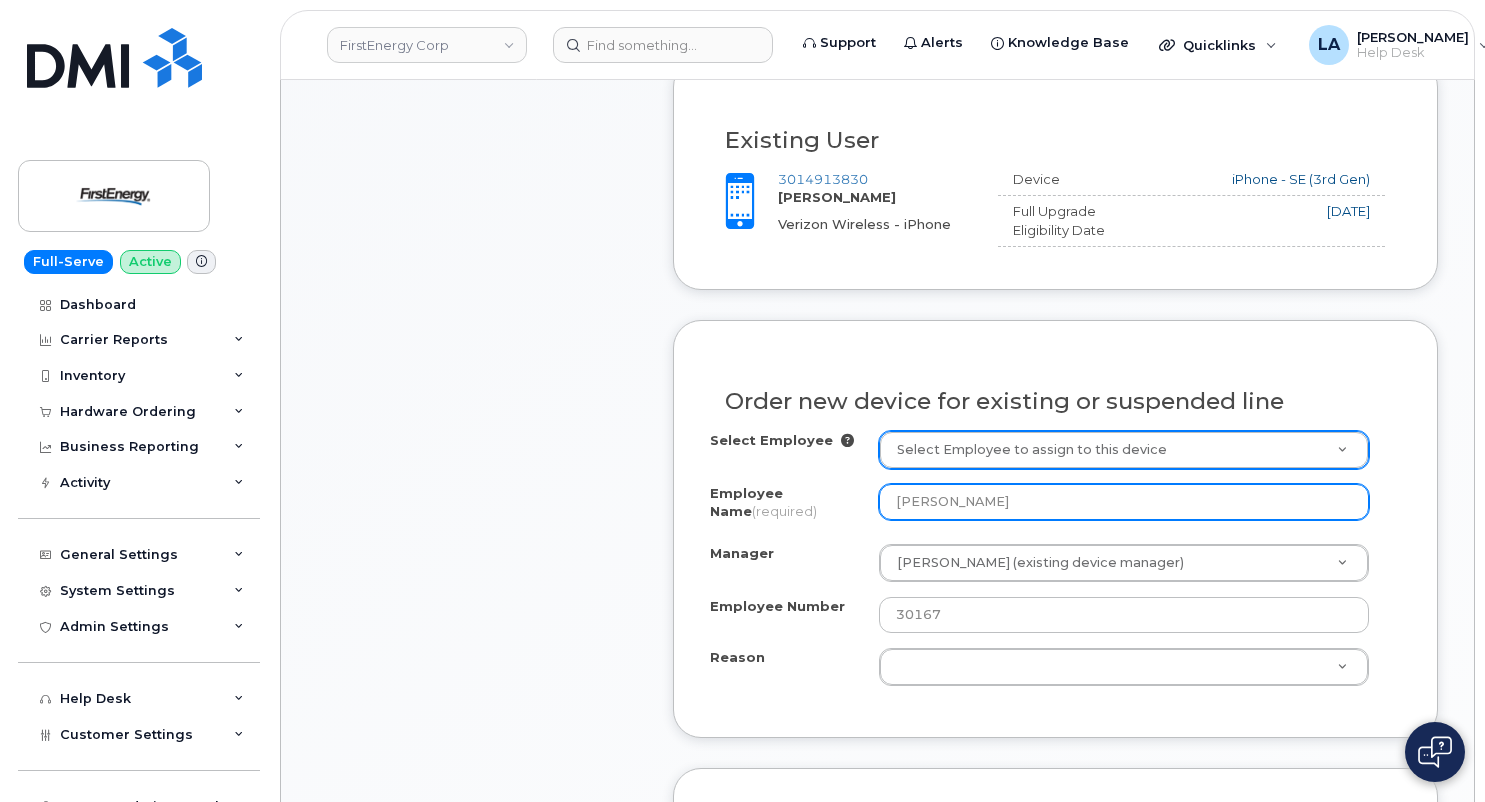 drag, startPoint x: 1003, startPoint y: 506, endPoint x: 847, endPoint y: 492, distance: 156.62694 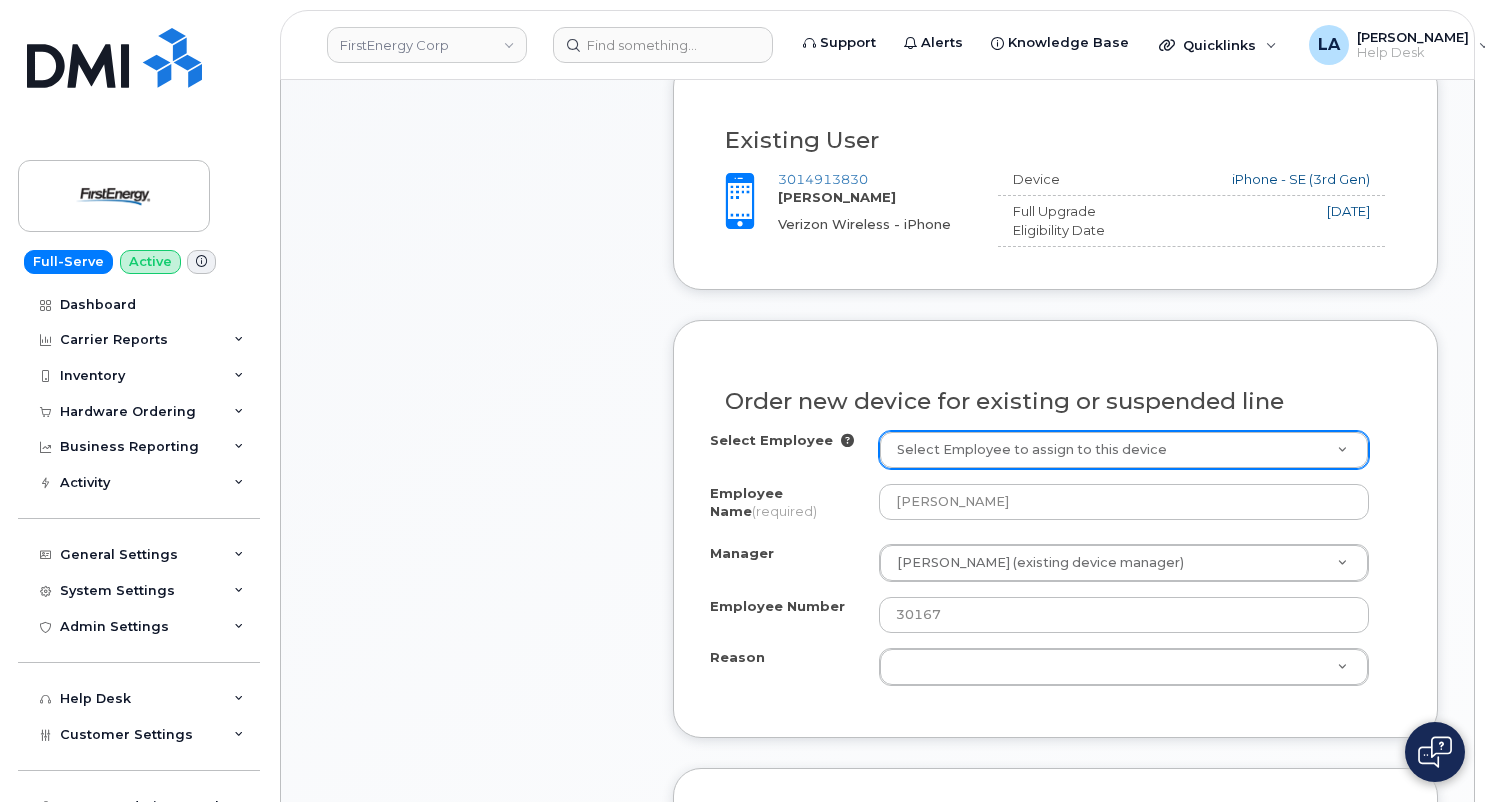 click on "Order new device for existing or suspended line
Select Employee
Select Employee to assign to this device
Employee Name
(required)
[PERSON_NAME]
Manager
[PERSON_NAME] (existing device manager)      Manager             Manager                     [PERSON_NAME]
[PERSON_NAME]
[PERSON_NAME]
[PERSON_NAME]
[PERSON_NAME]
[PERSON_NAME]
[PERSON_NAME]
[PERSON_NAME]
[PERSON_NAME]
[PERSON_NAME]
[PERSON_NAME]
[PERSON_NAME]
[PERSON_NAME]
[PERSON_NAME]
[PERSON_NAME]
[PERSON_NAME]
[PERSON_NAME]
[PERSON_NAME]
[PERSON_NAME]
[PERSON_NAME]
[PERSON_NAME]
[PERSON_NAME]
[PERSON_NAME]
[PERSON_NAME]
[PERSON_NAME]
[PERSON_NAME]
[PERSON_NAME]
[PERSON_NAME]
[PERSON_NAME]
[PERSON_NAME]
[PERSON_NAME]
[PERSON_NAME]
[PERSON_NAME]
[PERSON_NAME]
[PERSON_NAME]
[PERSON_NAME]
[PERSON_NAME]" 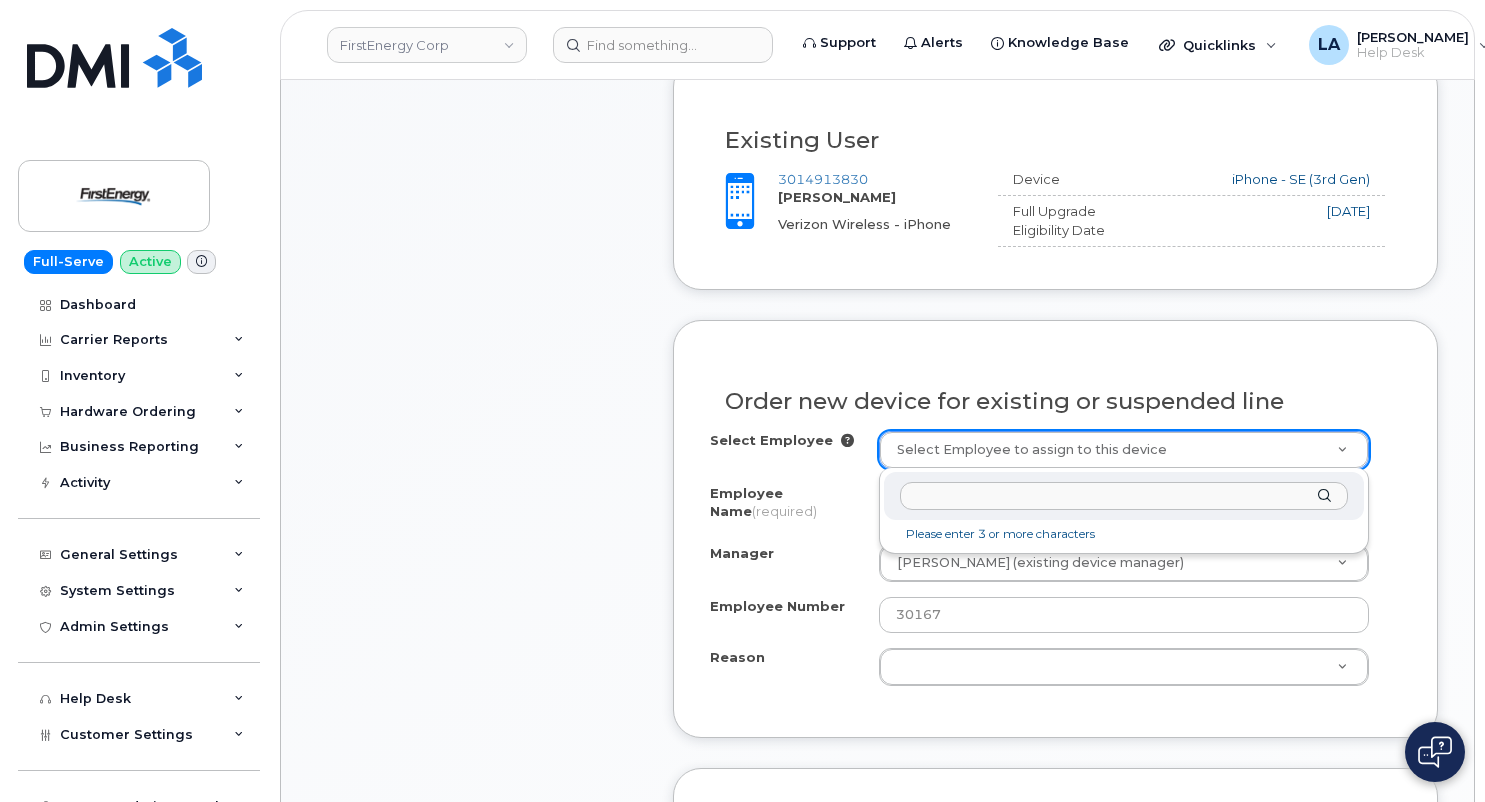 click 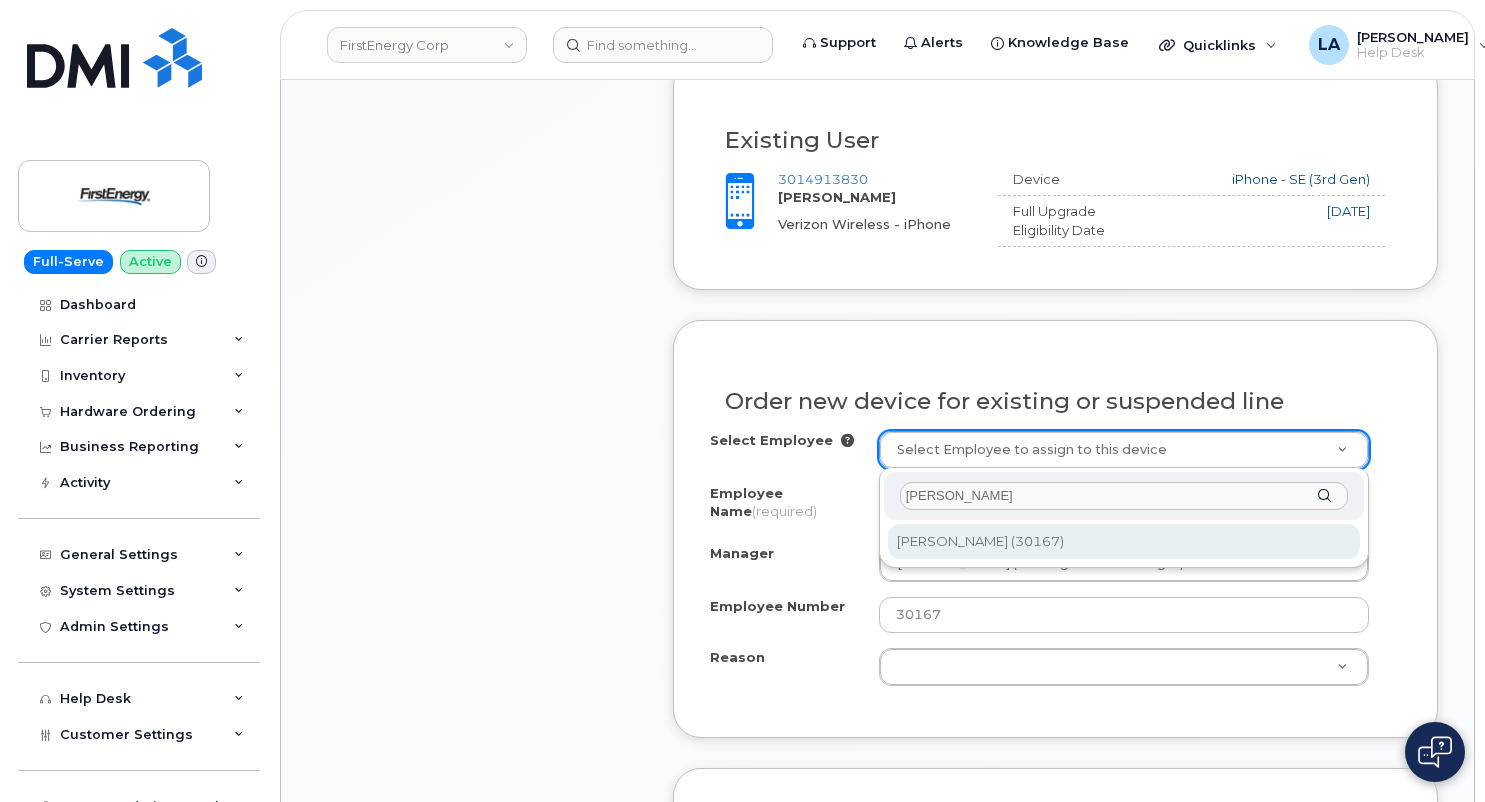 type on "DANIEL L ALLIS" 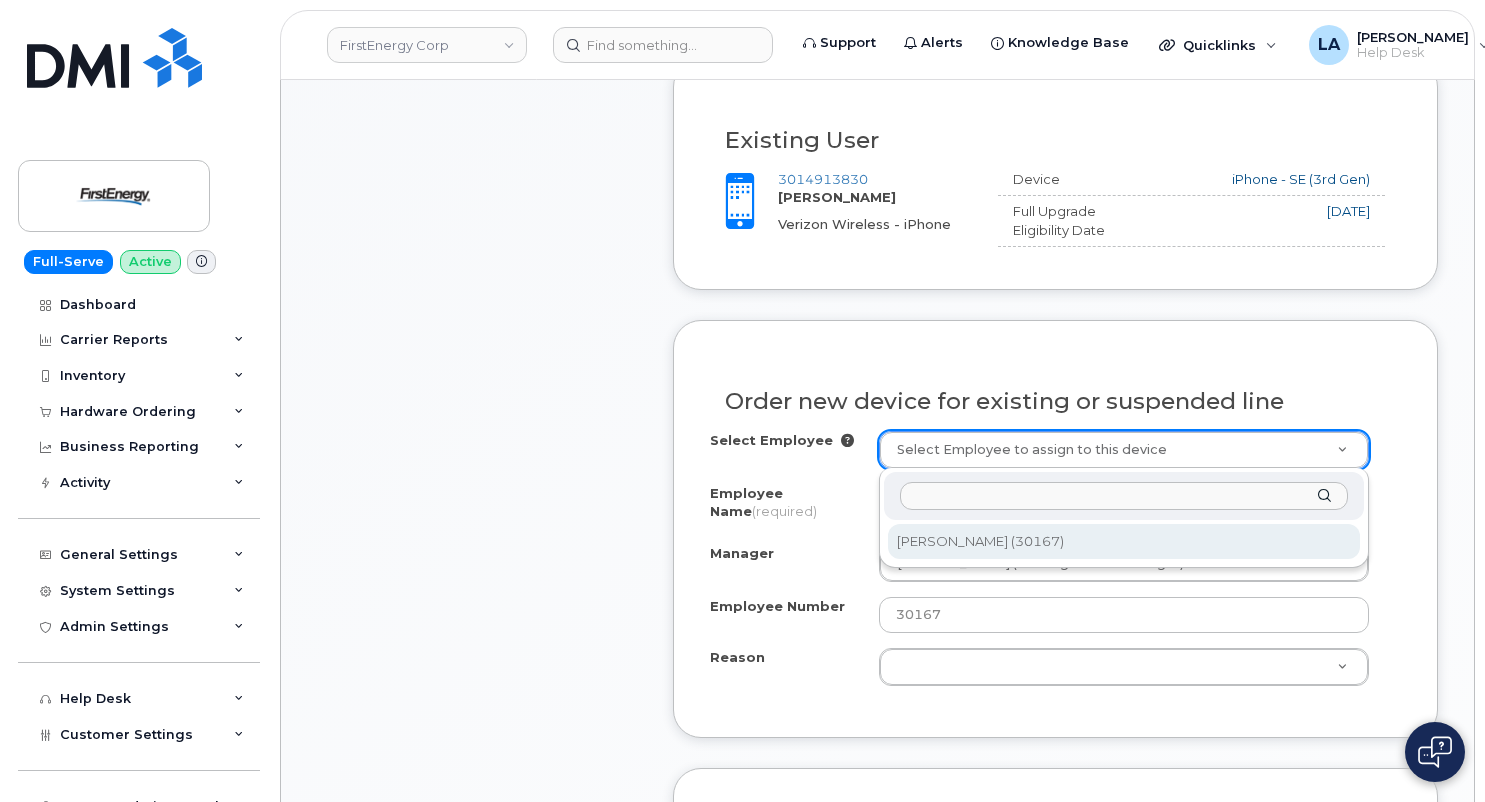 type on "[PERSON_NAME]" 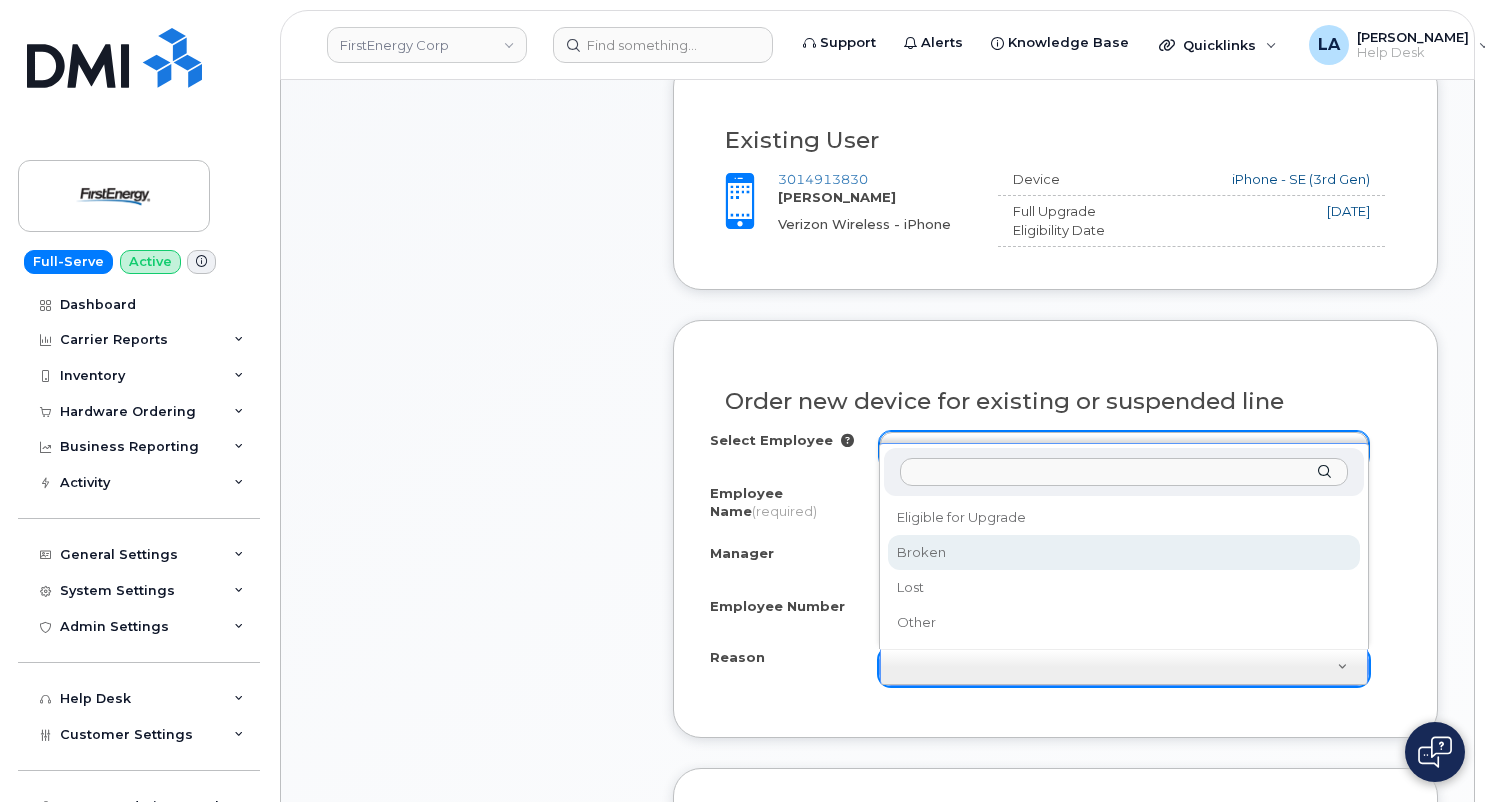 select on "broken" 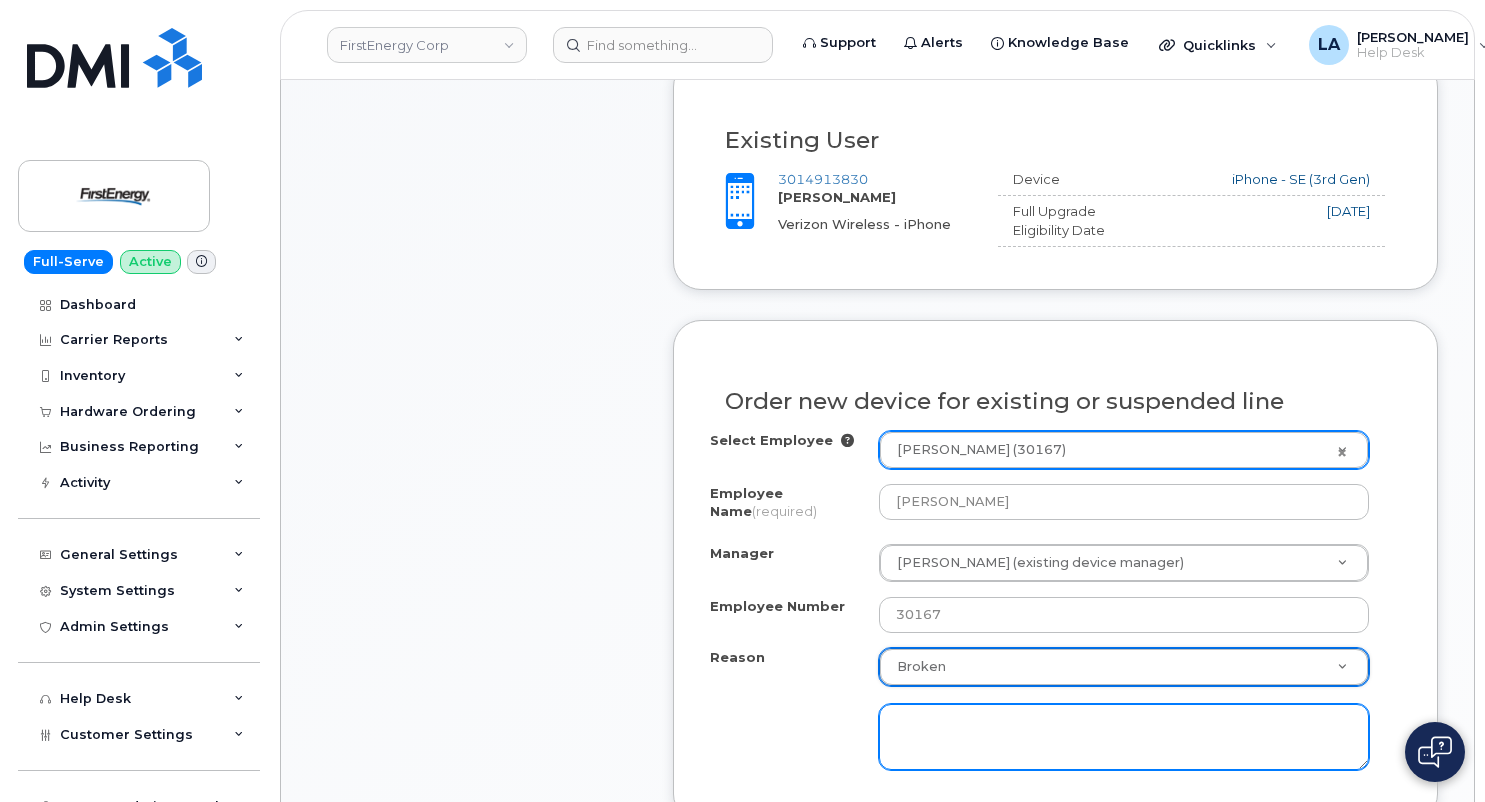 click 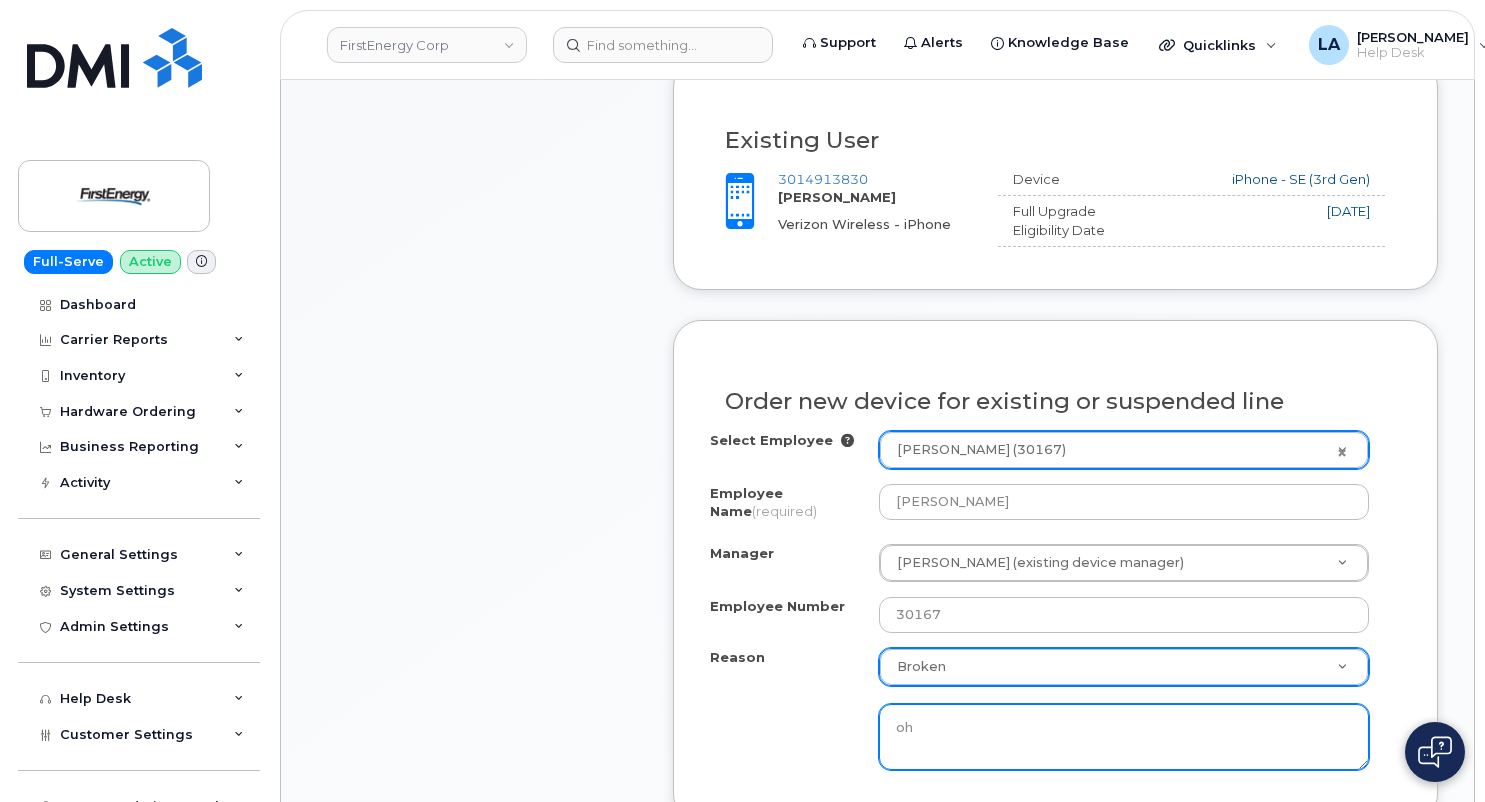 type on "o" 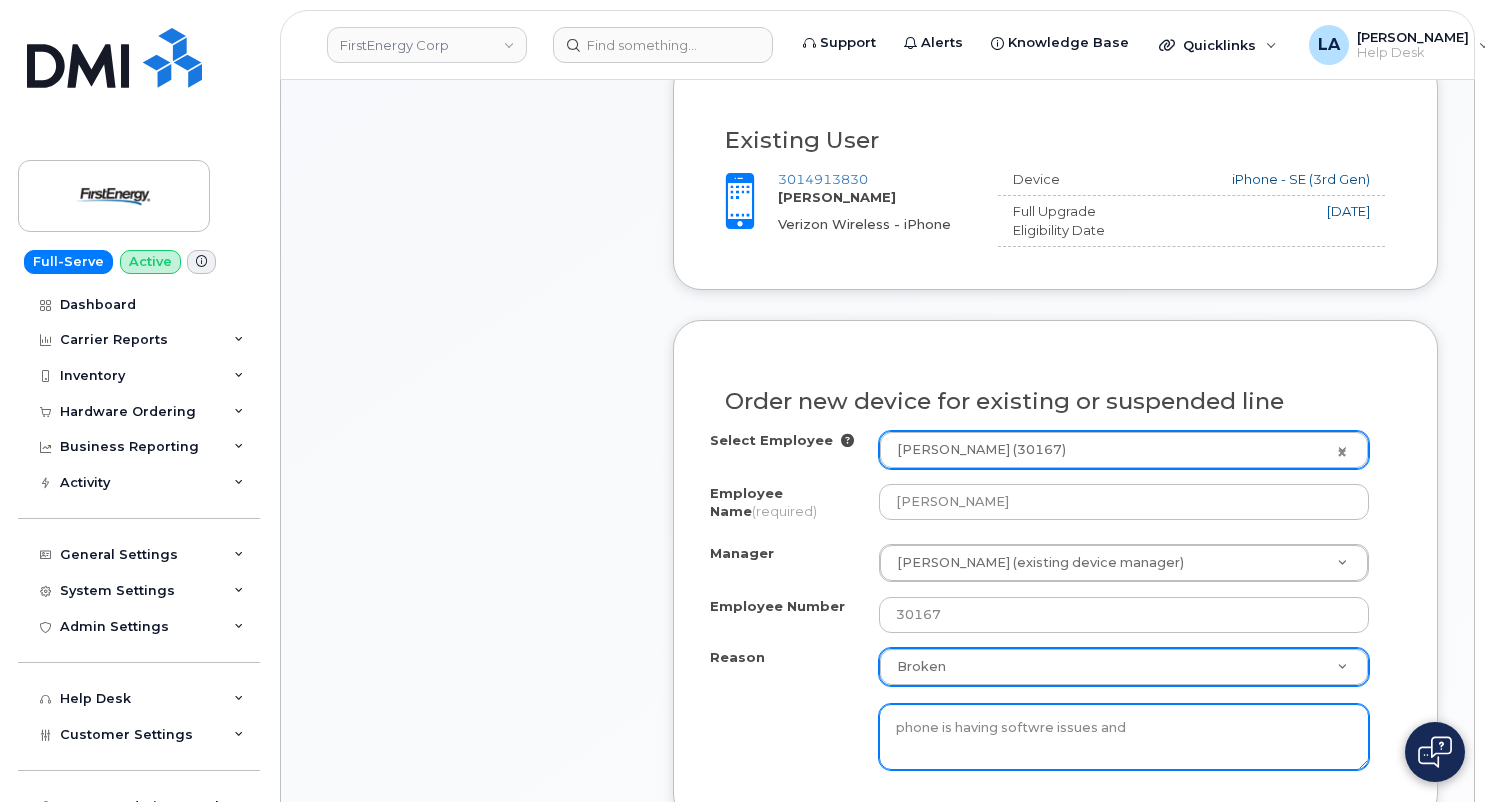 click on "phone is having softwre issues and" 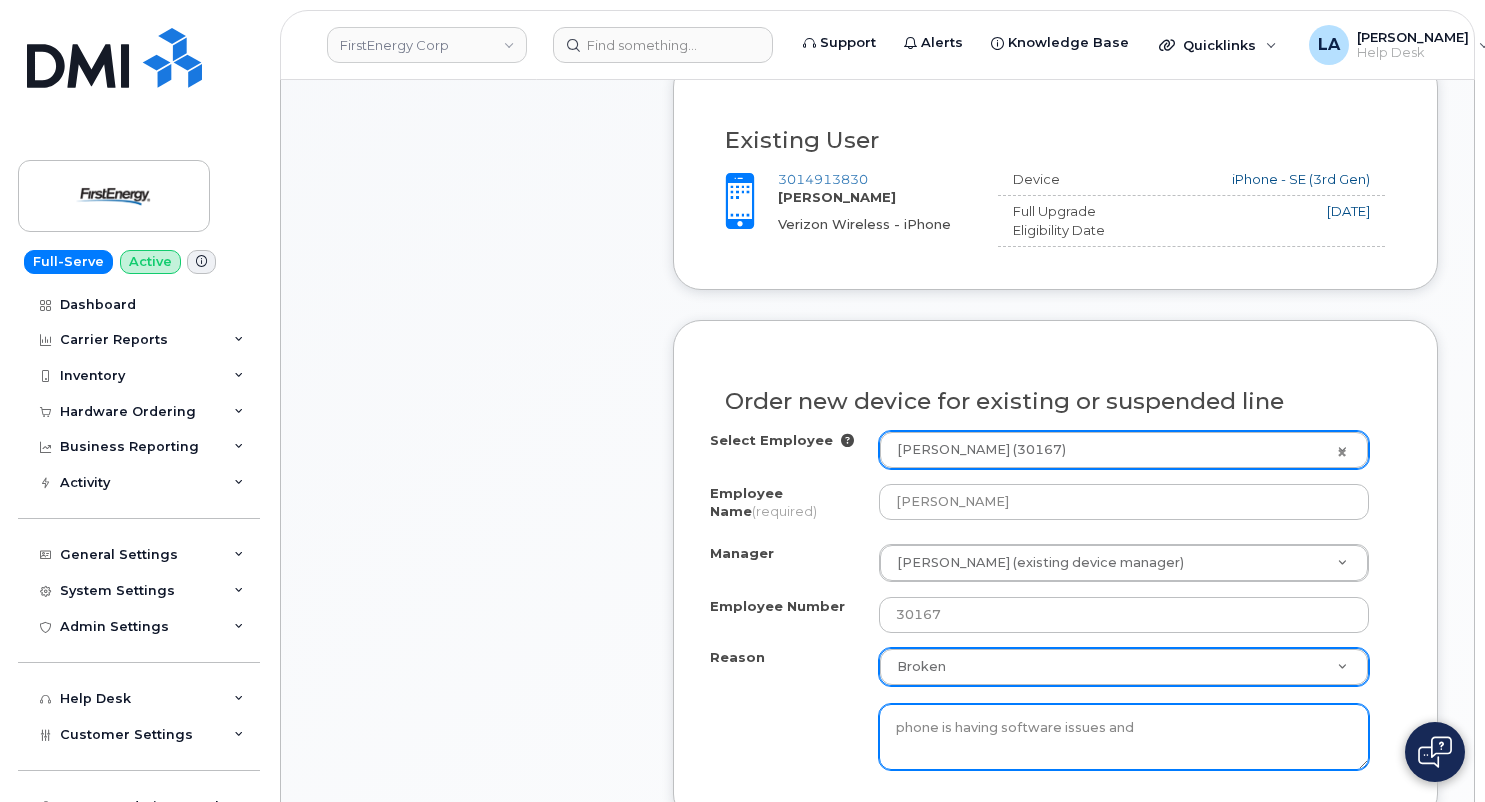 click on "phone is having software issues and" 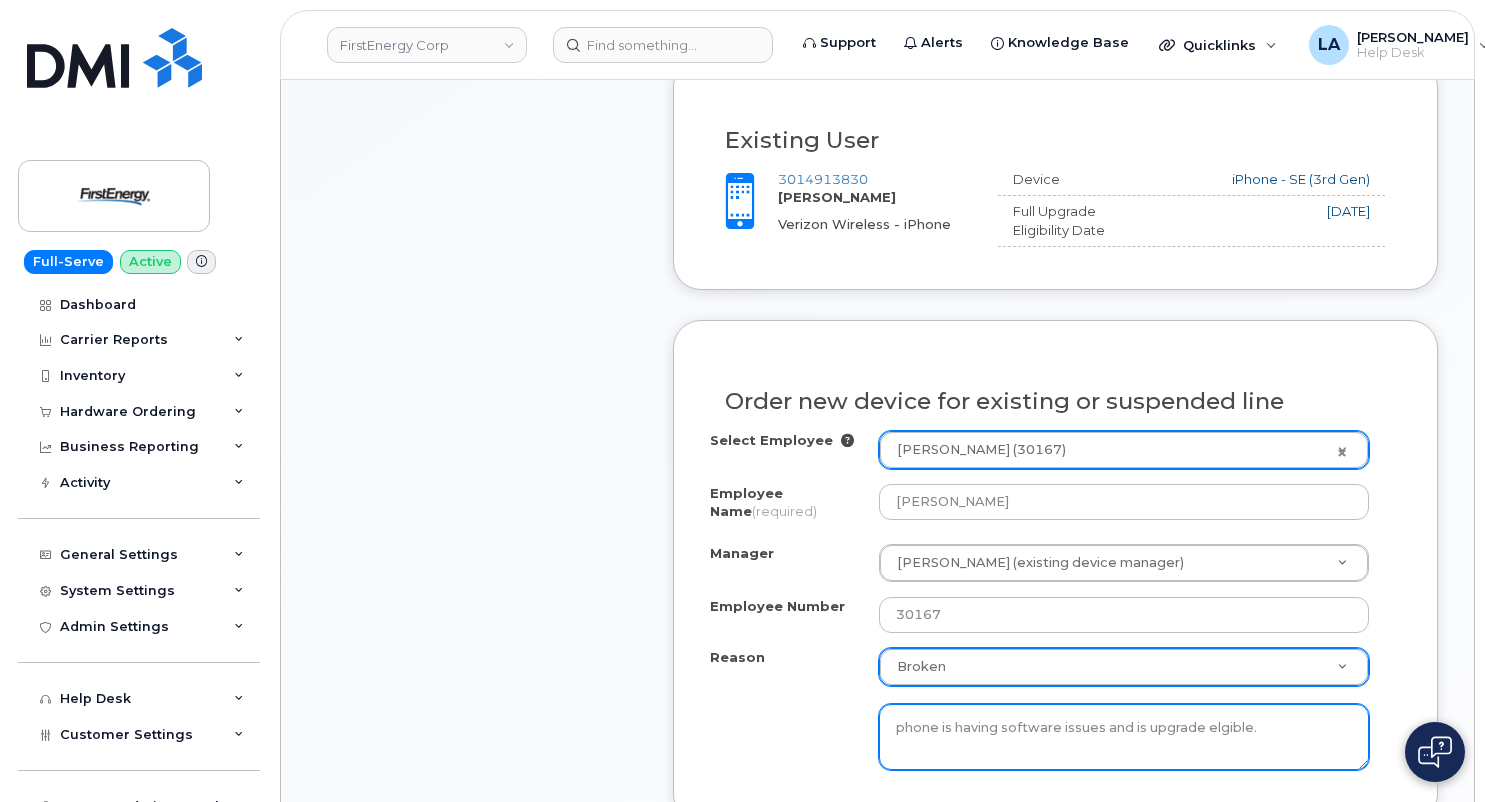 click on "phone is having software issues and is upgrade elgible." 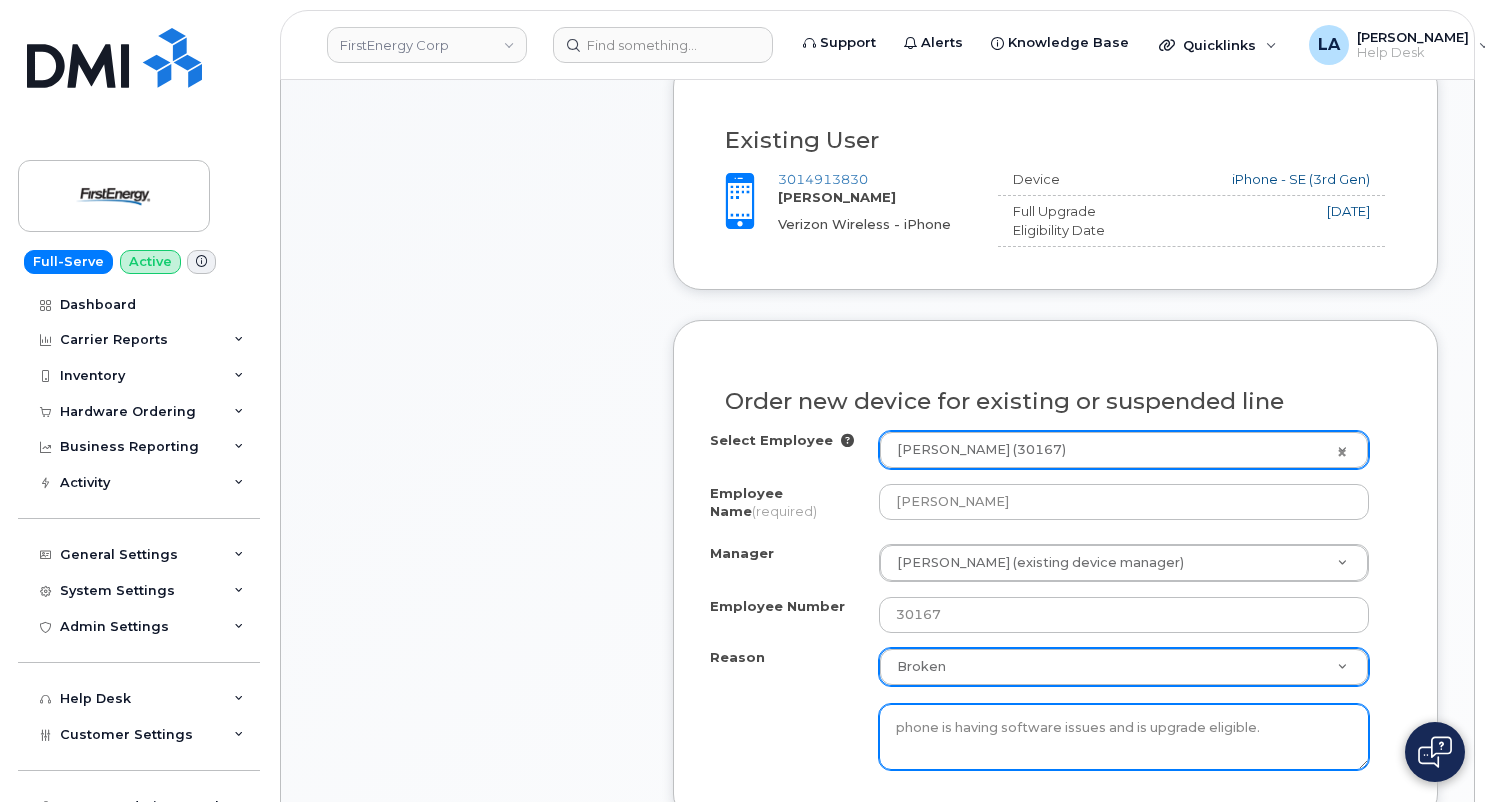 type on "phone is having software issues and is upgrade eligible." 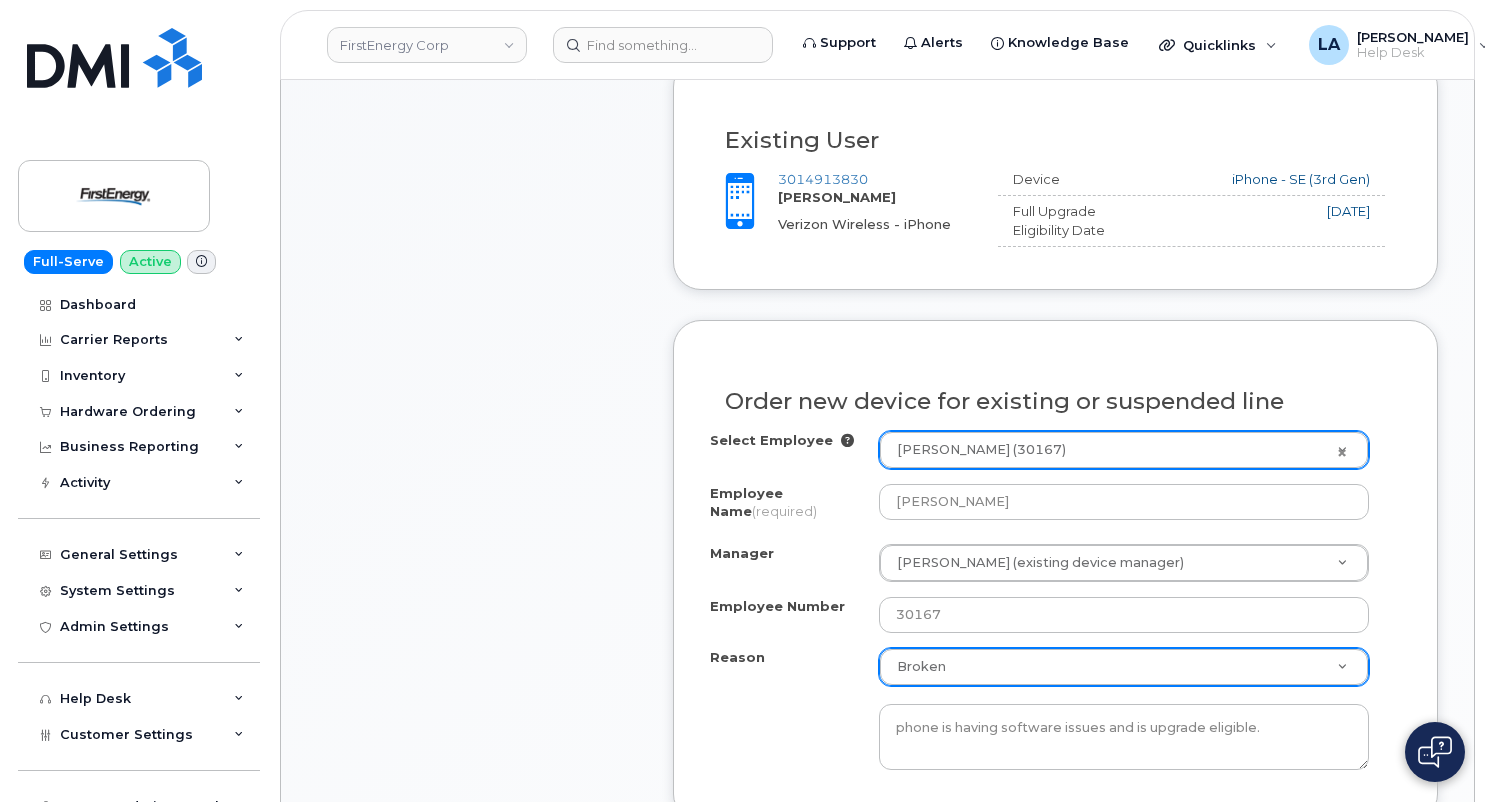 drag, startPoint x: 1379, startPoint y: 348, endPoint x: 1392, endPoint y: 343, distance: 13.928389 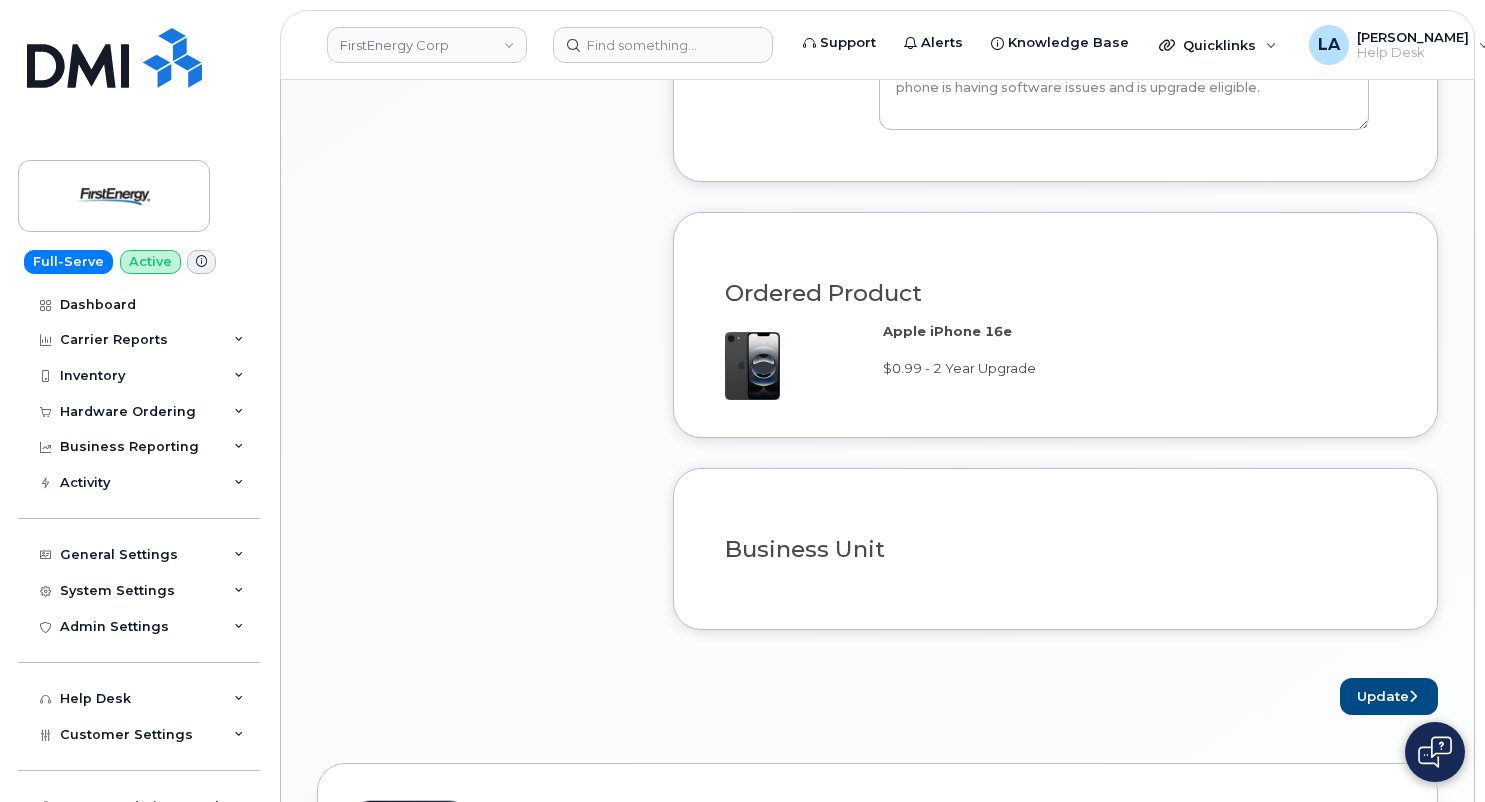 scroll, scrollTop: 1629, scrollLeft: 0, axis: vertical 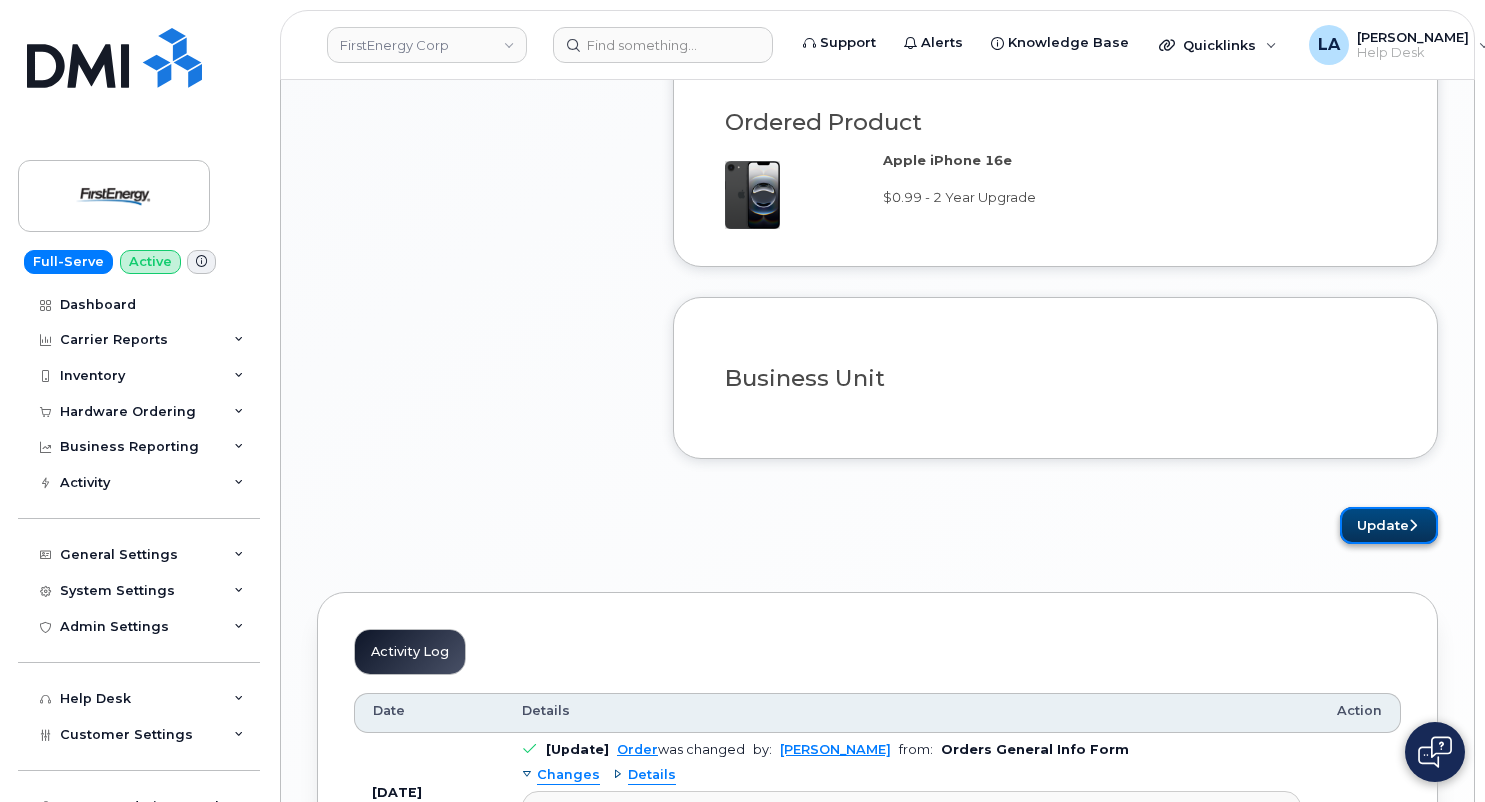 click on "Update" 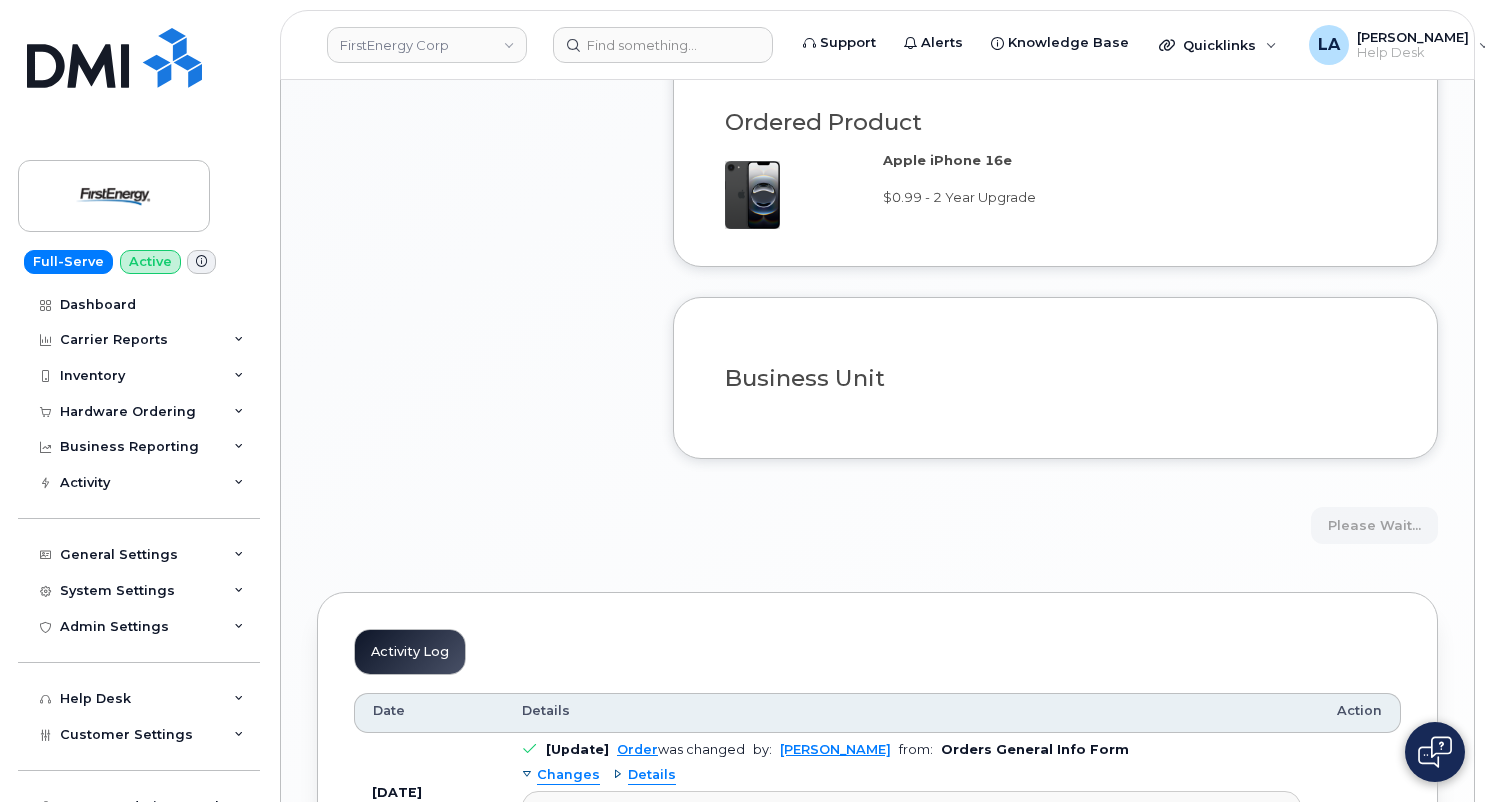 drag, startPoint x: 1442, startPoint y: 242, endPoint x: 1427, endPoint y: 252, distance: 18.027756 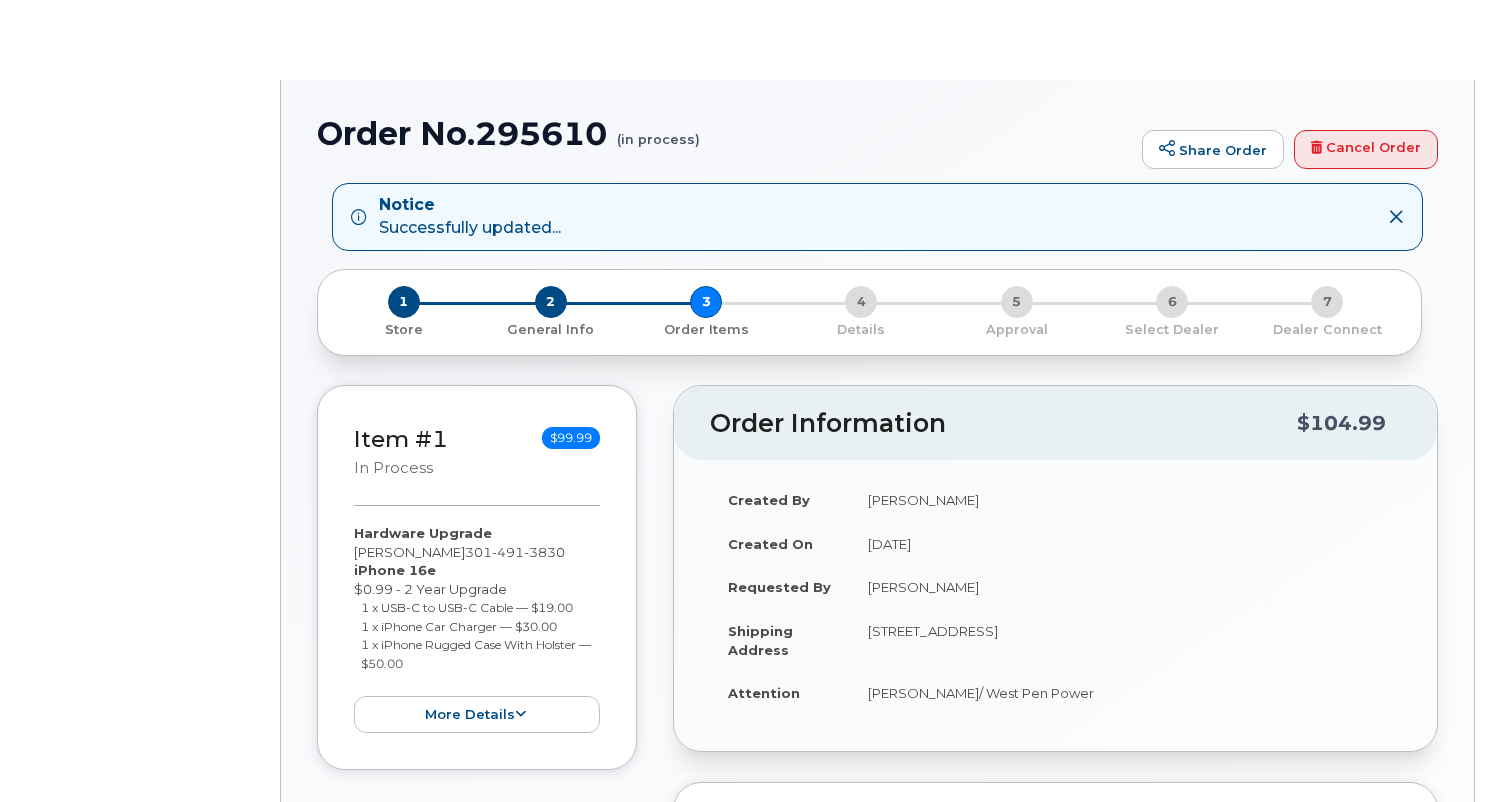 scroll, scrollTop: 0, scrollLeft: 0, axis: both 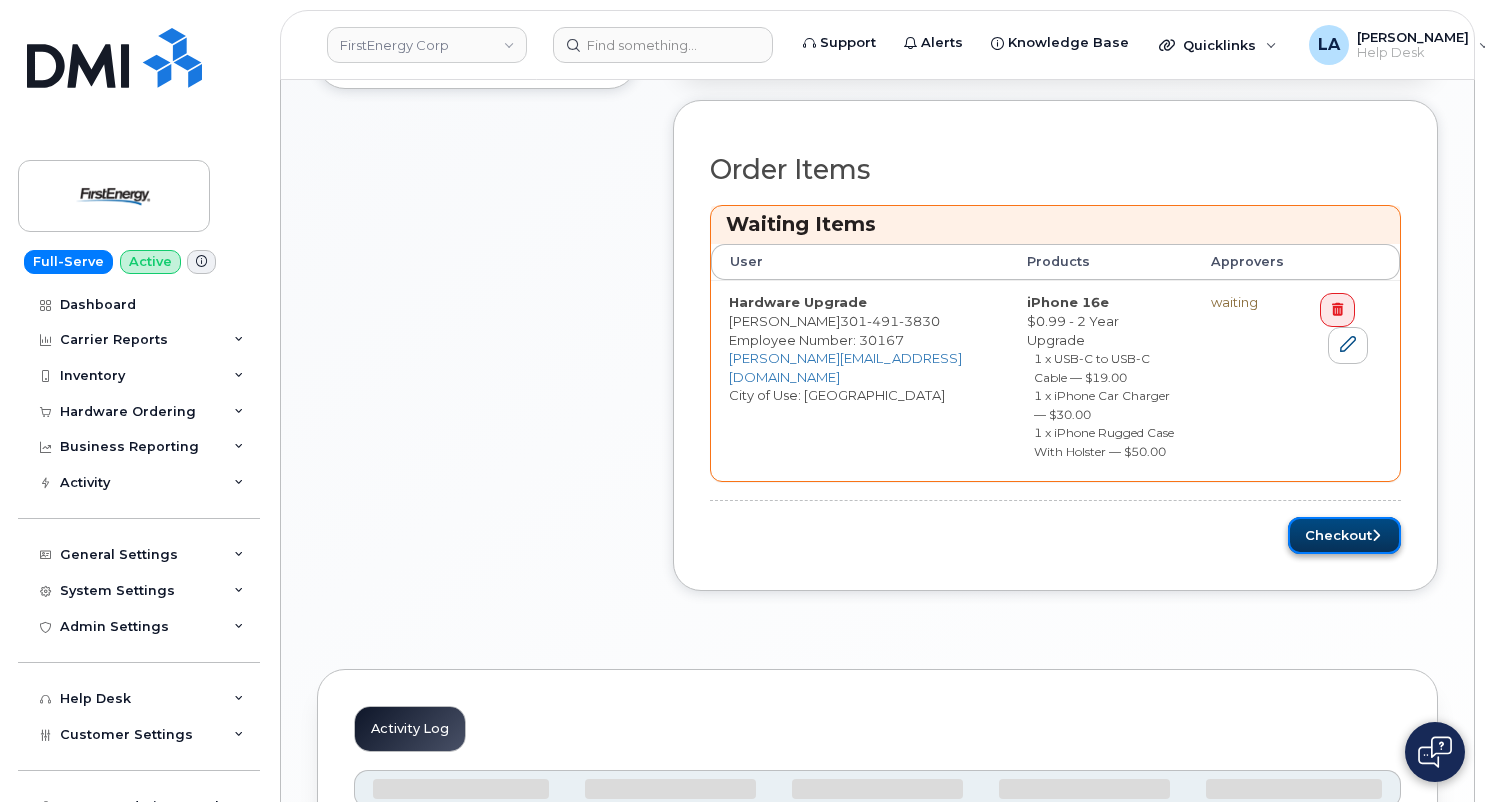 click on "Checkout" 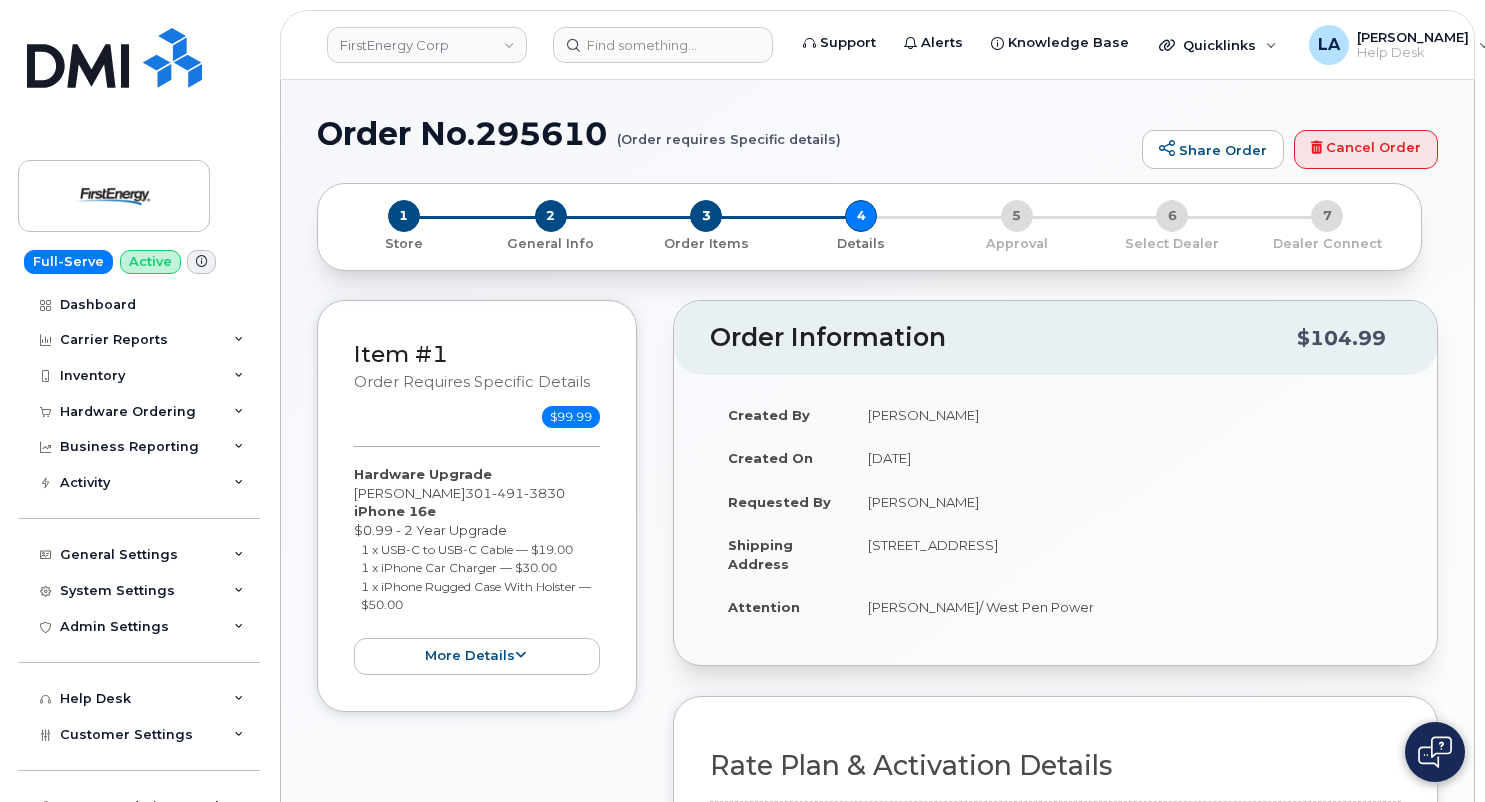 scroll, scrollTop: 0, scrollLeft: 0, axis: both 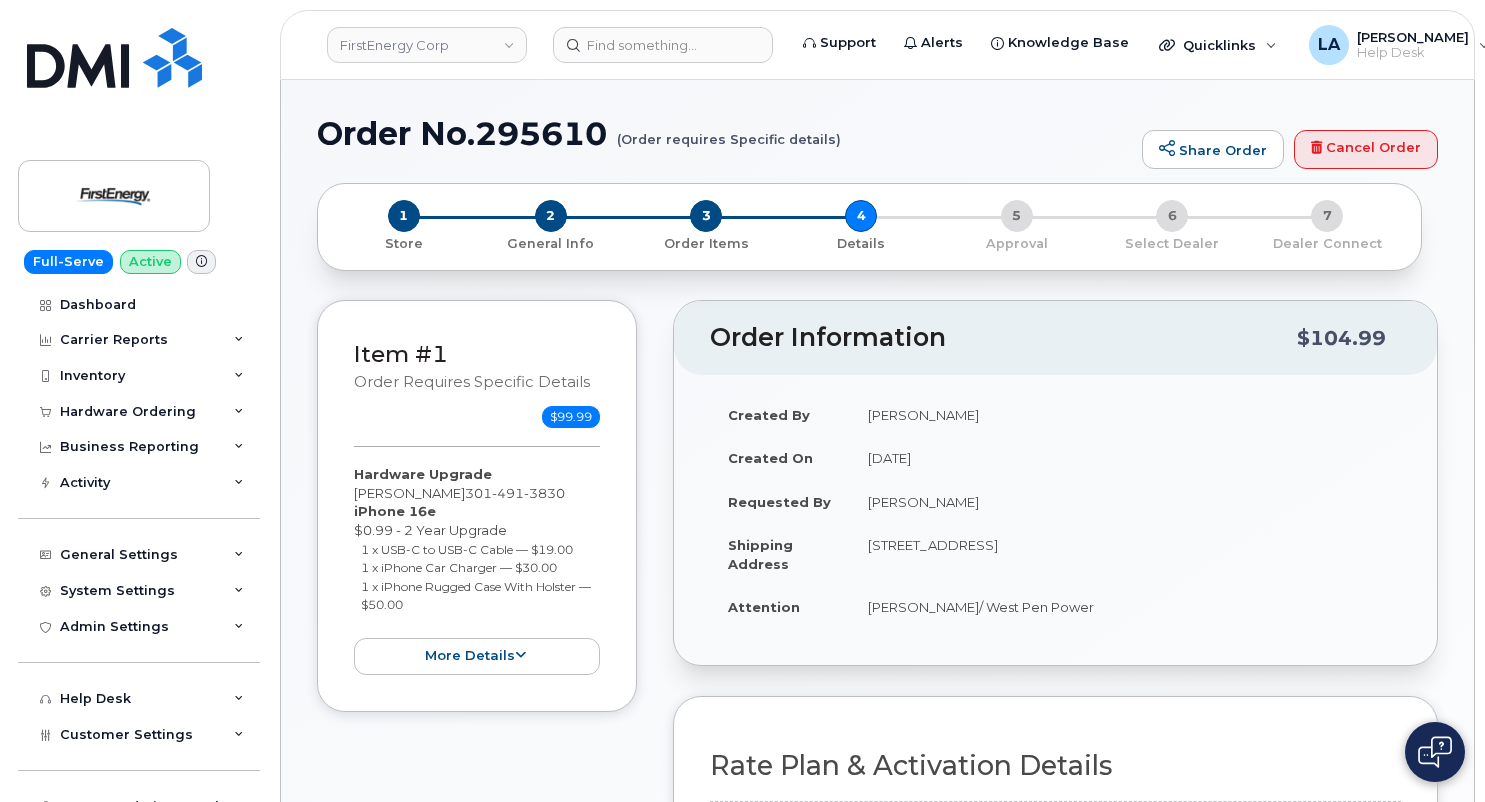 drag, startPoint x: 1484, startPoint y: 204, endPoint x: 1486, endPoint y: 268, distance: 64.03124 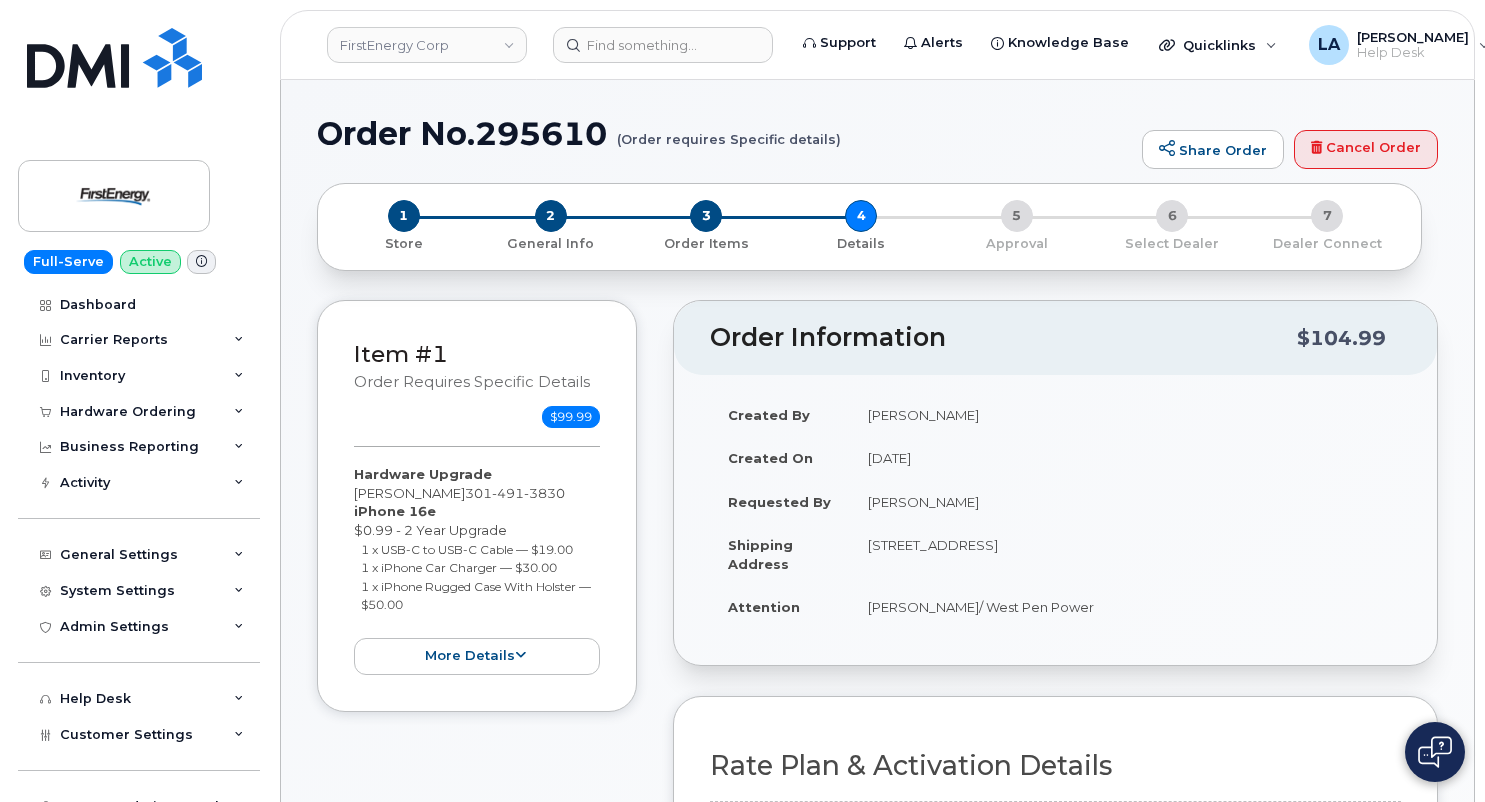 scroll, scrollTop: 702, scrollLeft: 0, axis: vertical 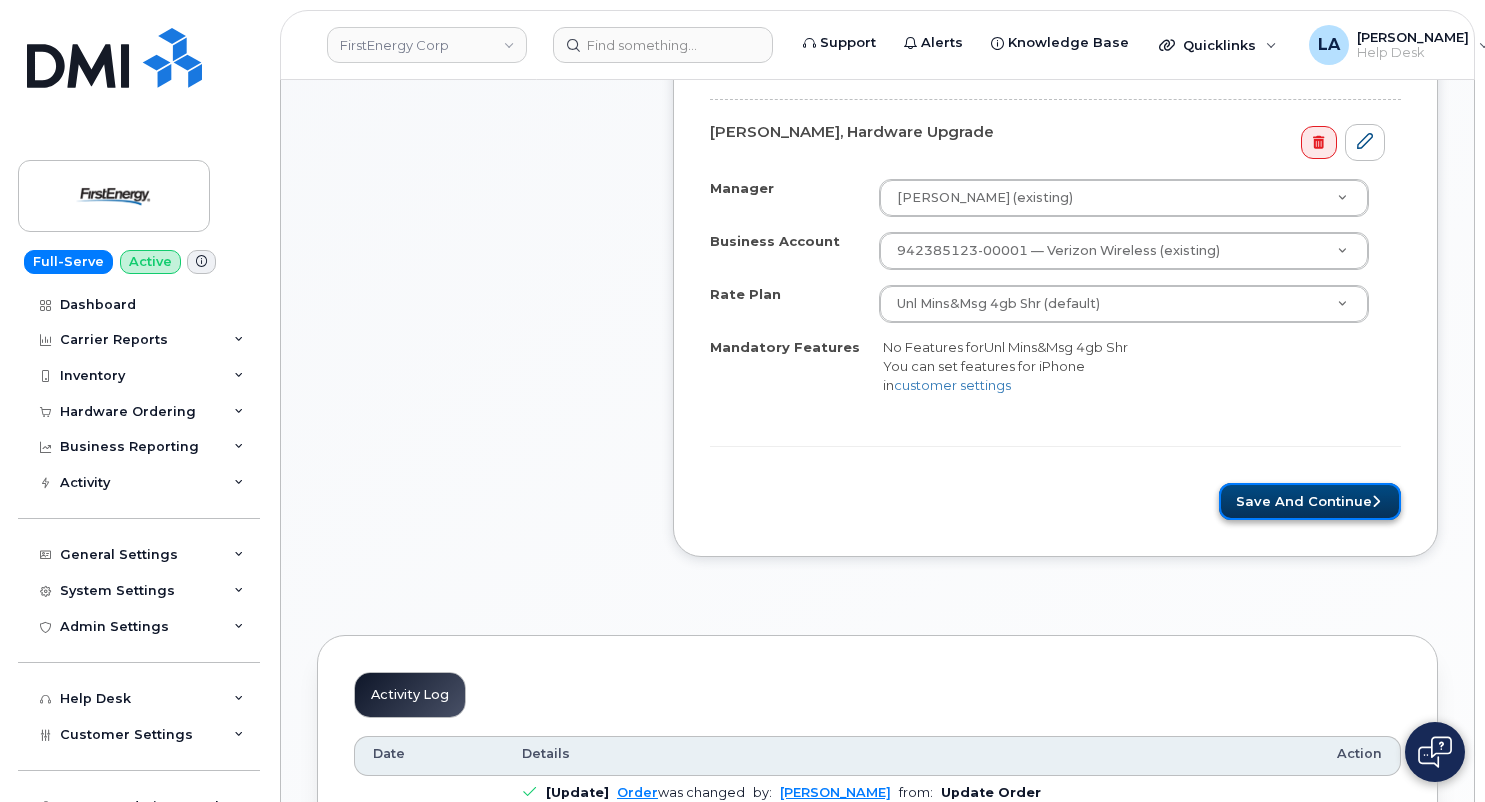 click on "Save and Continue" 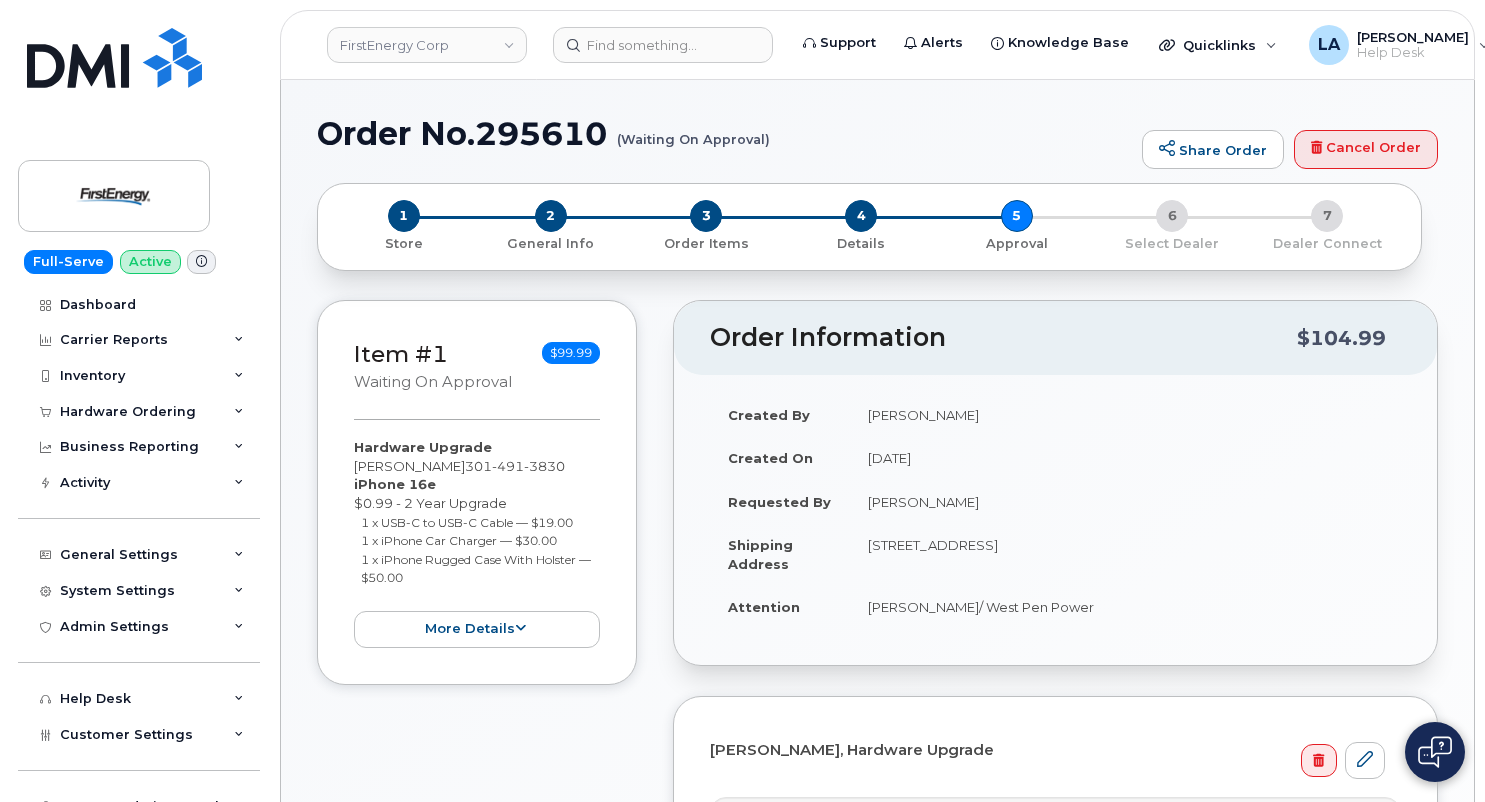 scroll, scrollTop: 0, scrollLeft: 0, axis: both 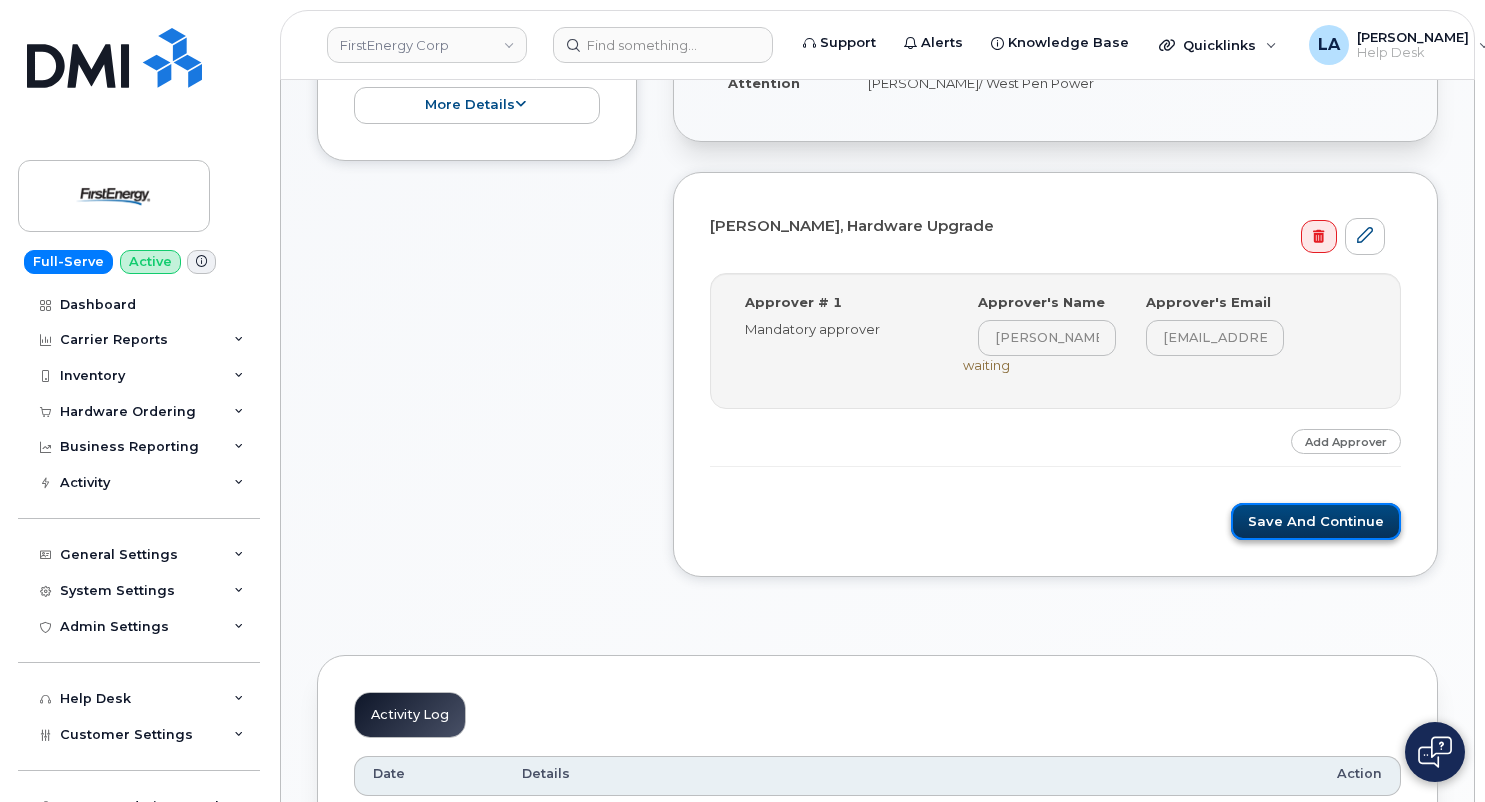 click on "Save and Continue" 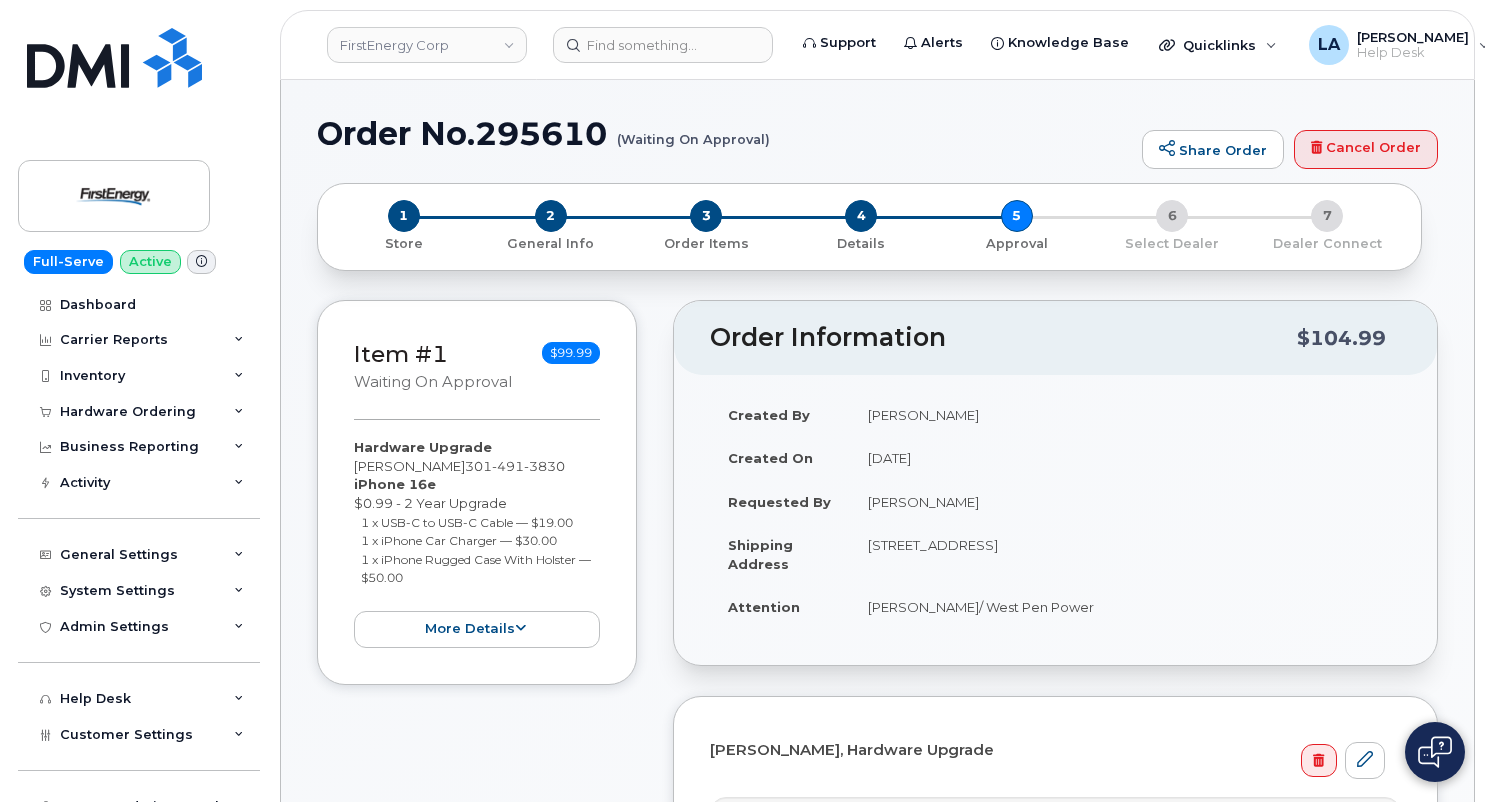 scroll, scrollTop: 0, scrollLeft: 0, axis: both 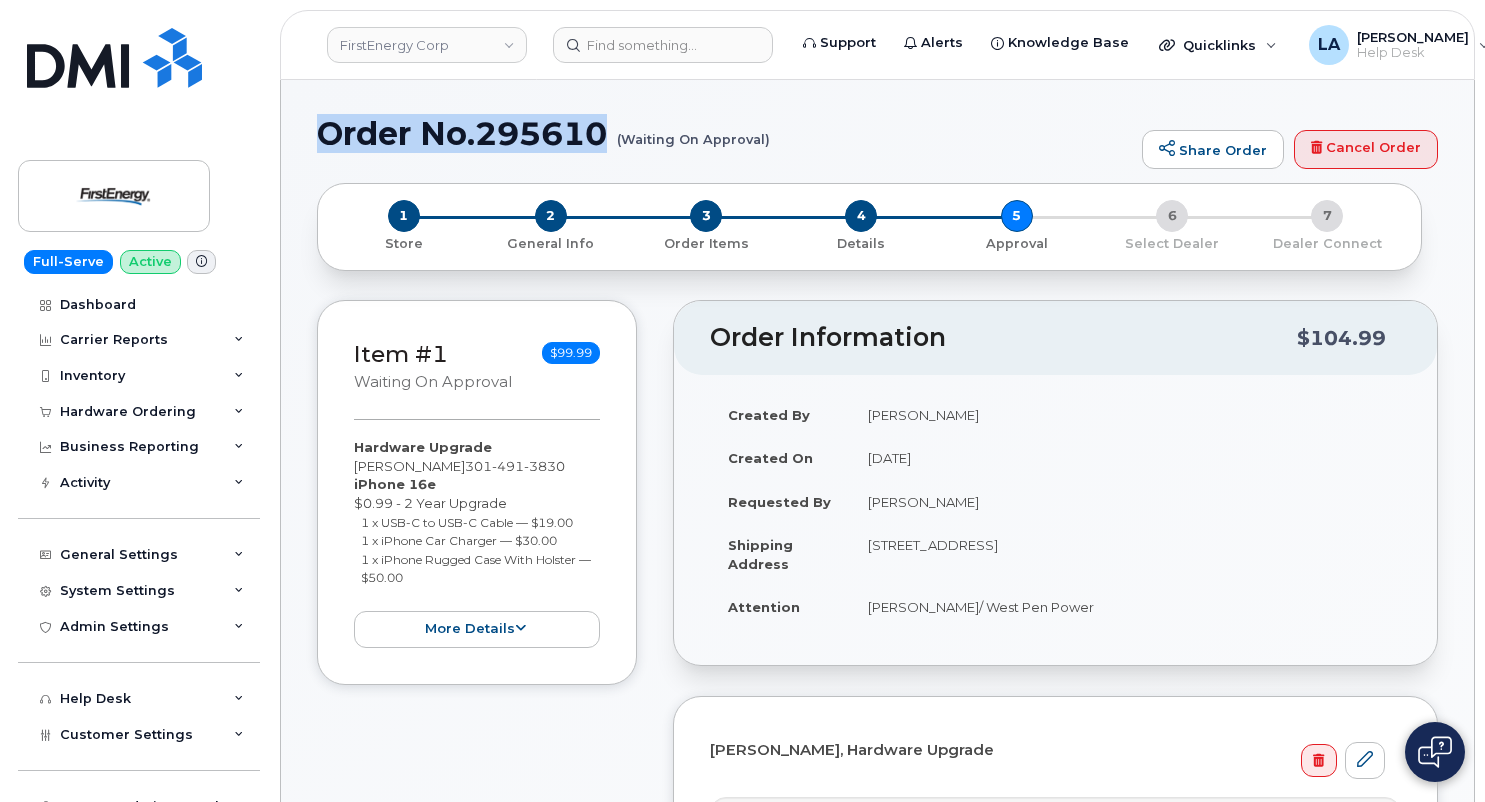 drag, startPoint x: 792, startPoint y: 134, endPoint x: 299, endPoint y: 127, distance: 493.04968 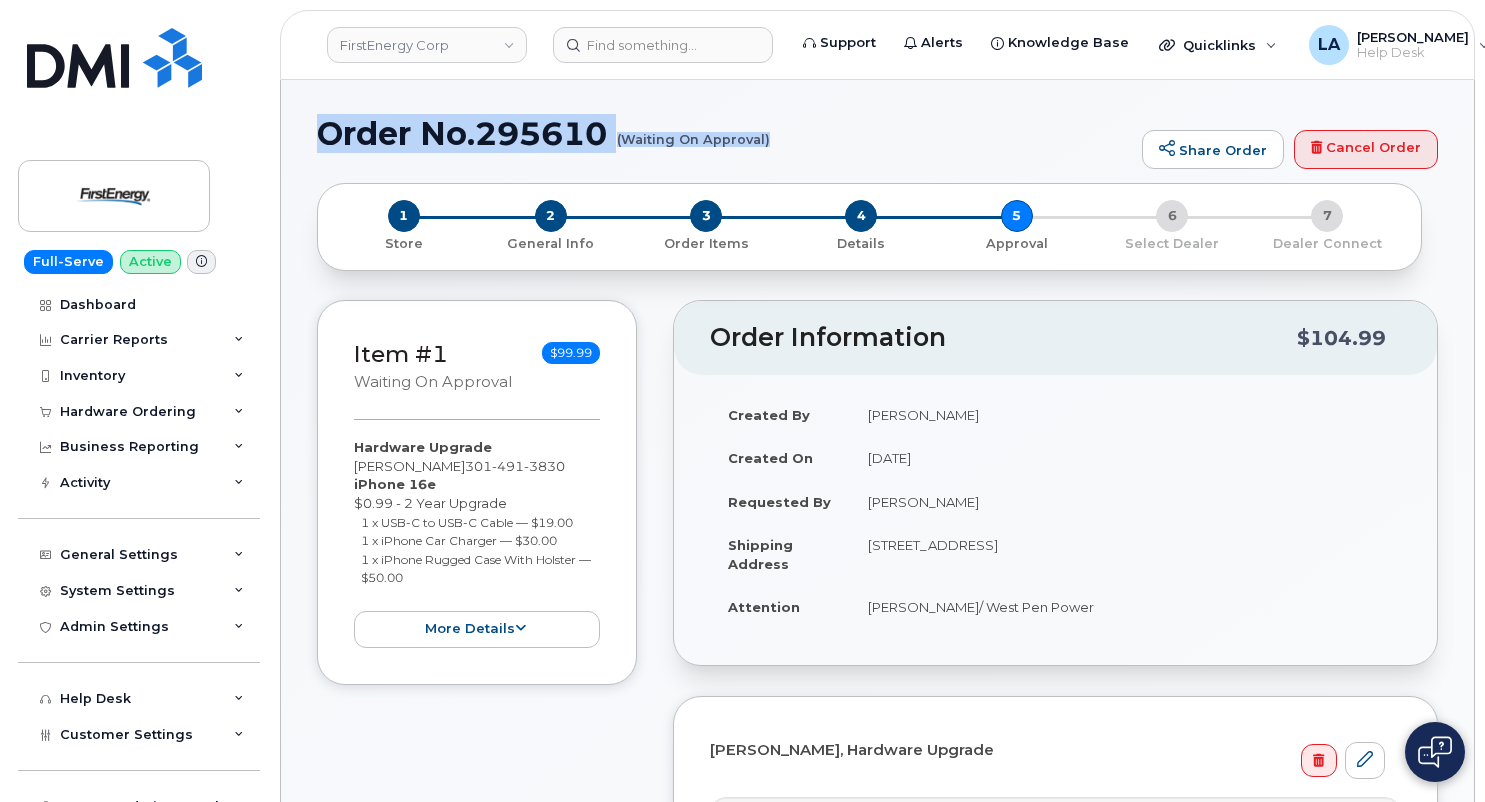 drag, startPoint x: 317, startPoint y: 130, endPoint x: 791, endPoint y: 155, distance: 474.6588 